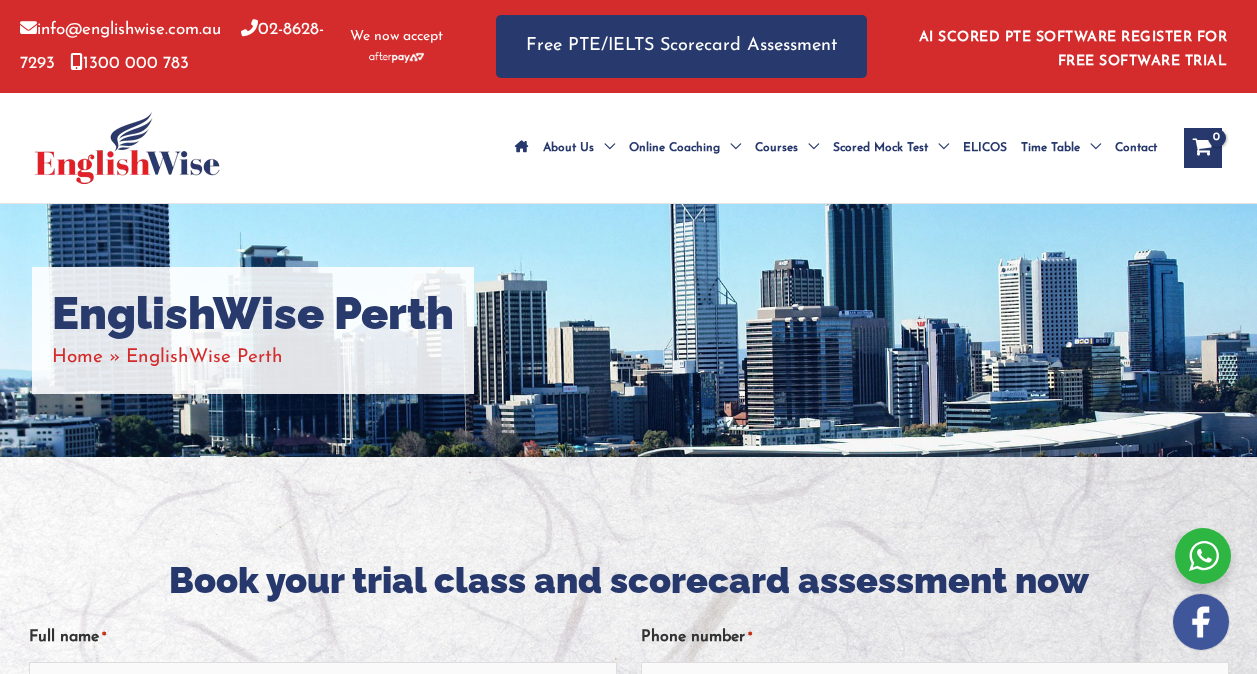 scroll, scrollTop: 170, scrollLeft: 0, axis: vertical 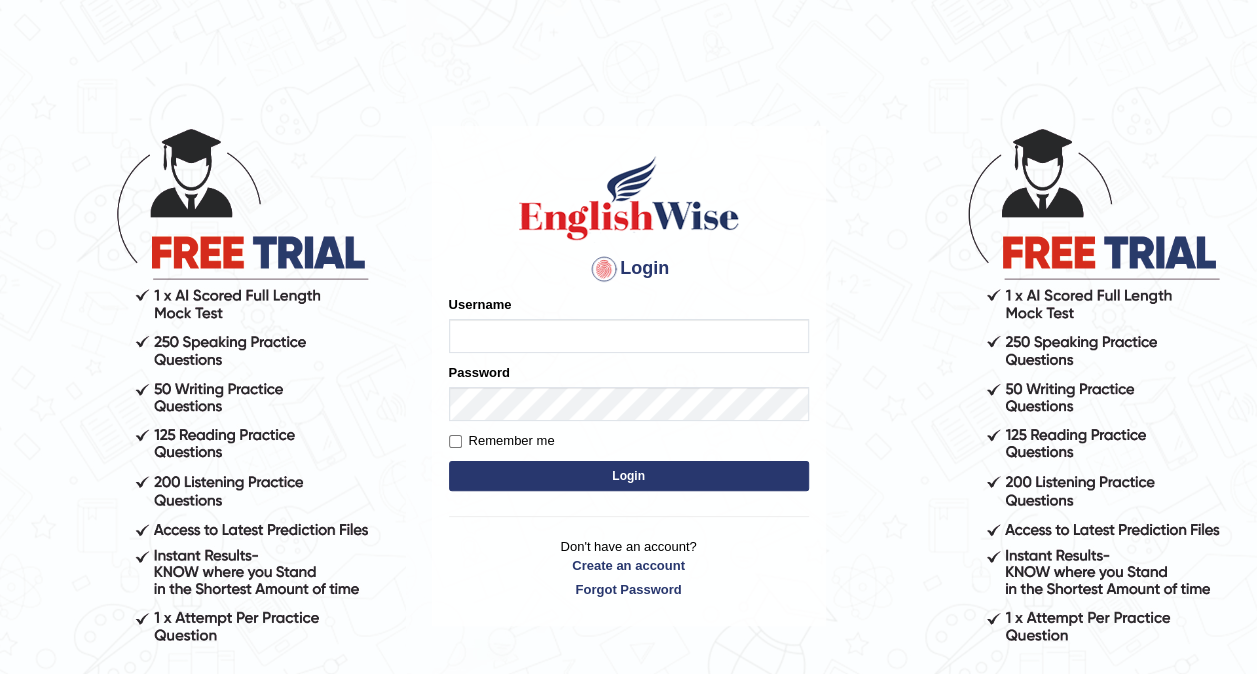 click on "Username" at bounding box center (629, 336) 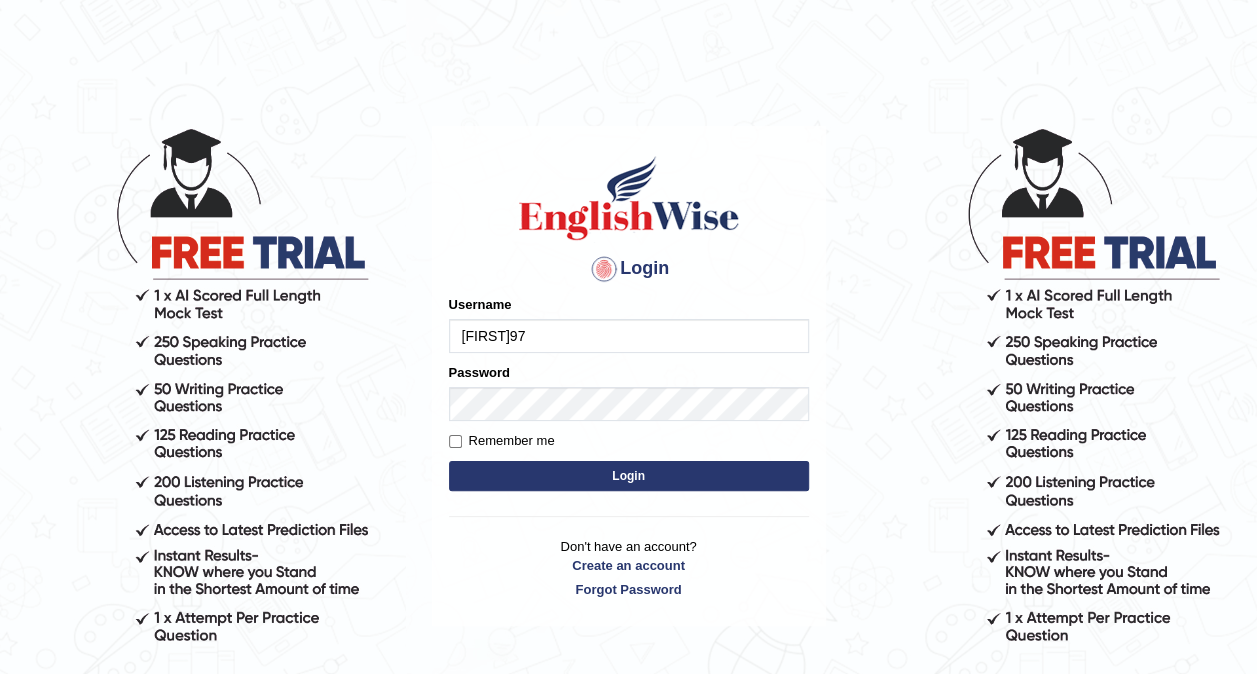 type on "[FIRST]97" 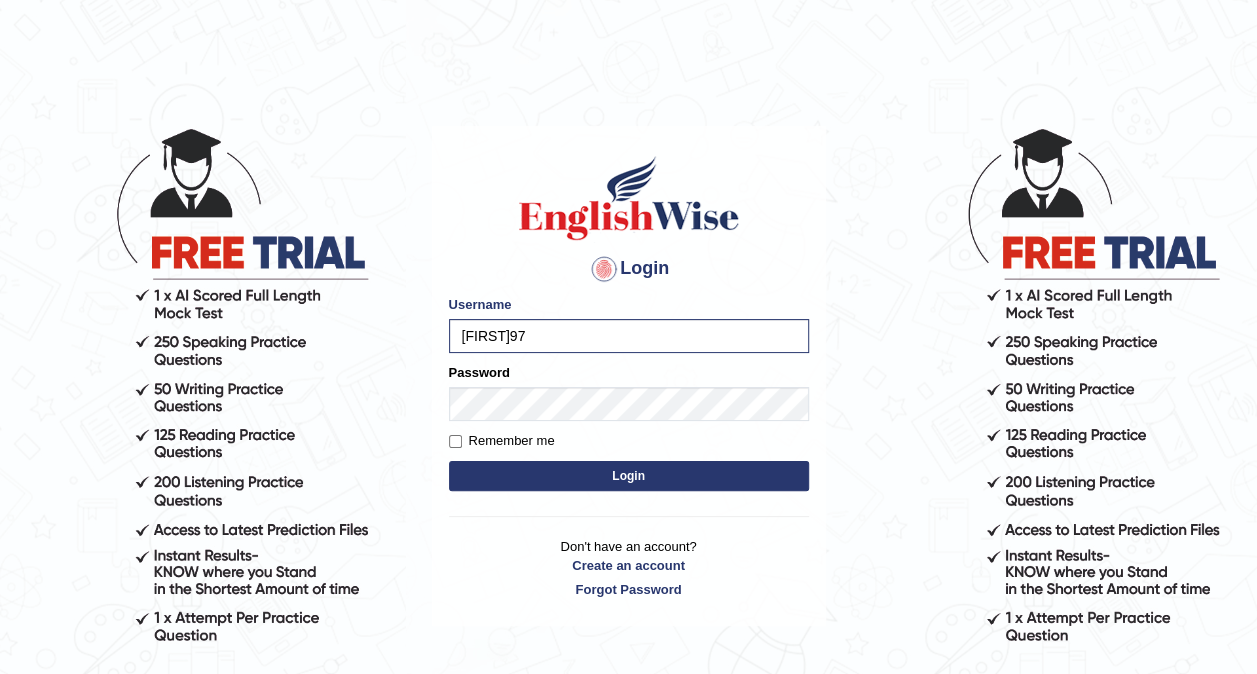 click on "Login" at bounding box center (629, 476) 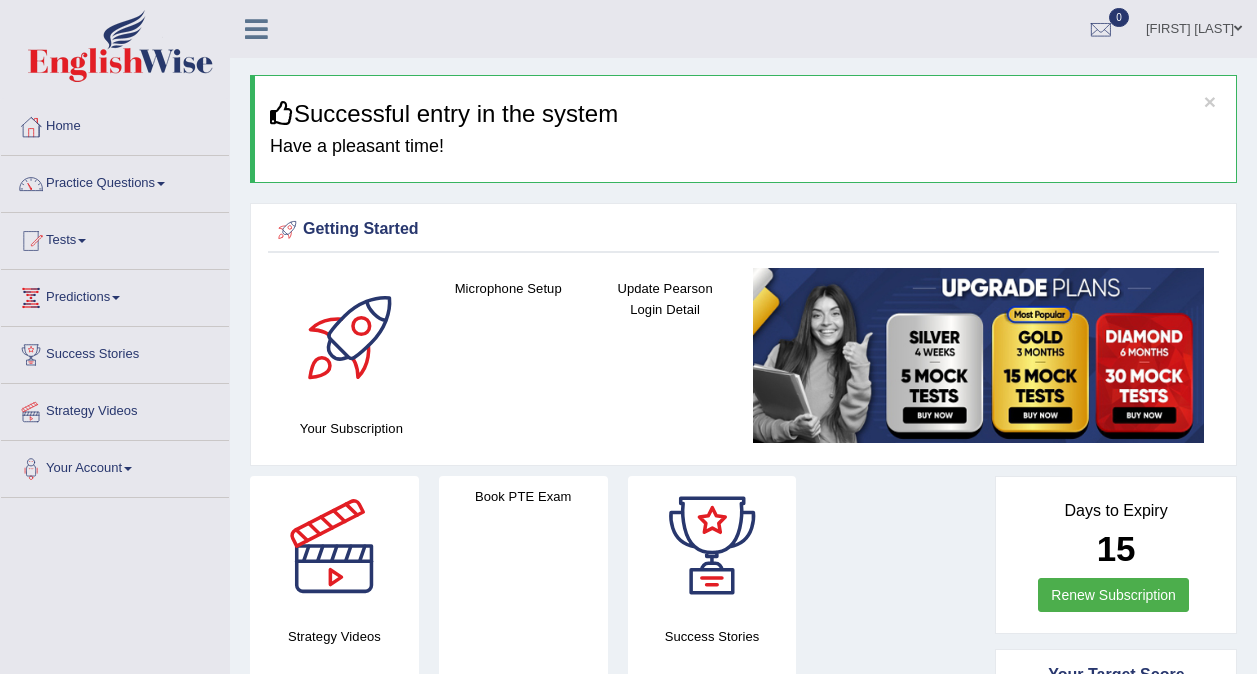 scroll, scrollTop: 0, scrollLeft: 0, axis: both 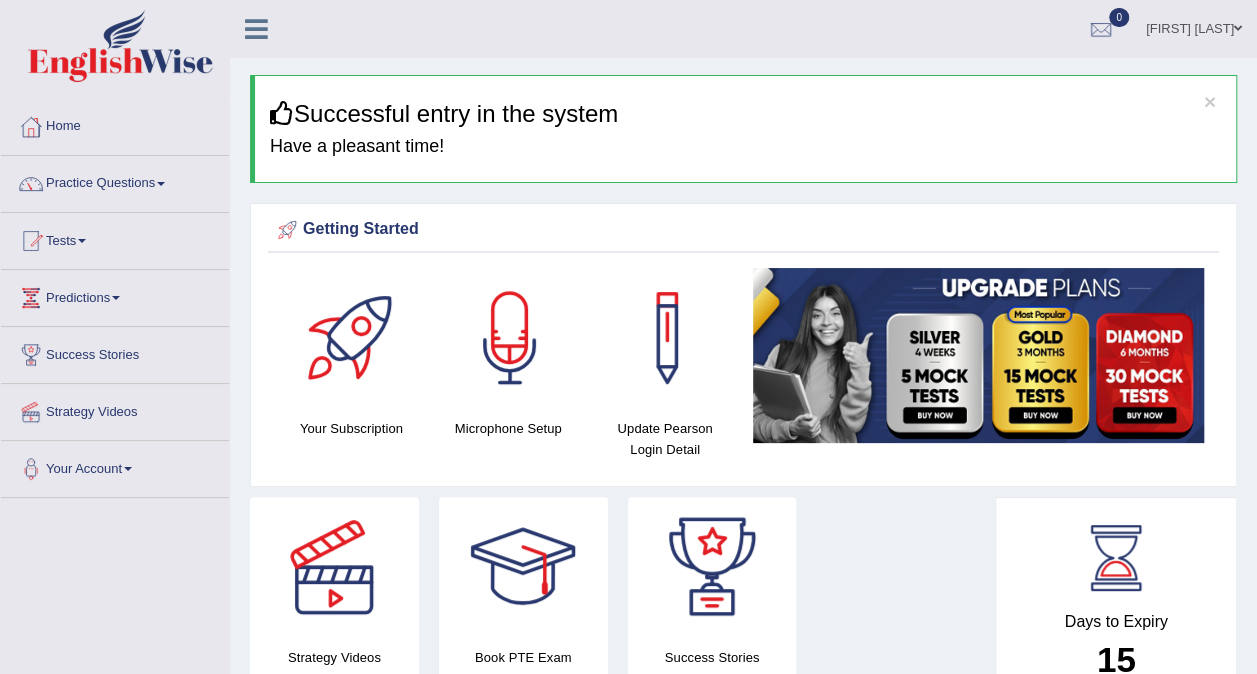 click on "Predictions" at bounding box center (115, 295) 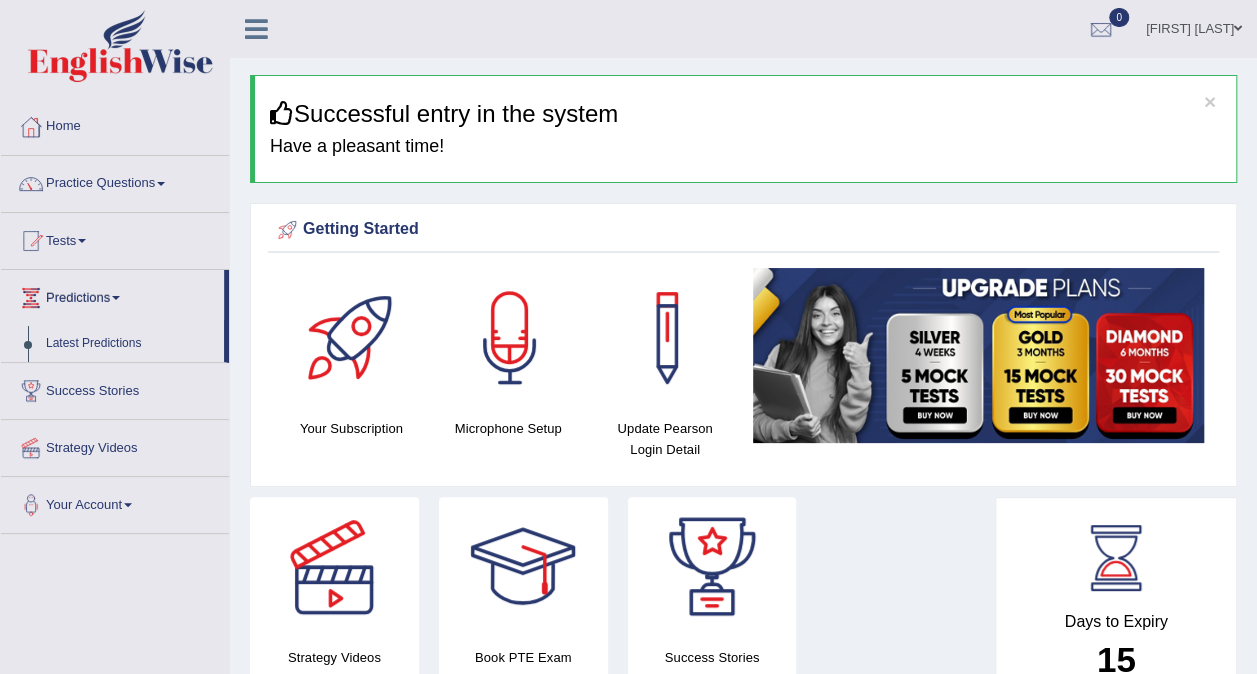 click on "Predictions" at bounding box center [112, 295] 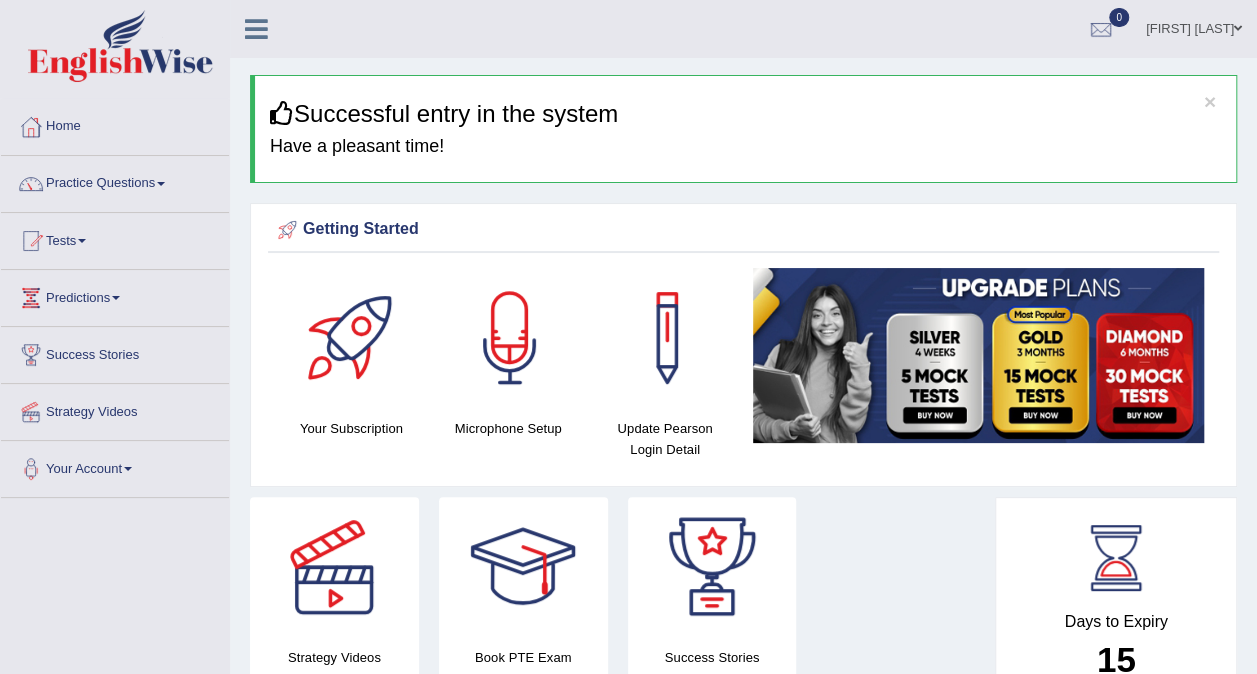 click on "Predictions" at bounding box center (115, 295) 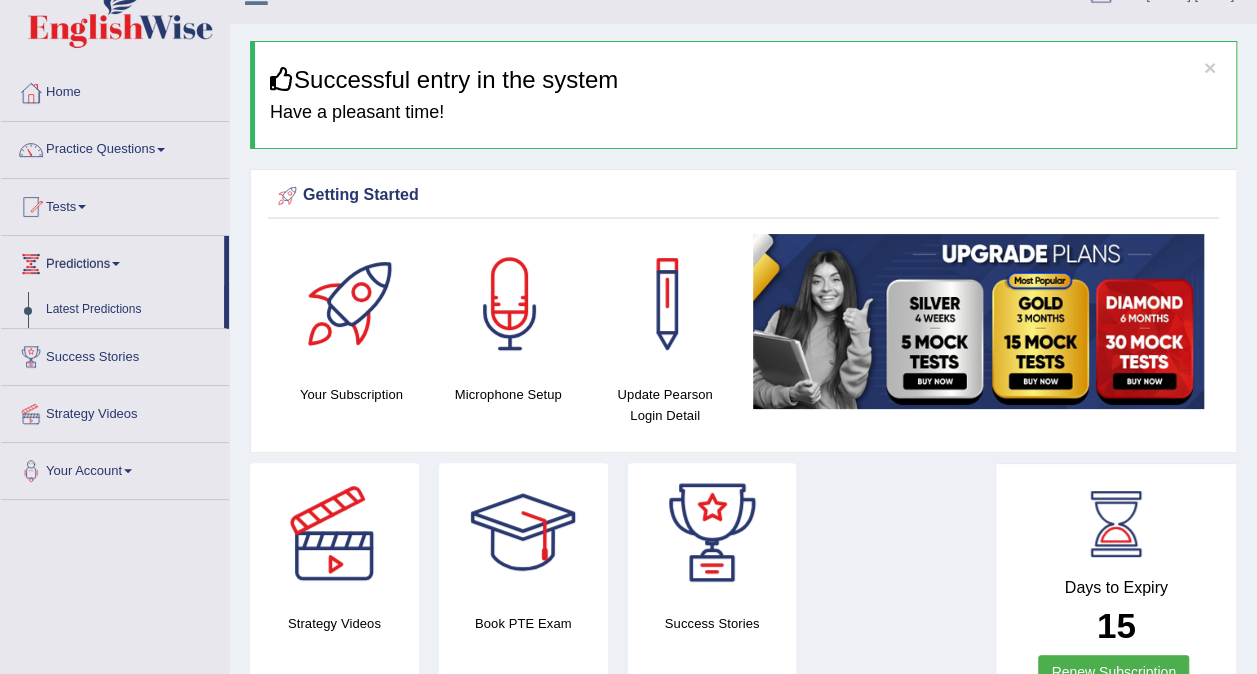 scroll, scrollTop: 0, scrollLeft: 0, axis: both 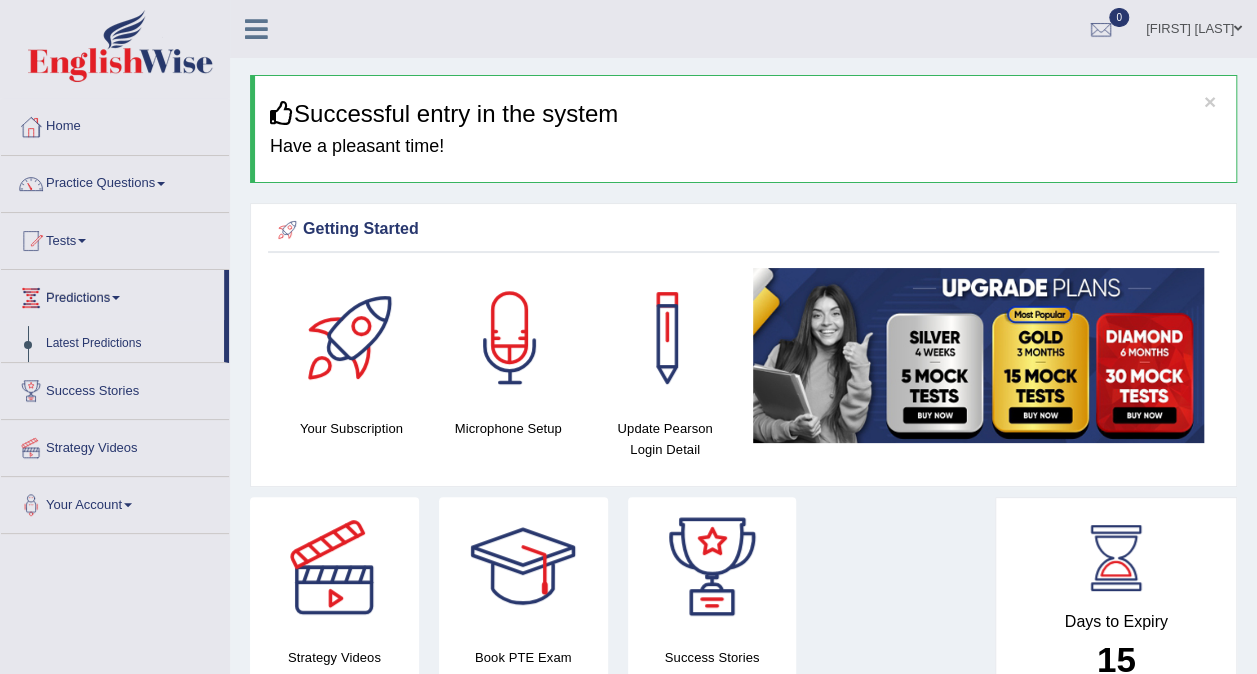 click at bounding box center (161, 184) 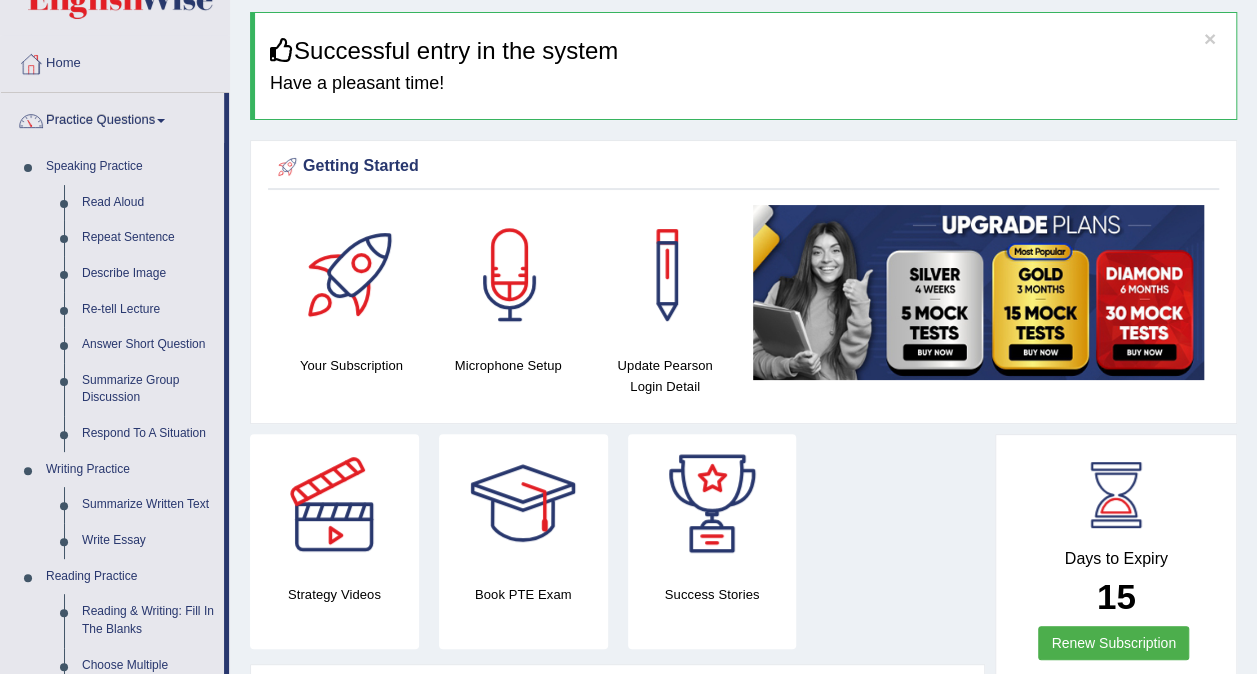 scroll, scrollTop: 66, scrollLeft: 0, axis: vertical 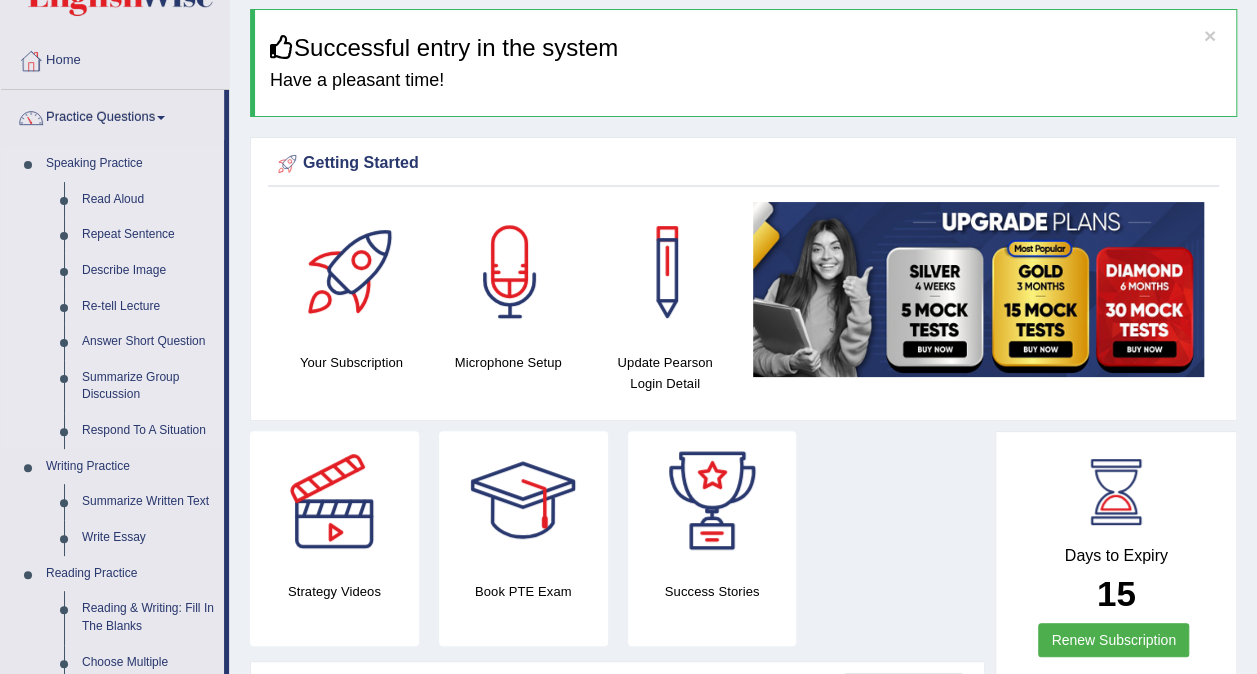 click on "Speaking Practice" at bounding box center [130, 164] 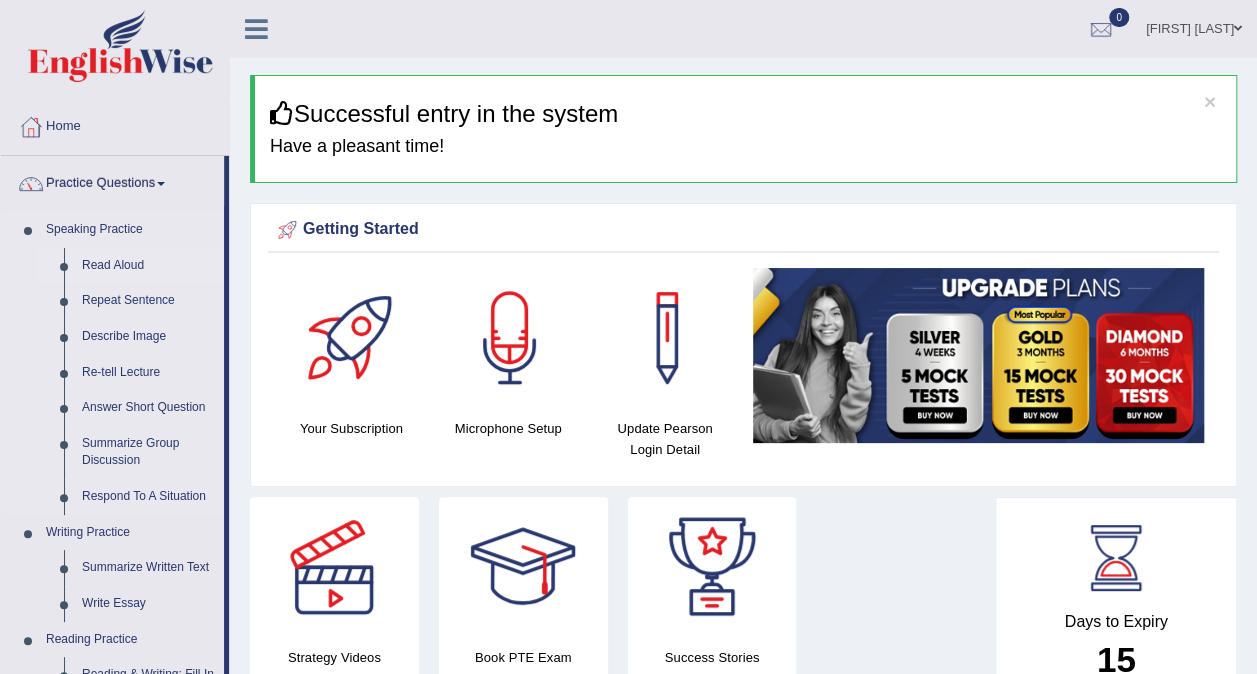 click on "Read Aloud" at bounding box center (148, 266) 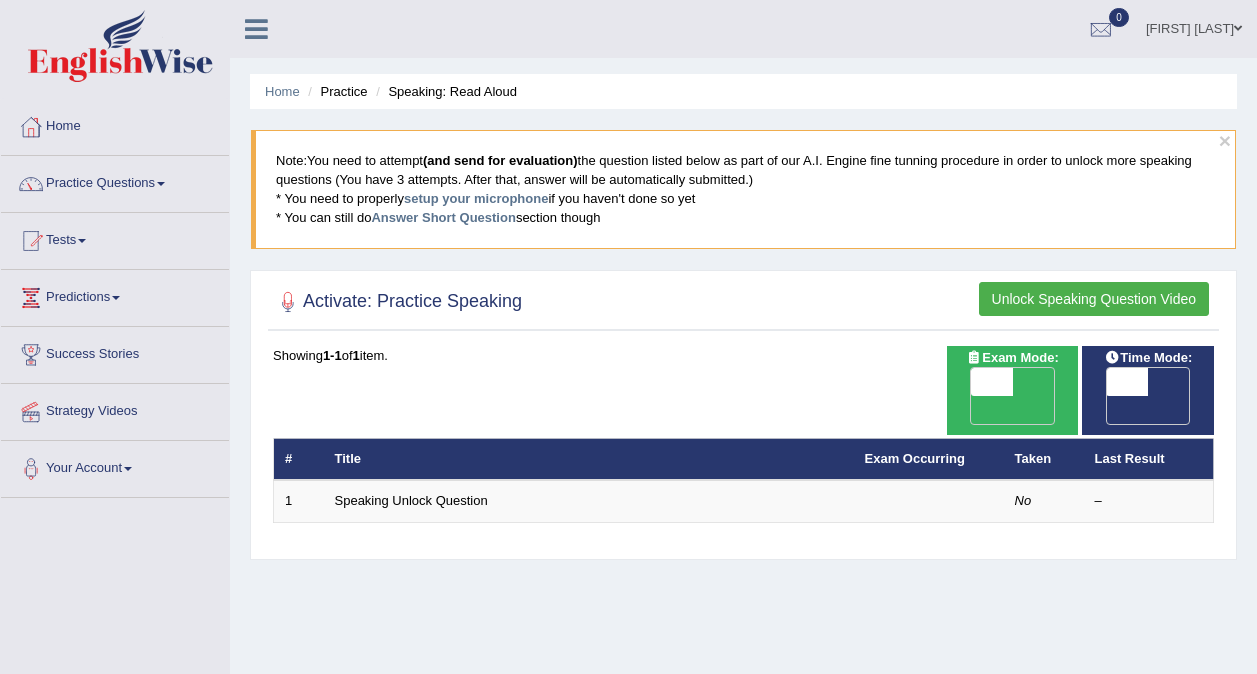 scroll, scrollTop: 0, scrollLeft: 0, axis: both 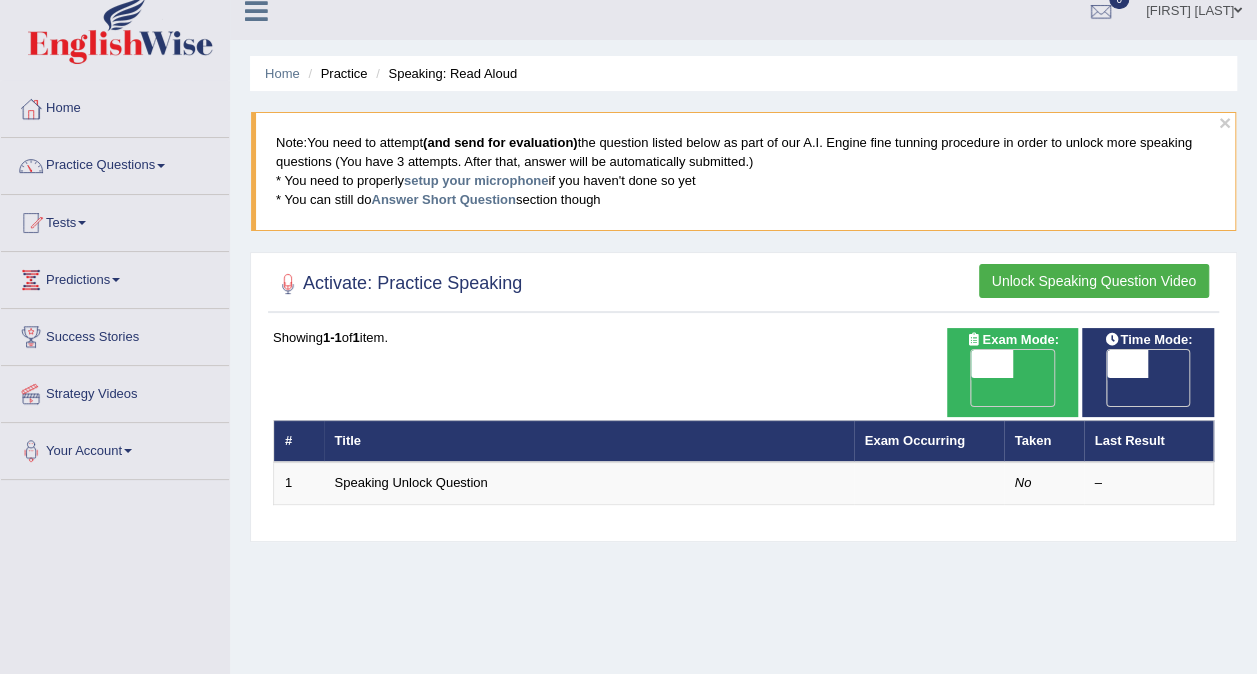 click at bounding box center (161, 166) 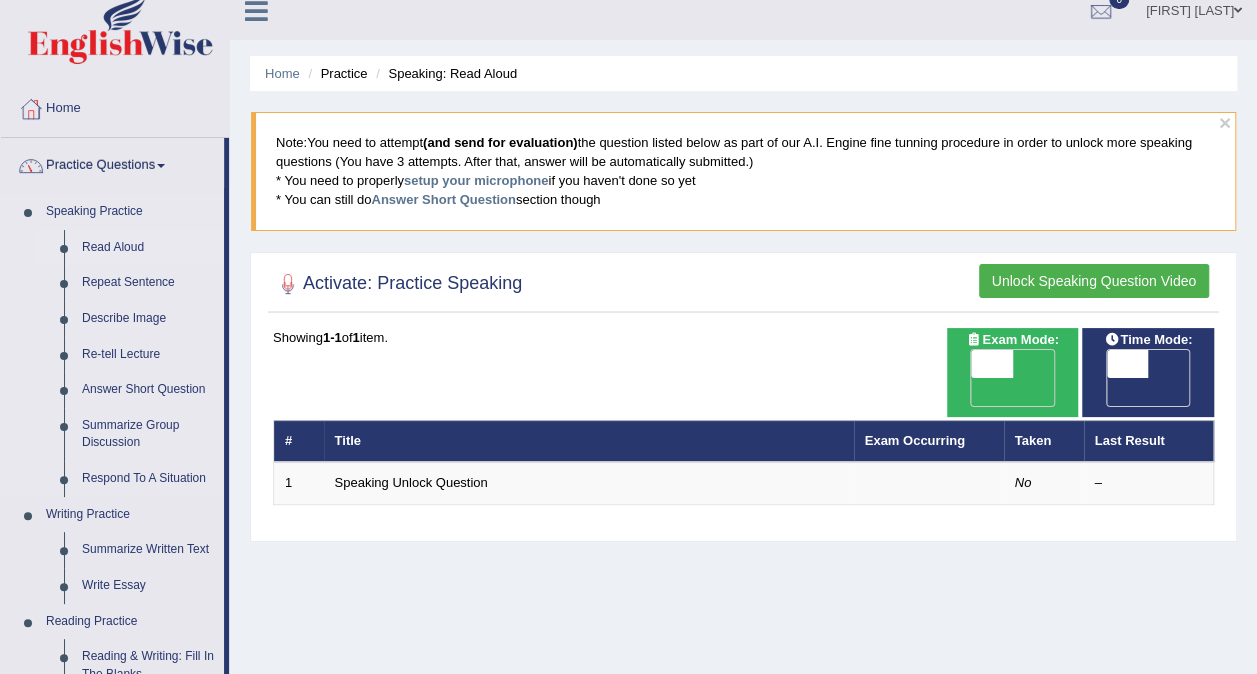 click on "Speaking Practice" at bounding box center [130, 212] 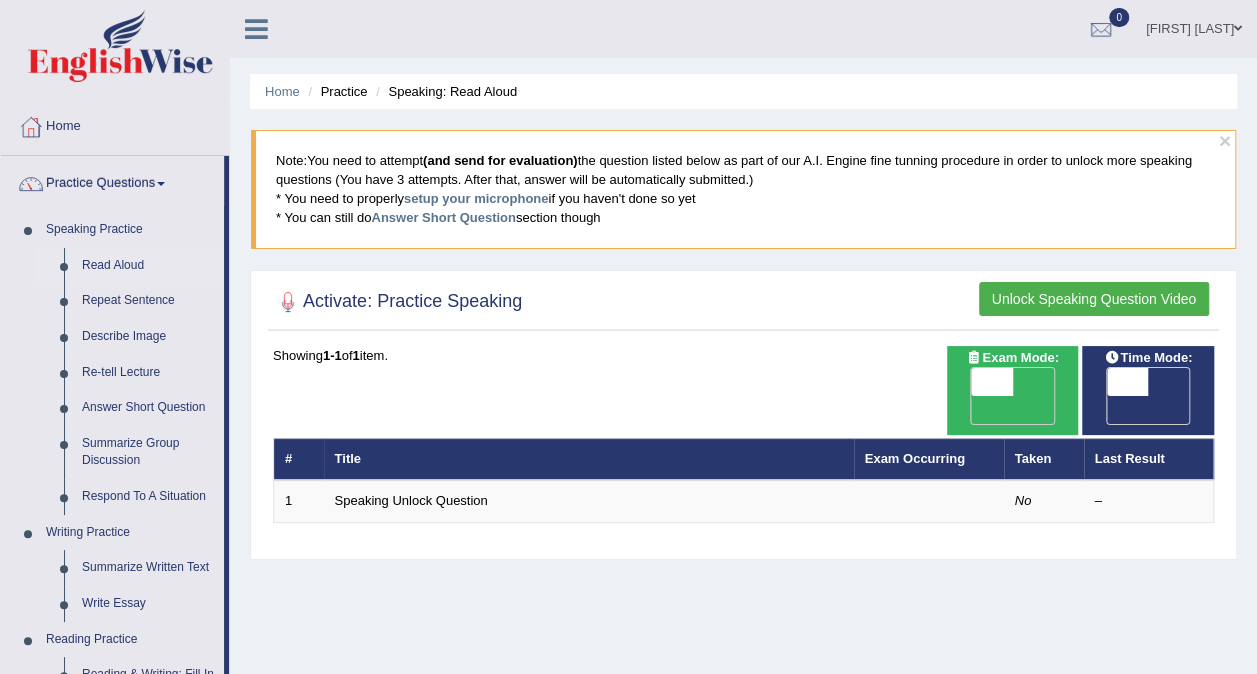 click on "Home" at bounding box center (115, 124) 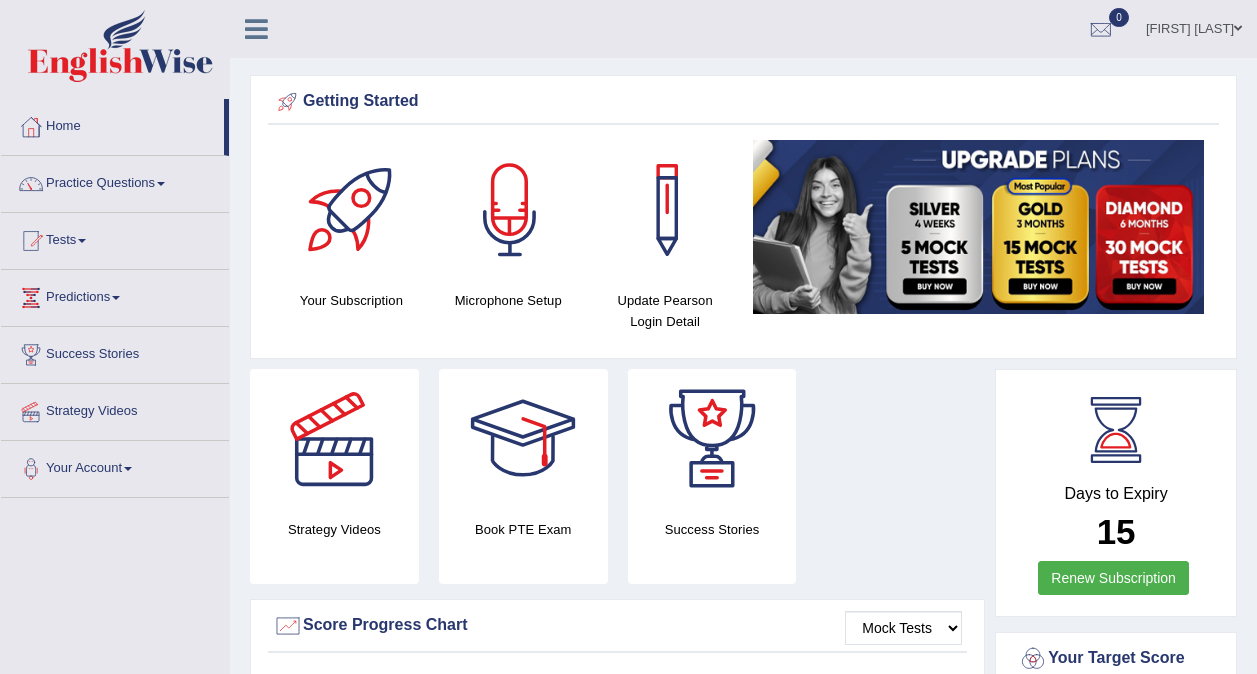 scroll, scrollTop: 0, scrollLeft: 0, axis: both 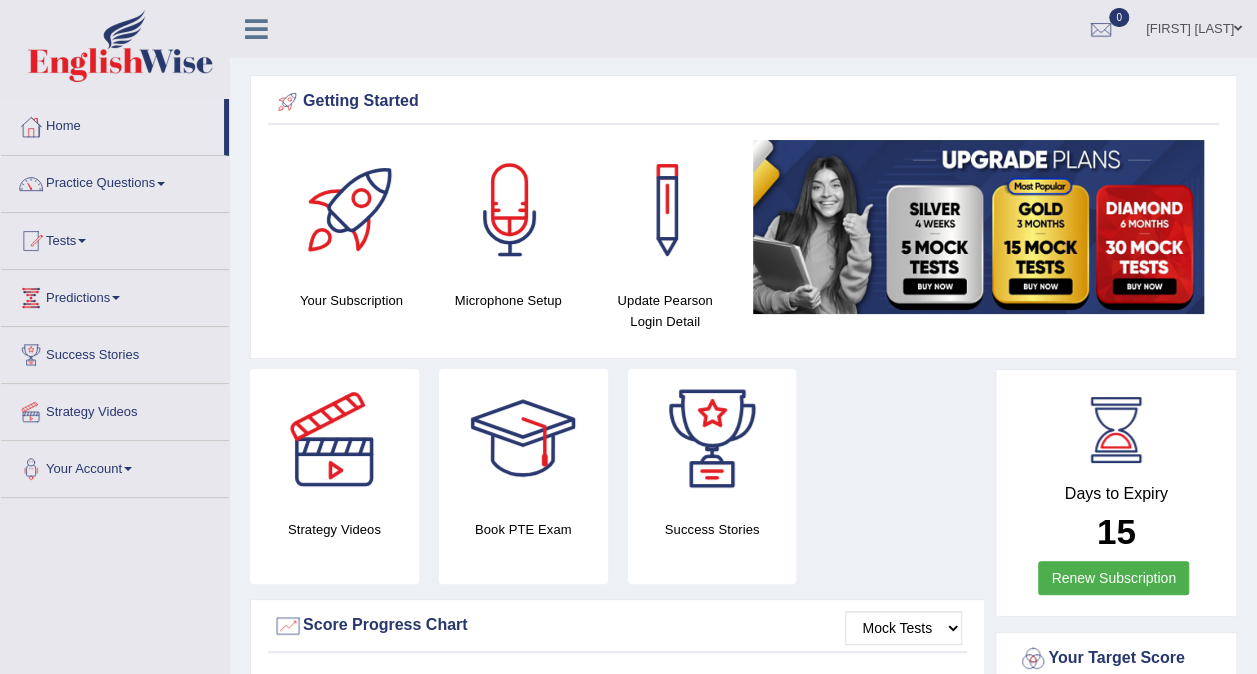 click at bounding box center [128, 469] 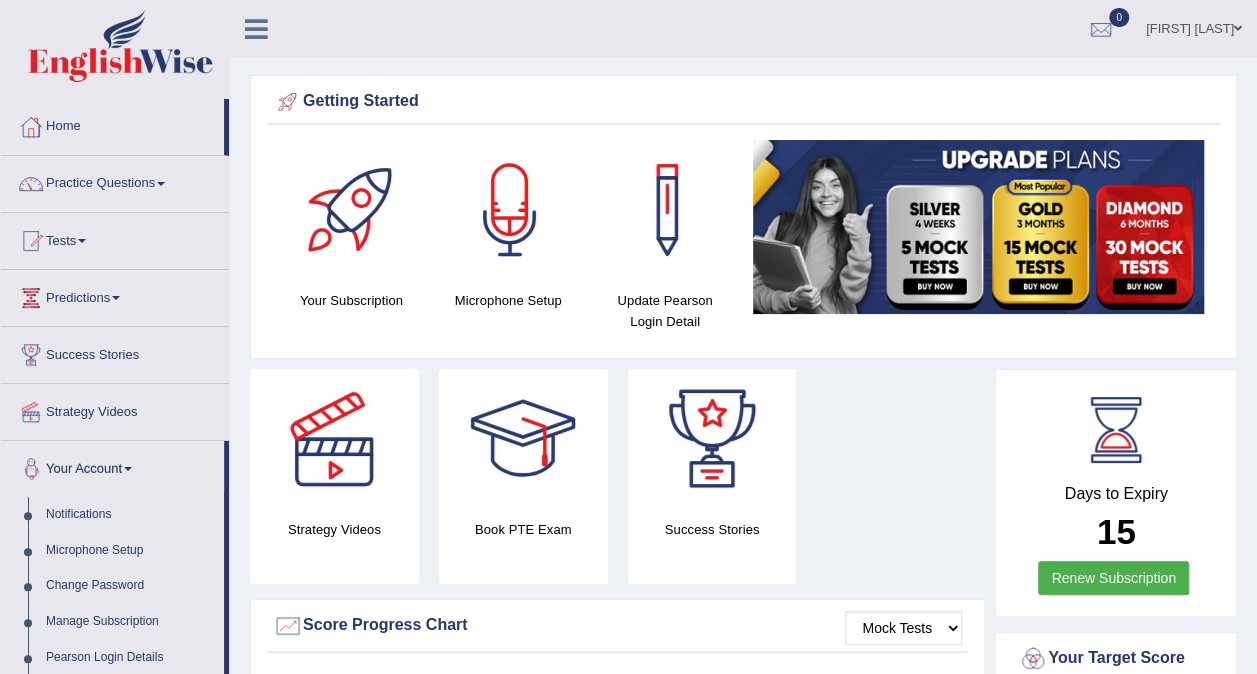 click at bounding box center [128, 469] 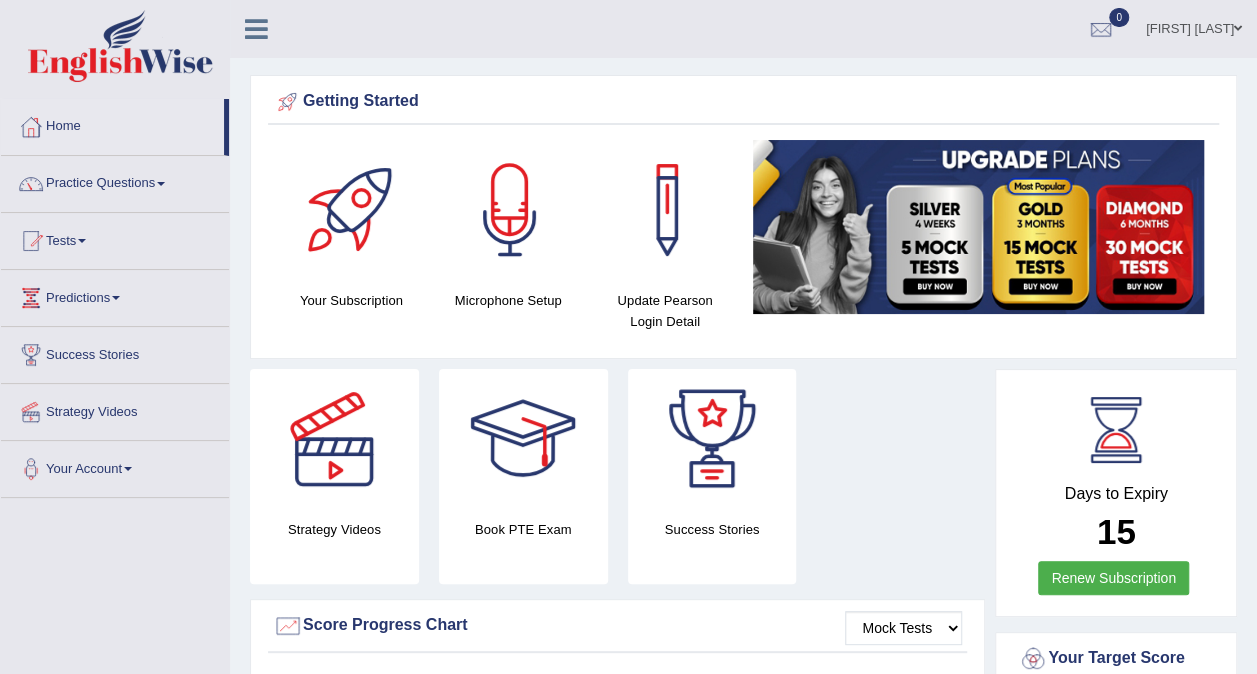 click at bounding box center [82, 241] 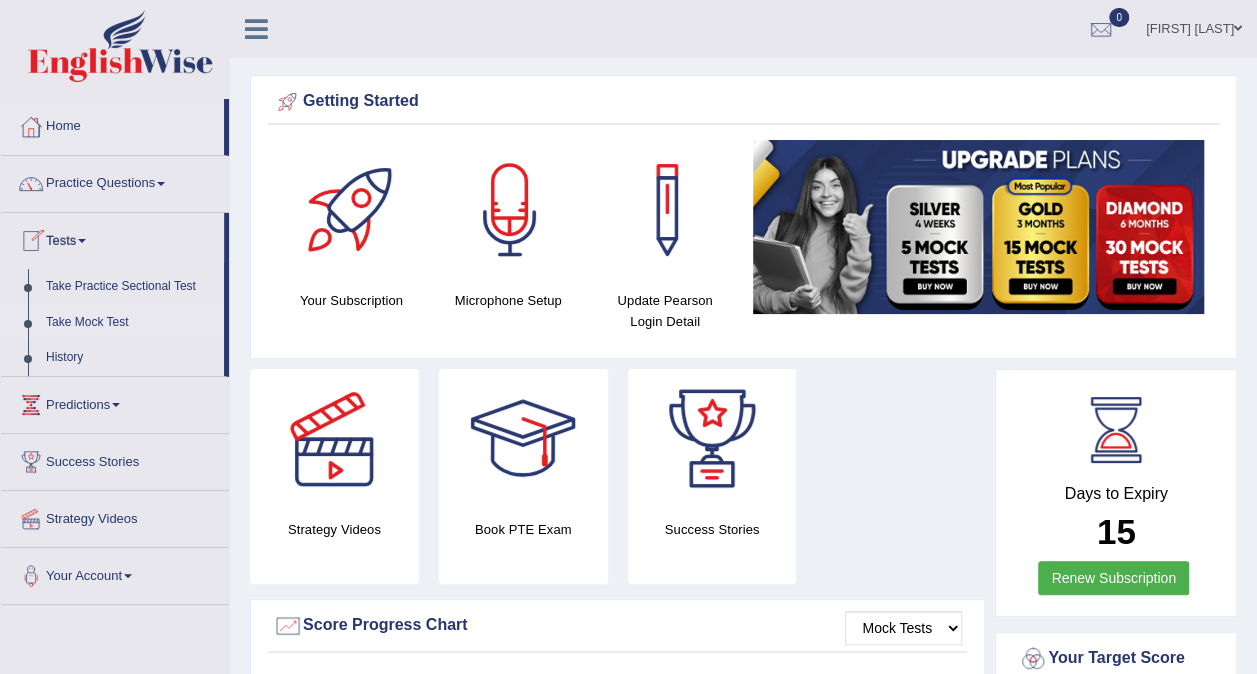 click on "Take Mock Test" at bounding box center [130, 323] 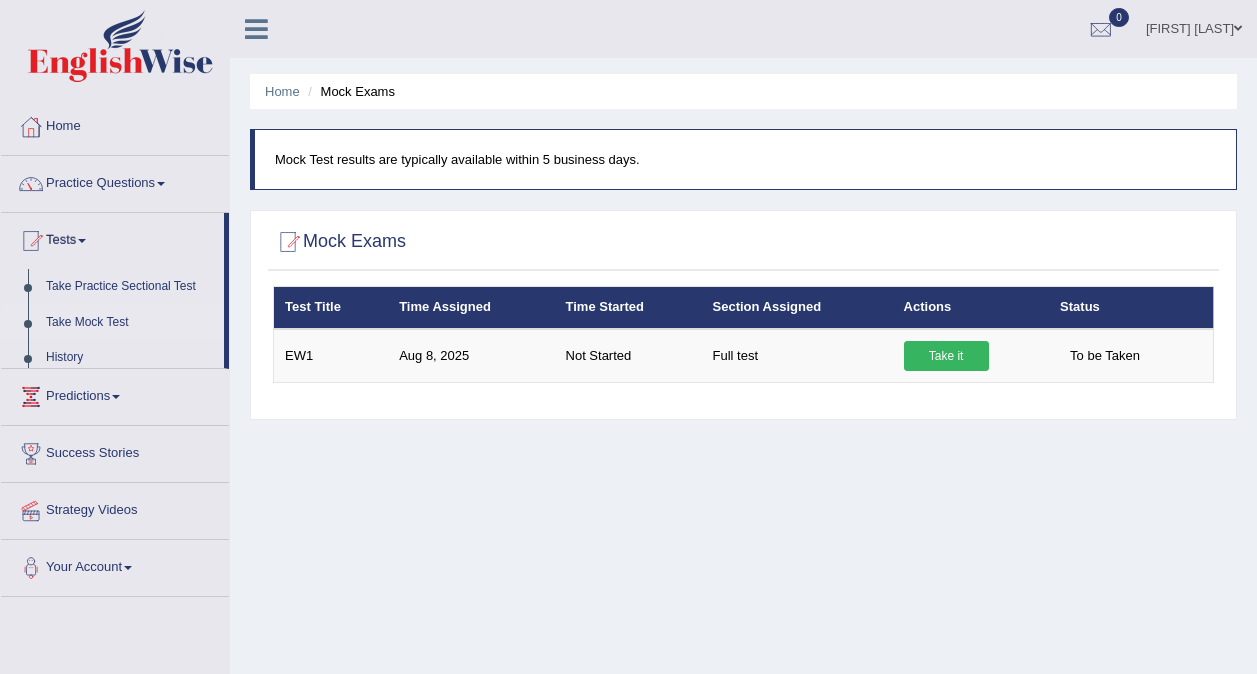 scroll, scrollTop: 0, scrollLeft: 0, axis: both 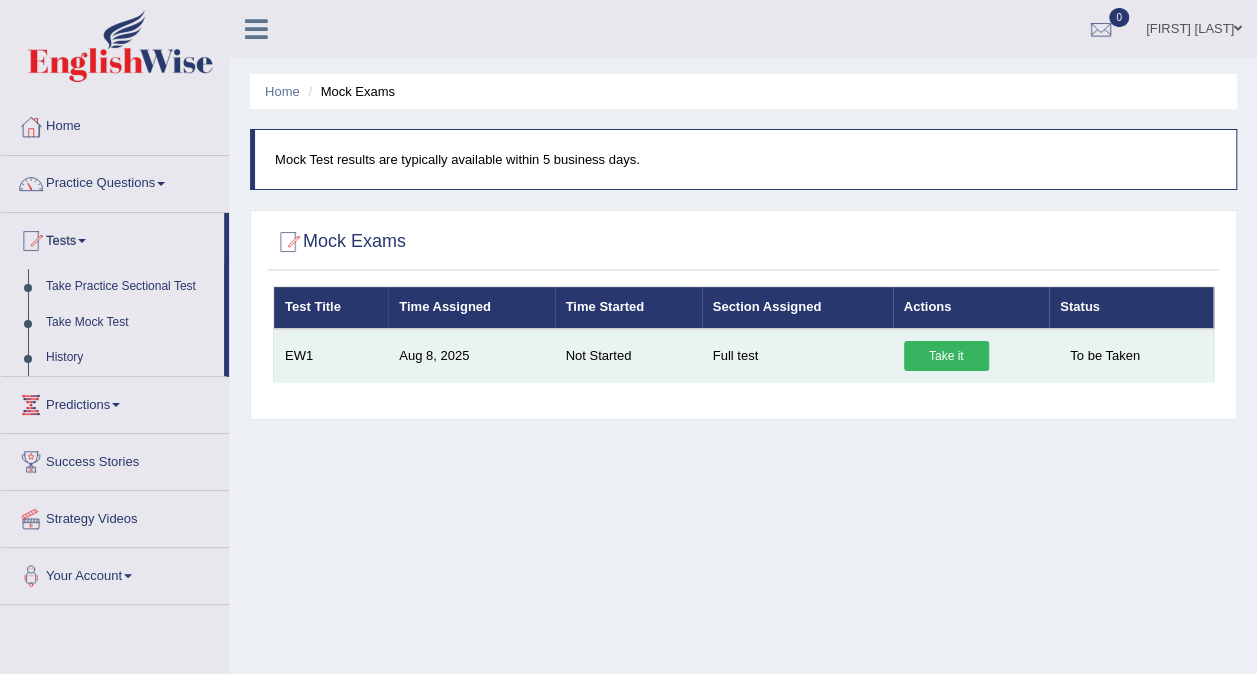 click on "Take it" at bounding box center [946, 356] 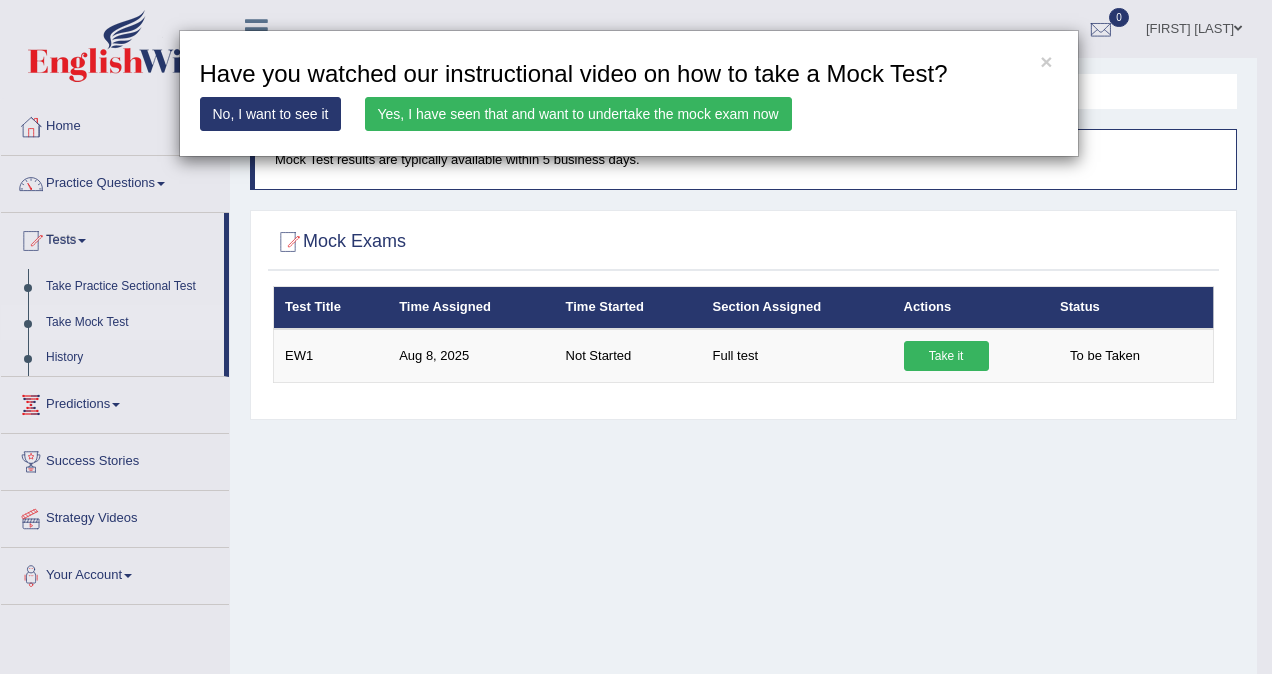click on "Yes, I have seen that and want to undertake the mock exam now" at bounding box center (578, 114) 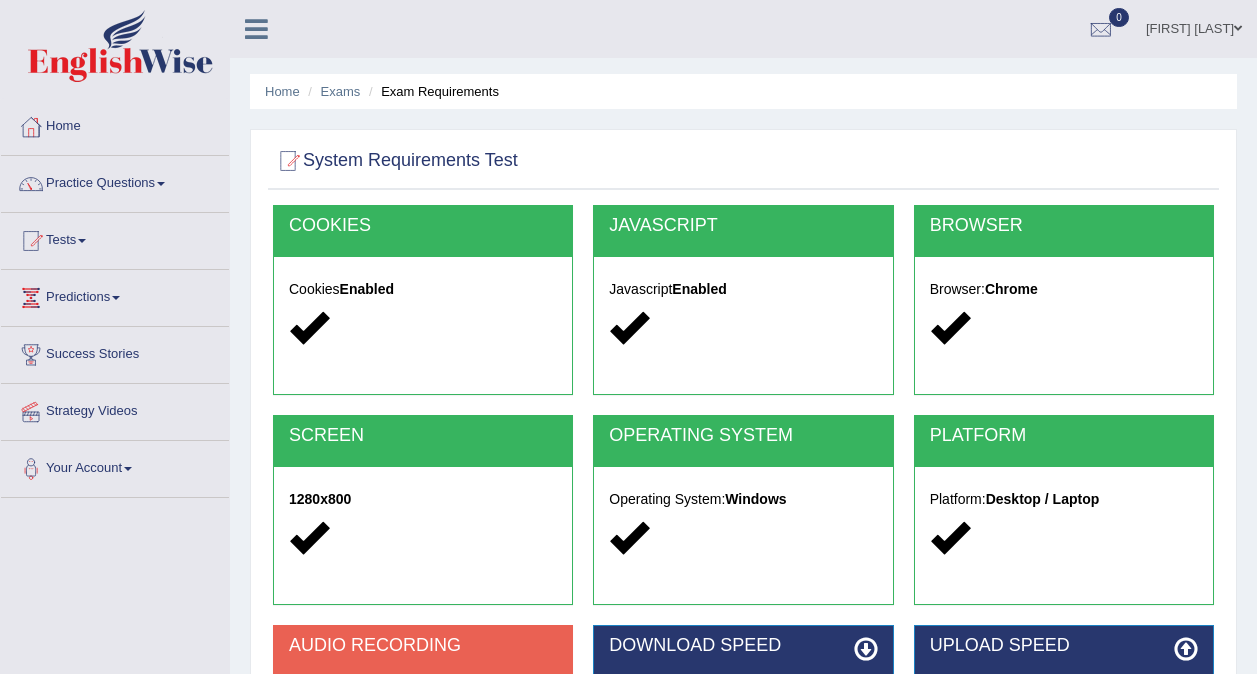 scroll, scrollTop: 0, scrollLeft: 0, axis: both 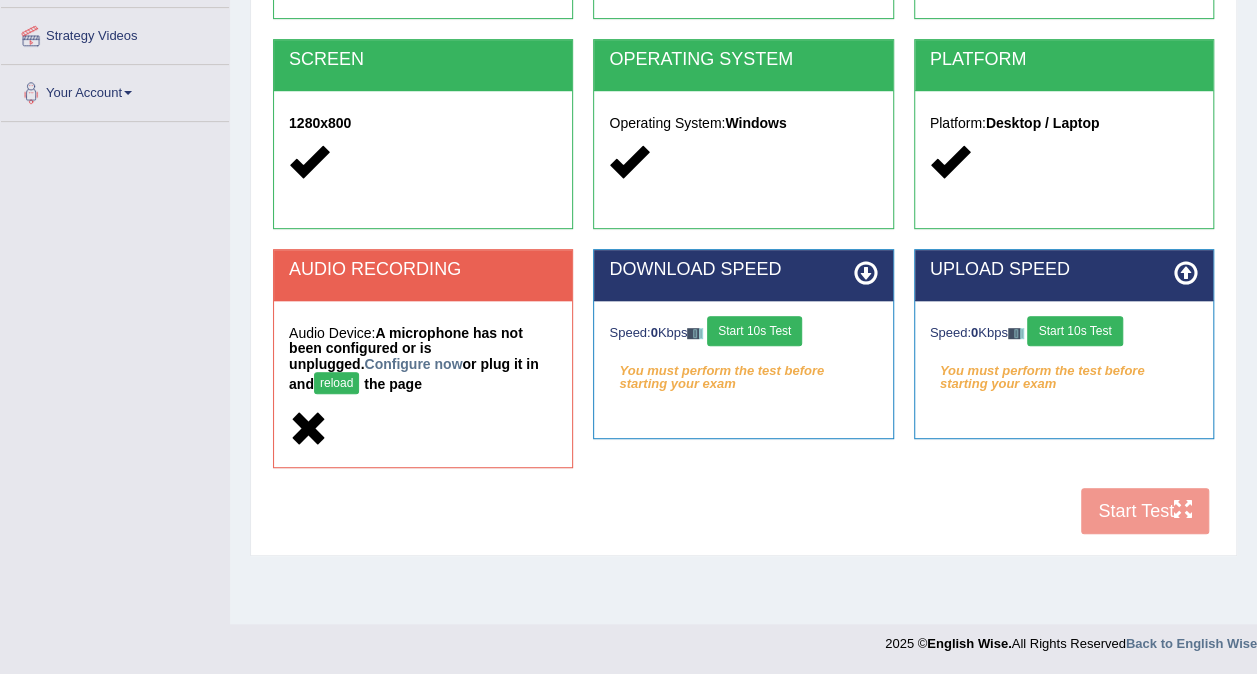 click on "You must perform the test before starting your exam" at bounding box center [743, 371] 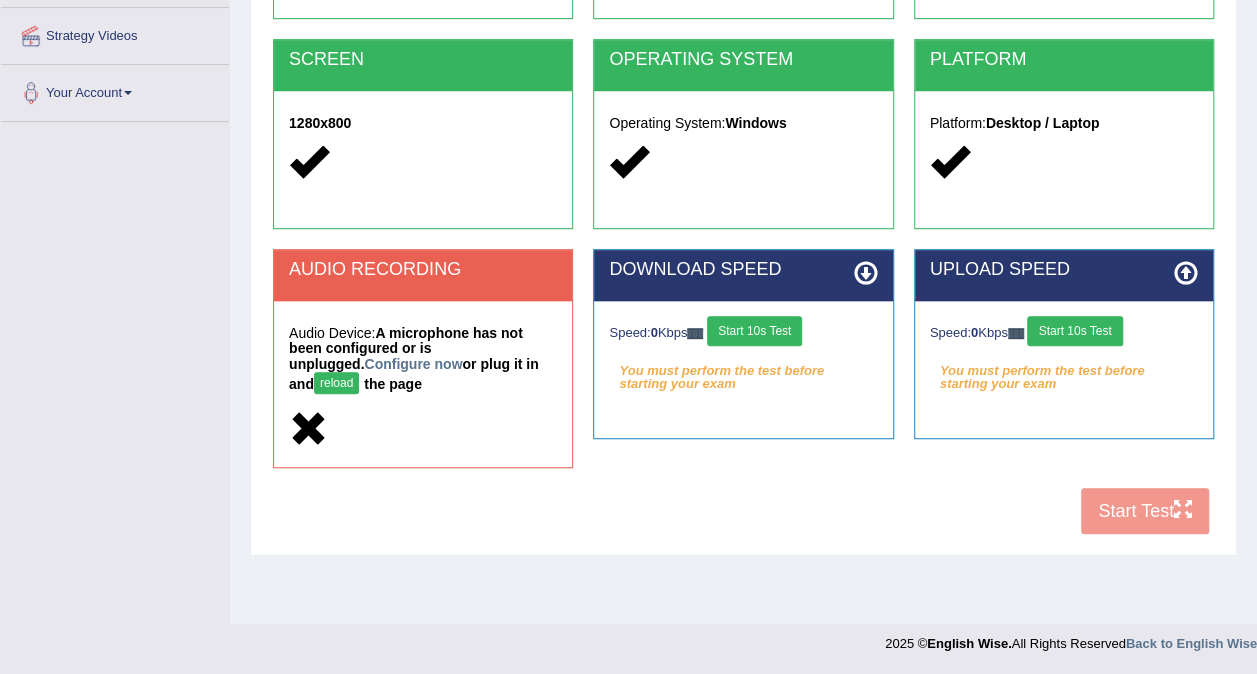 click on "You must perform the test before starting your exam" at bounding box center (1064, 371) 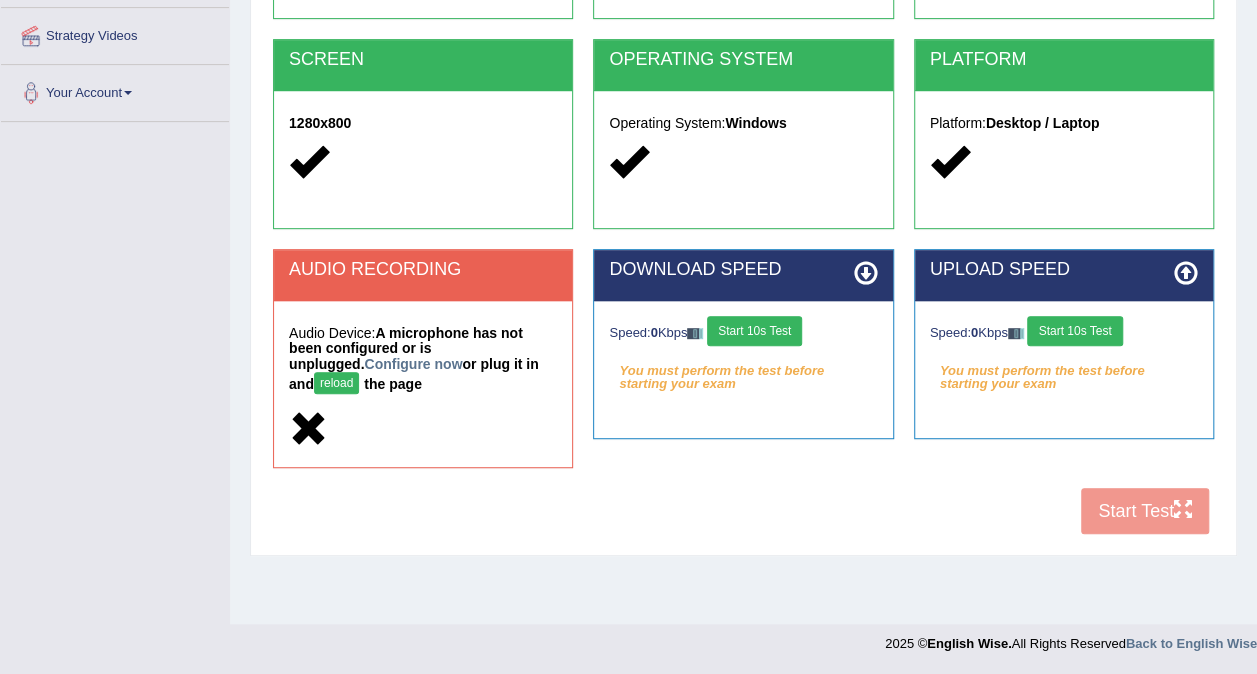 click on "You must perform the test before starting your exam" at bounding box center (743, 371) 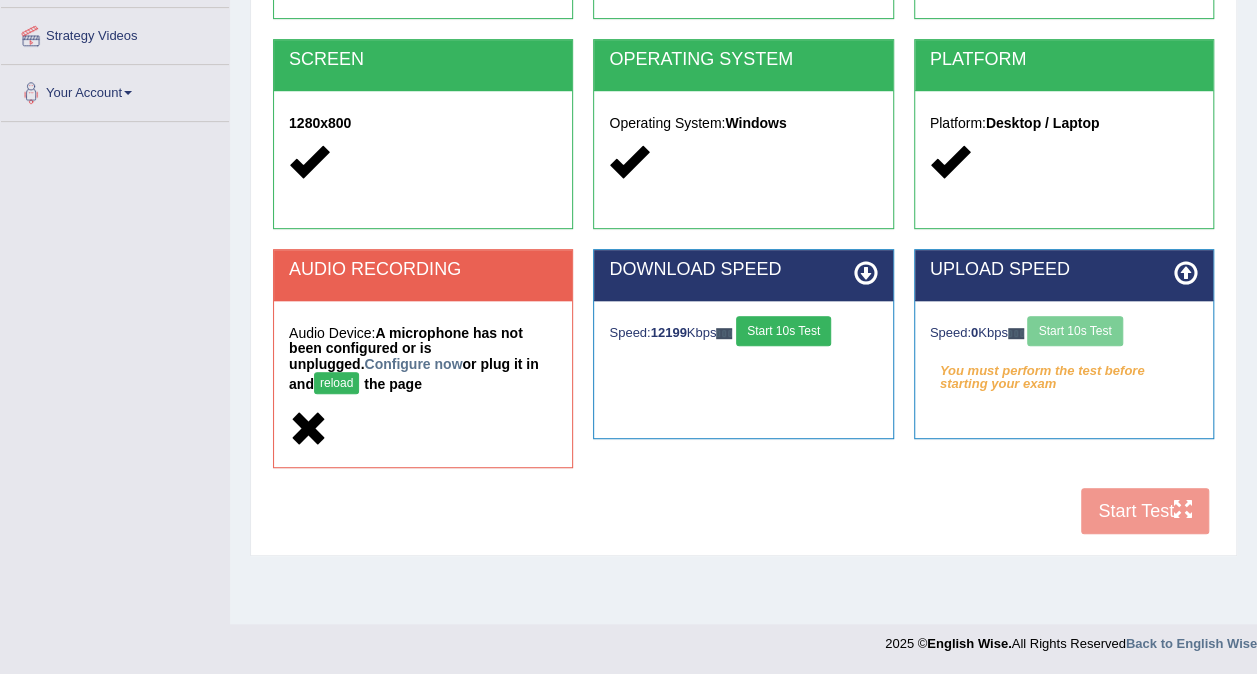 click on "Speed:  0  Kbps    Start 10s Test" at bounding box center [1064, 333] 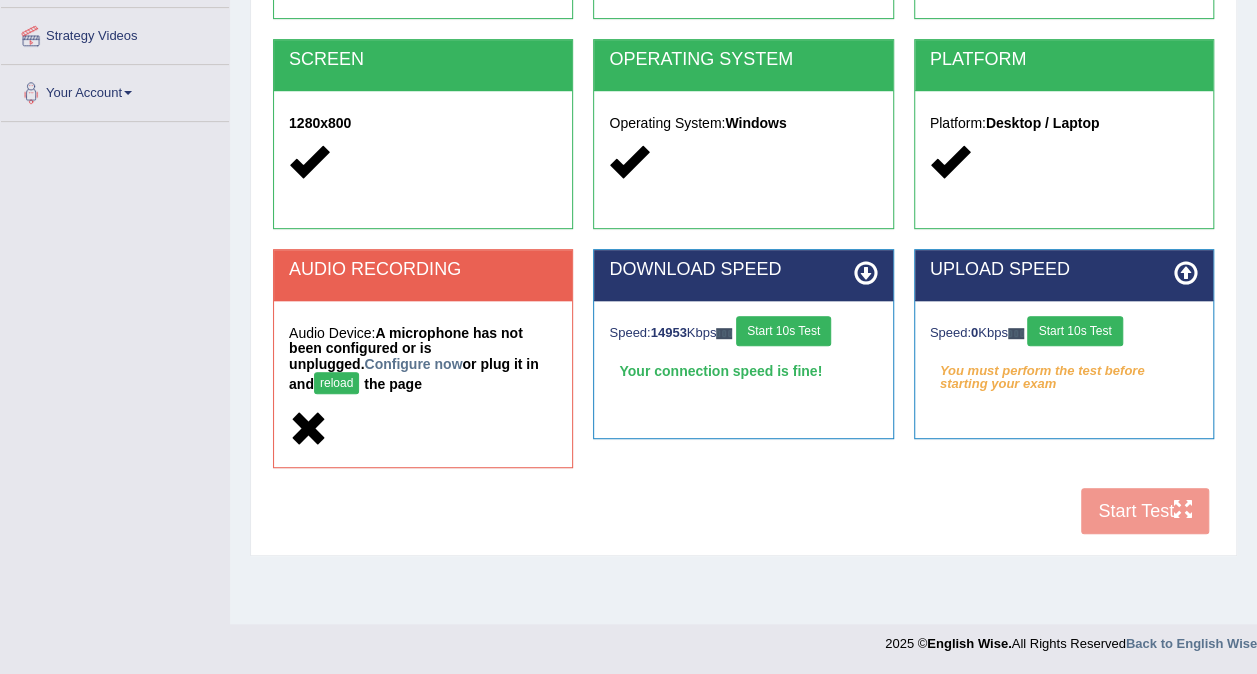 click on "Start 10s Test" at bounding box center (1074, 331) 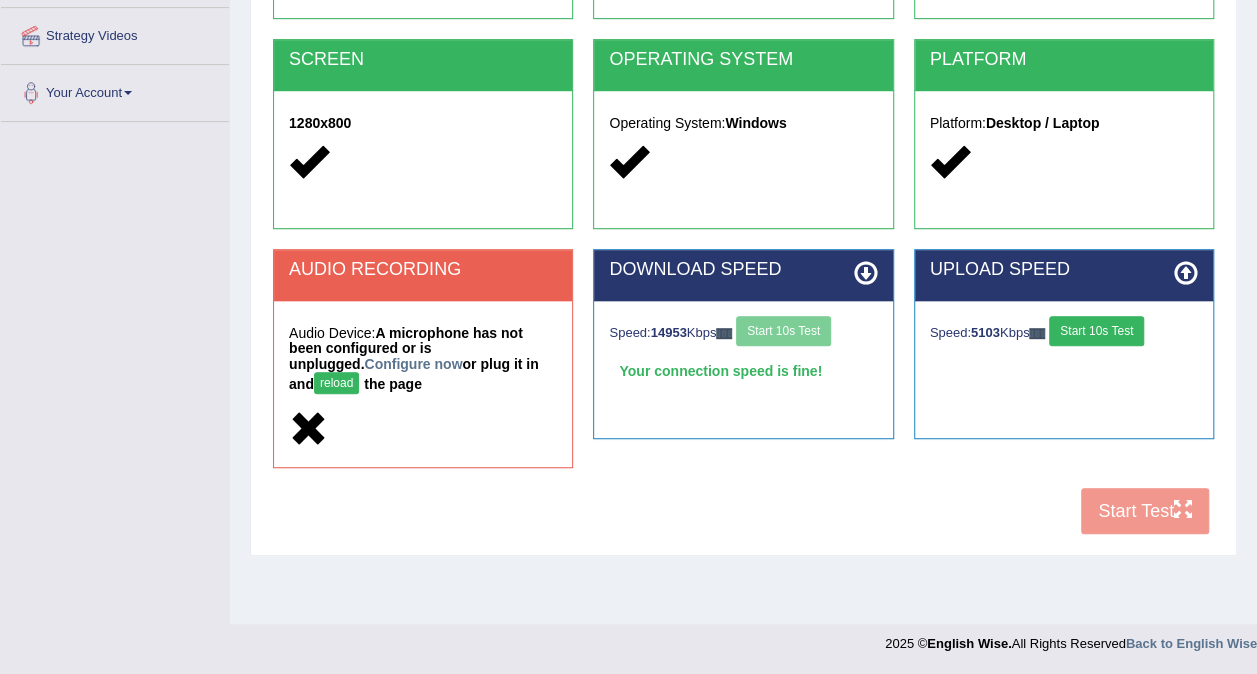 click on "Start 10s Test" at bounding box center [1096, 331] 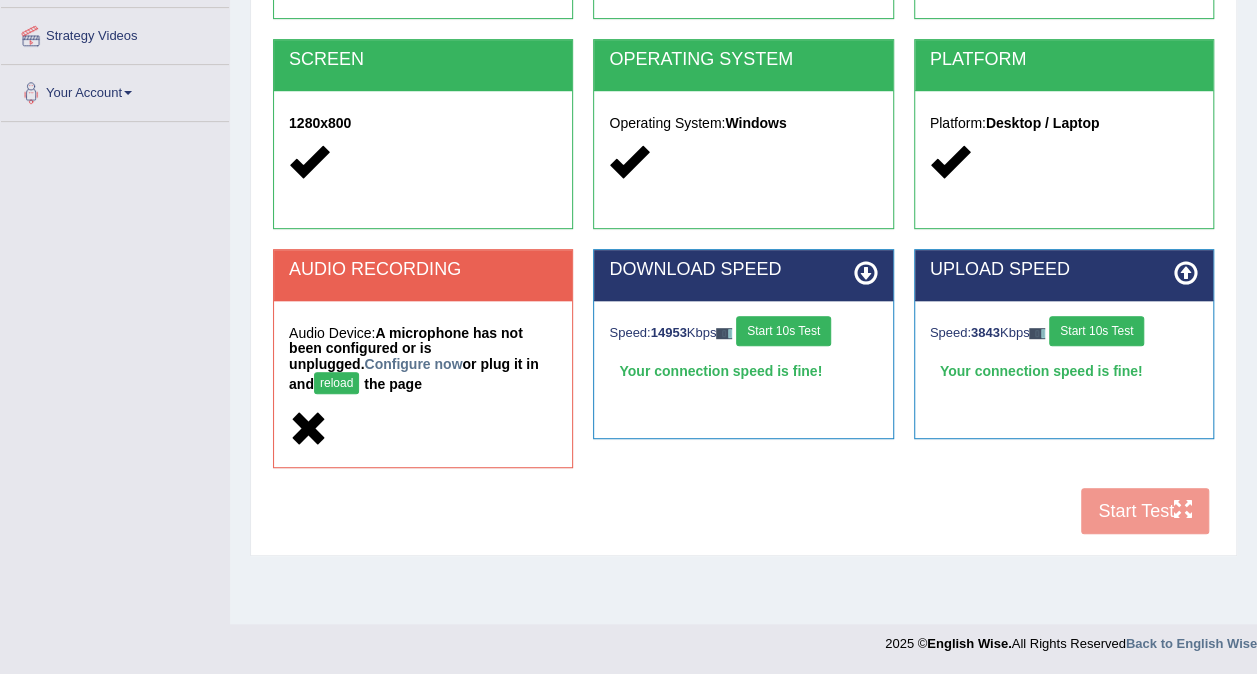 click on "COOKIES
Cookies  Enabled
JAVASCRIPT
Javascript  Enabled
BROWSER
Browser:  Chrome
SCREEN
1280x800
OPERATING SYSTEM
Operating System:  Windows
PLATFORM
Platform:  Desktop / Laptop
AUDIO RECORDING
Audio Device:  A microphone has not been configured or is unplugged.  Configure now  or plug it in and  reload  the page
DOWNLOAD SPEED
Speed:  14953  Kbps    Start 10s Test
Your connection speed is fine!
Select Audio Quality
UPLOAD SPEED
Speed:  3843  Kbps    Start 10s Test
Your connection speed is fine!" at bounding box center [743, 187] 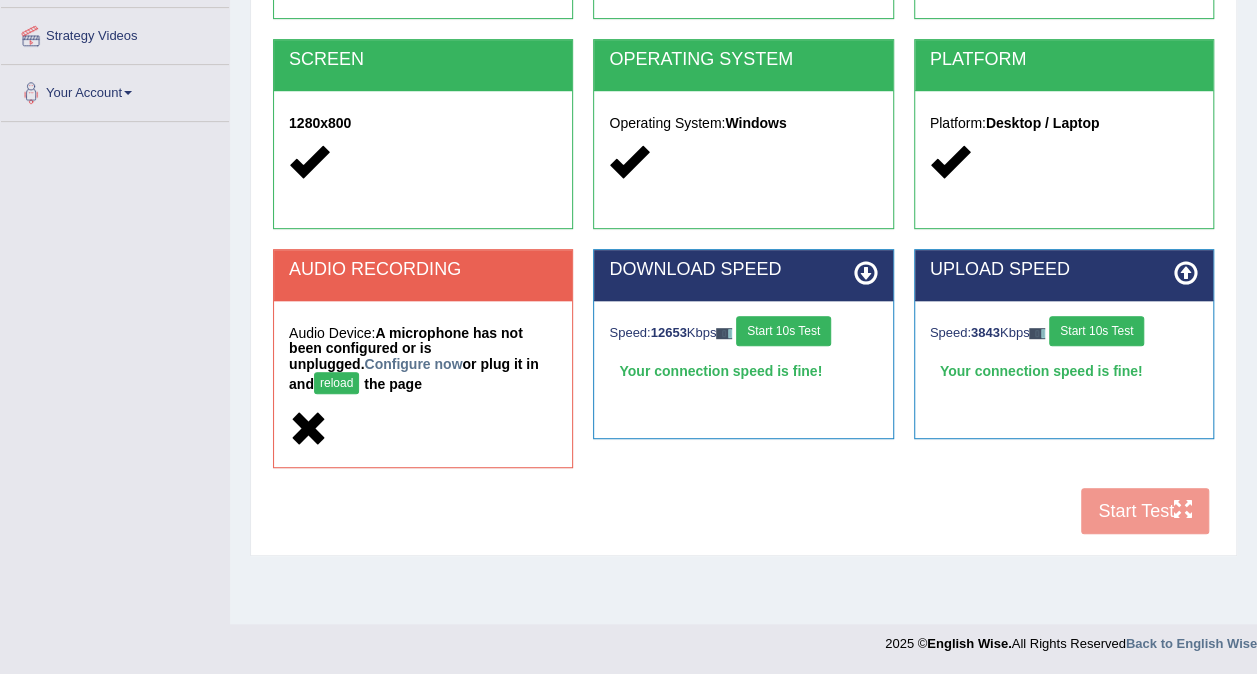 click on "Start 10s Test" at bounding box center [1096, 331] 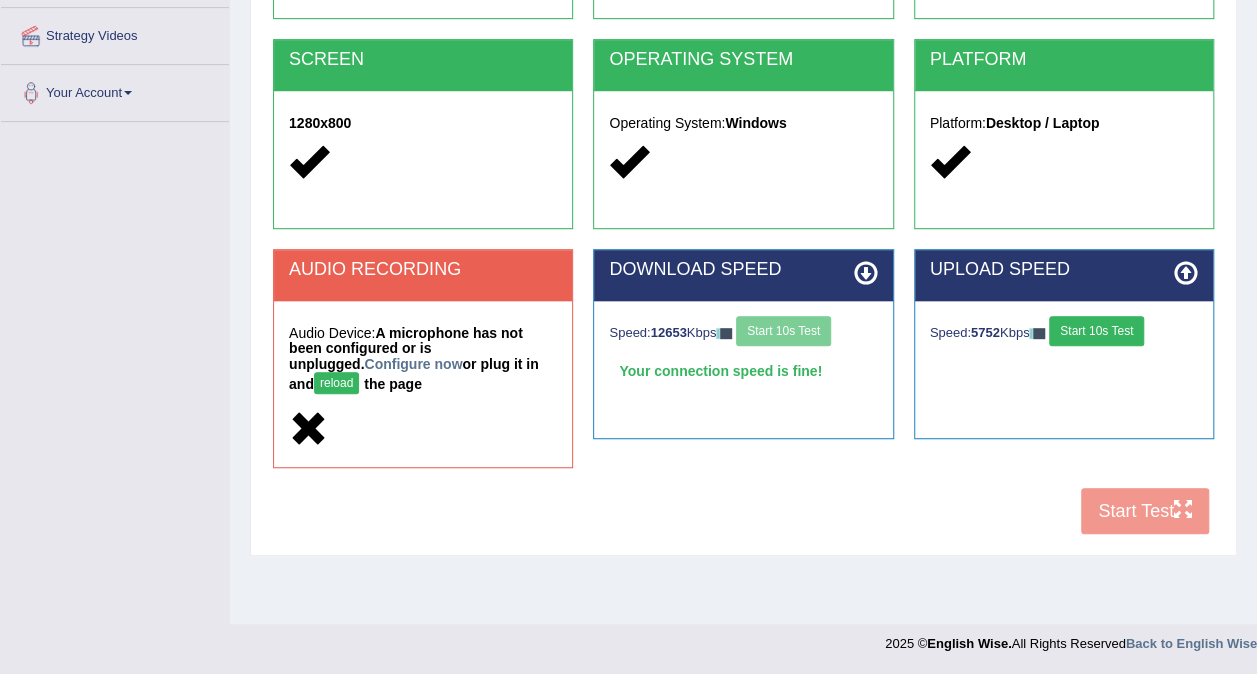 click on "Start 10s Test" at bounding box center [1096, 331] 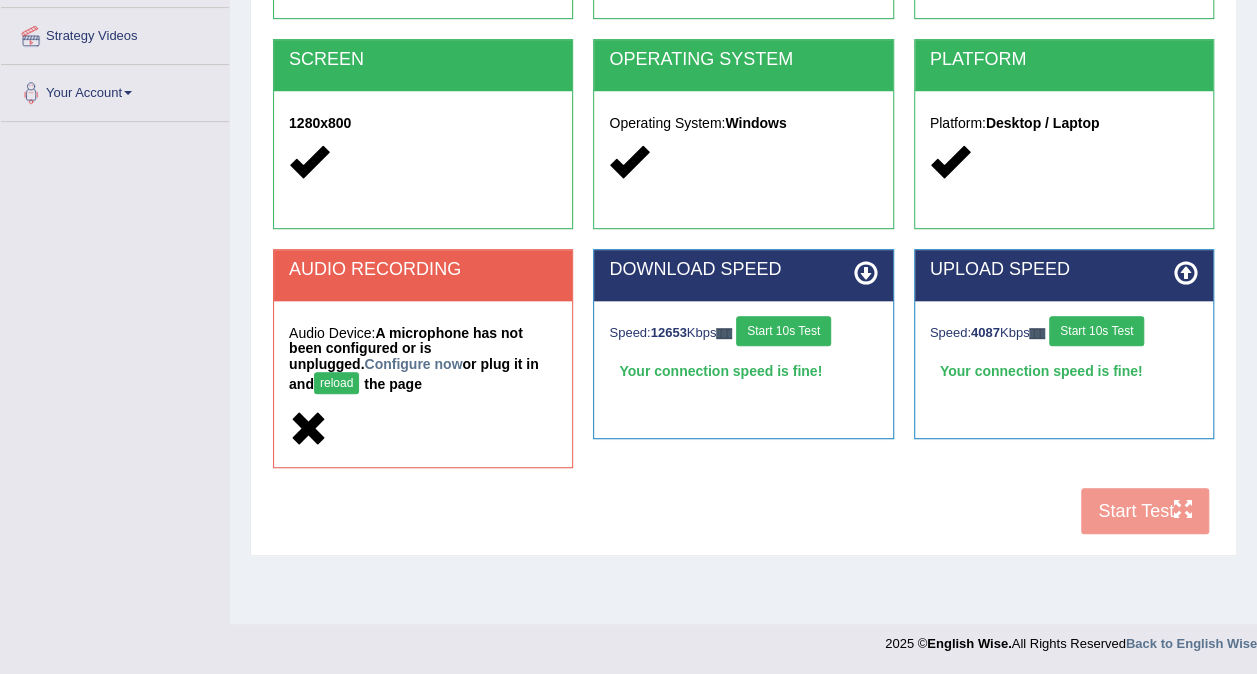 click on "COOKIES
Cookies  Enabled
JAVASCRIPT
Javascript  Enabled
BROWSER
Browser:  Chrome
SCREEN
1280x800
OPERATING SYSTEM
Operating System:  Windows
PLATFORM
Platform:  Desktop / Laptop
AUDIO RECORDING
Audio Device:  A microphone has not been configured or is unplugged.  Configure now  or plug it in and  reload  the page
DOWNLOAD SPEED
Speed:  12653  Kbps    Start 10s Test
Your connection speed is fine!
Select Audio Quality
UPLOAD SPEED
Speed:  4087  Kbps    Start 10s Test
Your connection speed is fine!" at bounding box center [743, 187] 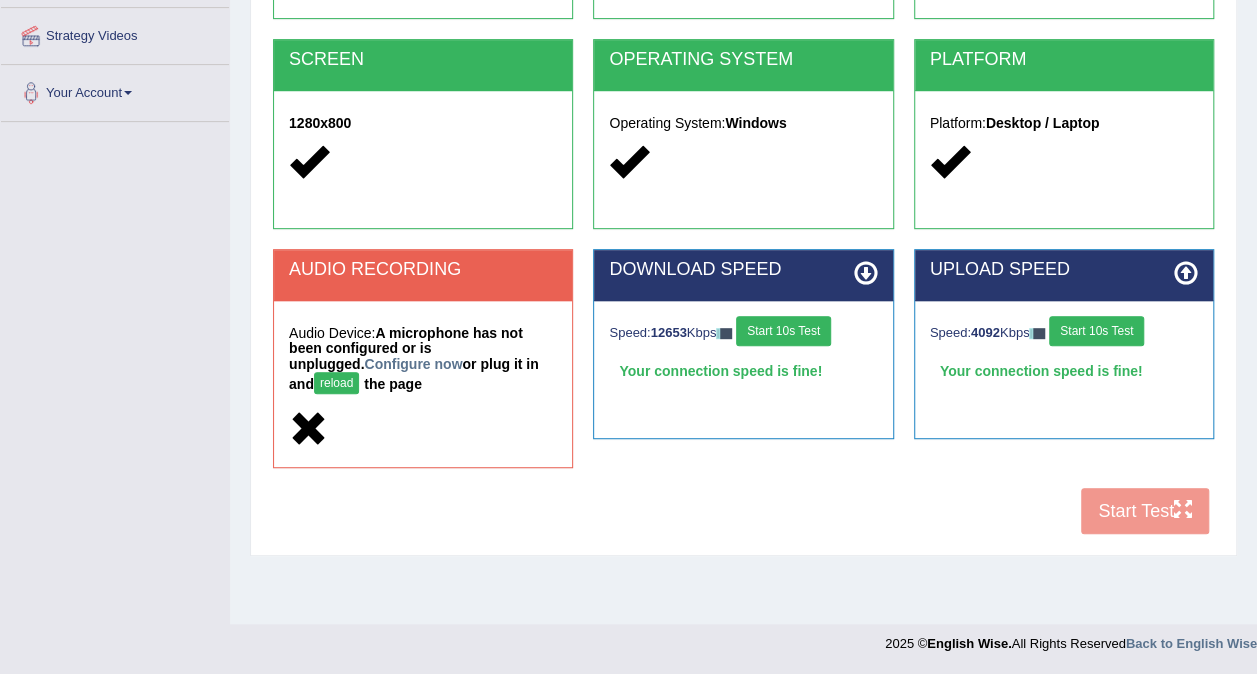 click on "COOKIES
Cookies  Enabled
JAVASCRIPT
Javascript  Enabled
BROWSER
Browser:  Chrome
SCREEN
1280x800
OPERATING SYSTEM
Operating System:  Windows
PLATFORM
Platform:  Desktop / Laptop
AUDIO RECORDING
Audio Device:  A microphone has not been configured or is unplugged.  Configure now  or plug it in and  reload  the page
DOWNLOAD SPEED
Speed:  12653  Kbps    Start 10s Test
Your connection speed is fine!
Select Audio Quality
UPLOAD SPEED
Speed:  4092  Kbps    Start 10s Test
Your connection speed is fine!" at bounding box center (743, 187) 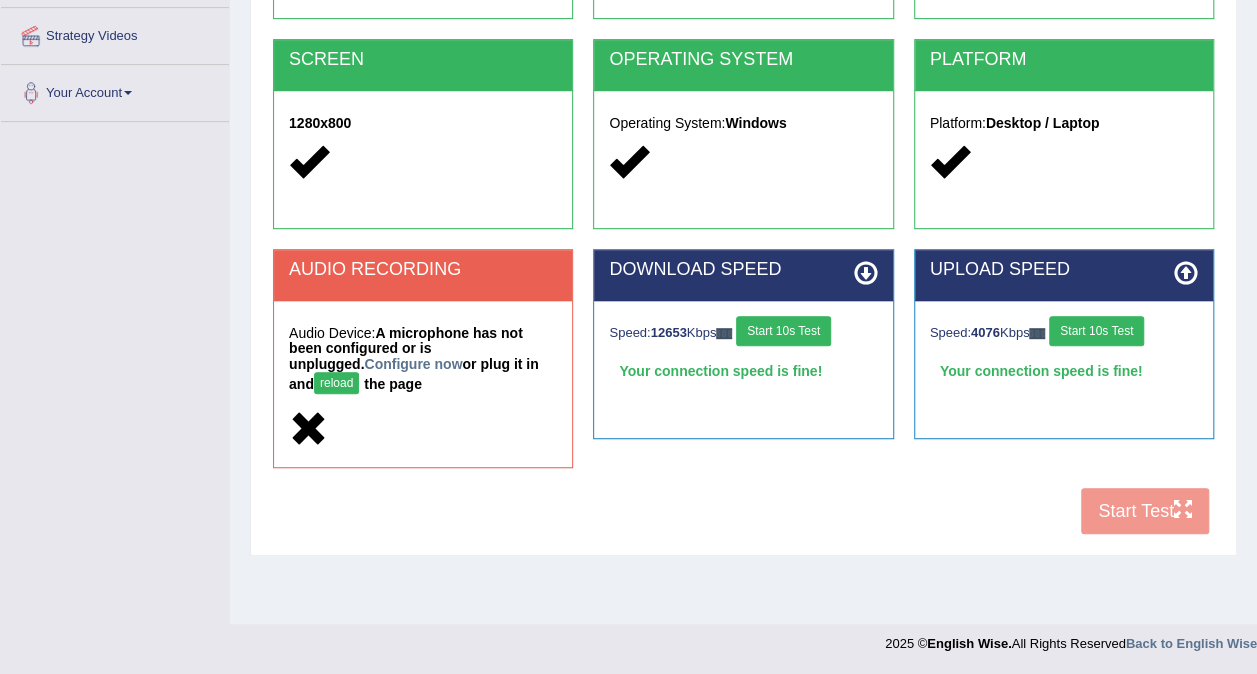 click on "Start 10s Test" at bounding box center [783, 331] 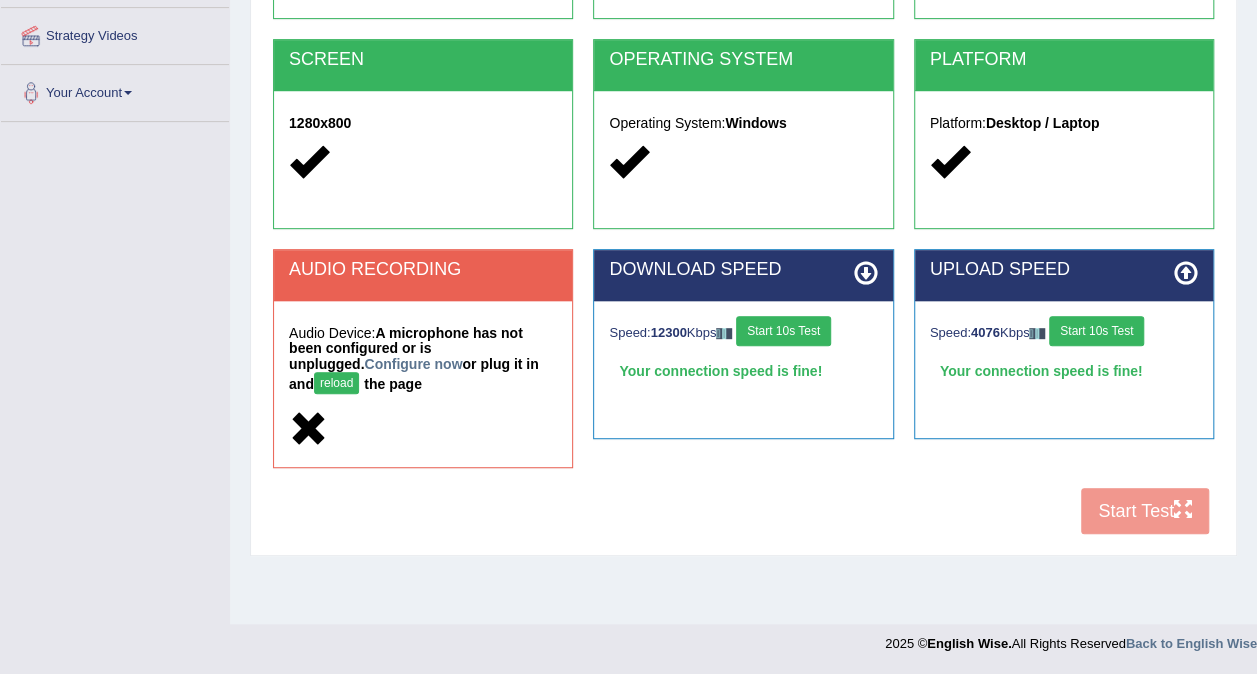 click on "Start 10s Test" at bounding box center (1096, 331) 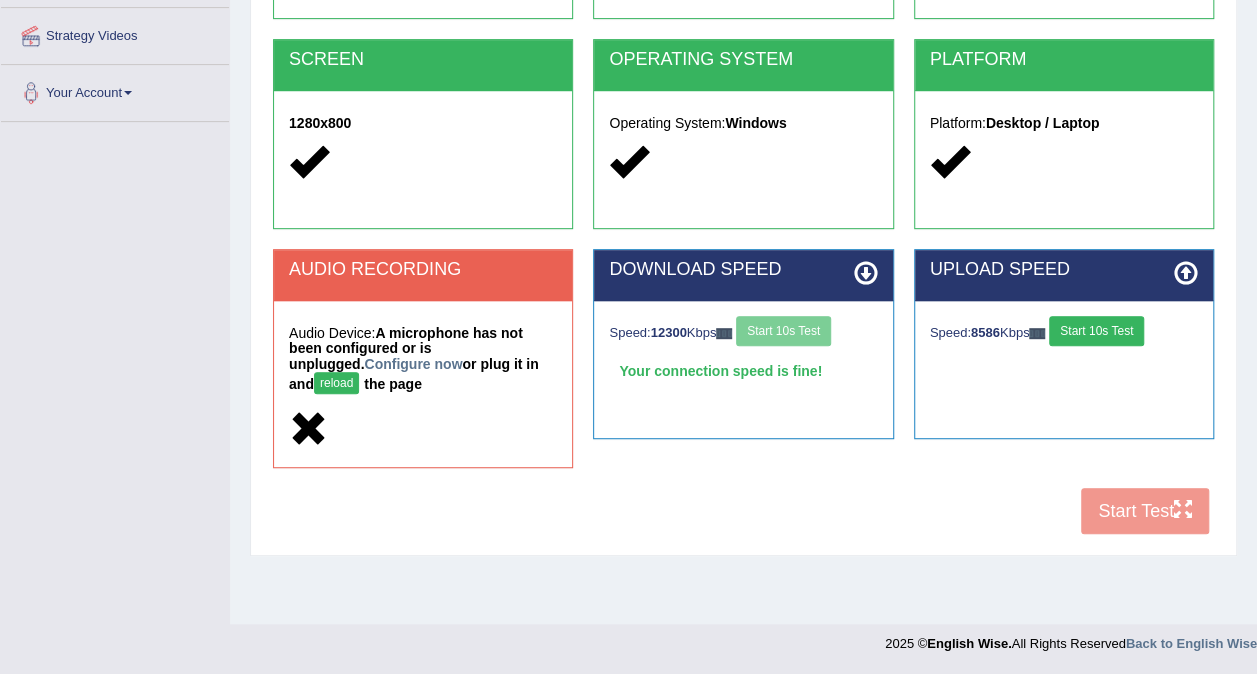 click on "Start 10s Test" at bounding box center (1096, 331) 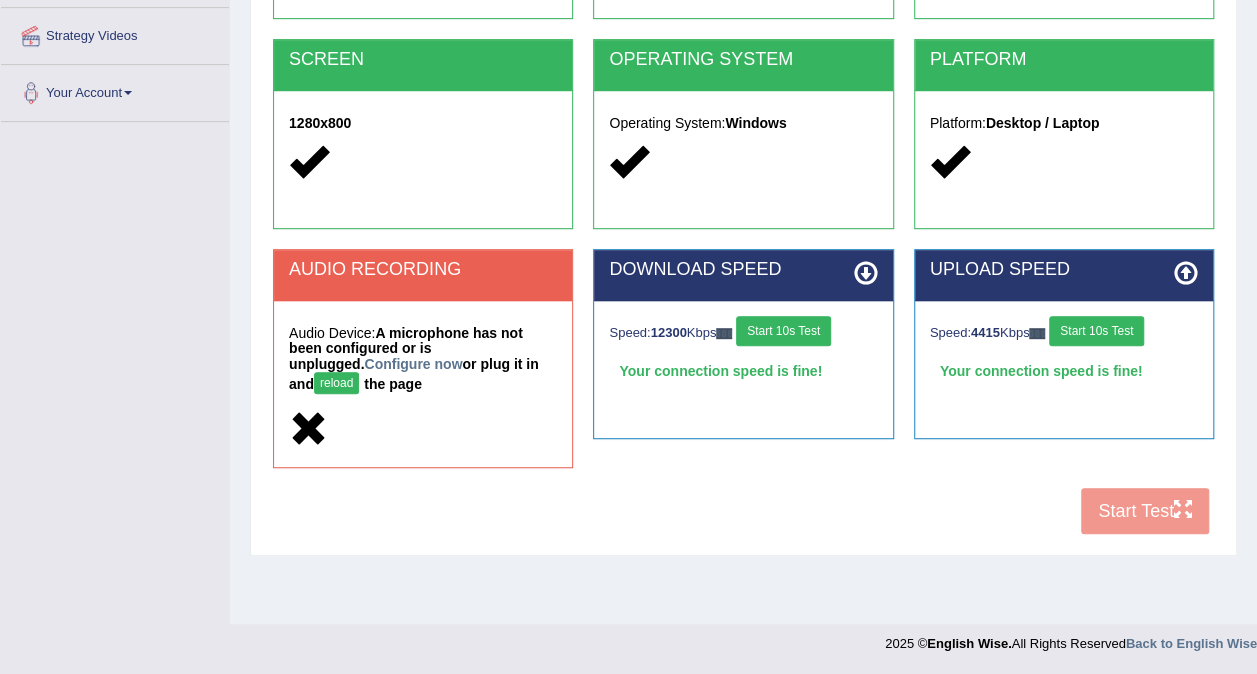 click on "COOKIES
Cookies  Enabled
JAVASCRIPT
Javascript  Enabled
BROWSER
Browser:  Chrome
SCREEN
1280x800
OPERATING SYSTEM
Operating System:  Windows
PLATFORM
Platform:  Desktop / Laptop
AUDIO RECORDING
Audio Device:  A microphone has not been configured or is unplugged.  Configure now  or plug it in and  reload  the page
DOWNLOAD SPEED
Speed:  12300  Kbps    Start 10s Test
Your connection speed is fine!
Select Audio Quality
UPLOAD SPEED
Speed:  4415  Kbps    Start 10s Test
Your connection speed is fine!" at bounding box center [743, 187] 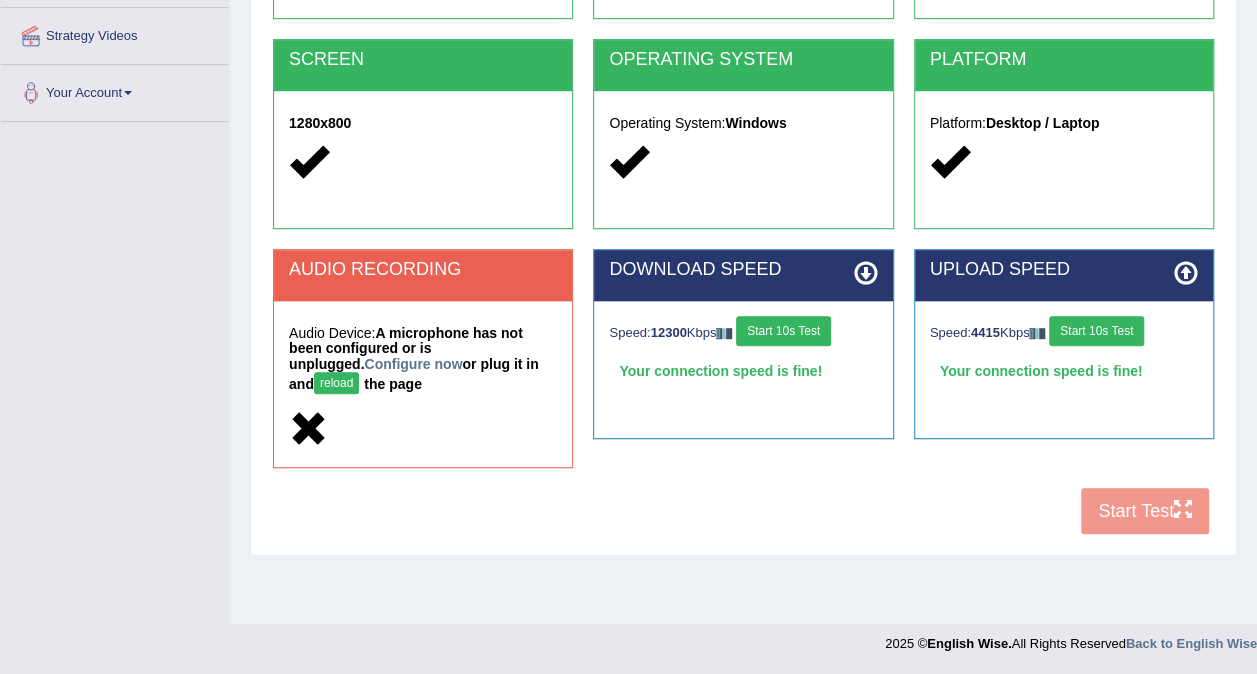 click on "COOKIES
Cookies  Enabled
JAVASCRIPT
Javascript  Enabled
BROWSER
Browser:  Chrome
SCREEN
1280x800
OPERATING SYSTEM
Operating System:  Windows
PLATFORM
Platform:  Desktop / Laptop
AUDIO RECORDING
Audio Device:  A microphone has not been configured or is unplugged.  Configure now  or plug it in and  reload  the page
DOWNLOAD SPEED
Speed:  12300  Kbps    Start 10s Test
Your connection speed is fine!
Select Audio Quality
UPLOAD SPEED
Speed:  4415  Kbps    Start 10s Test
Your connection speed is fine!" at bounding box center [743, 187] 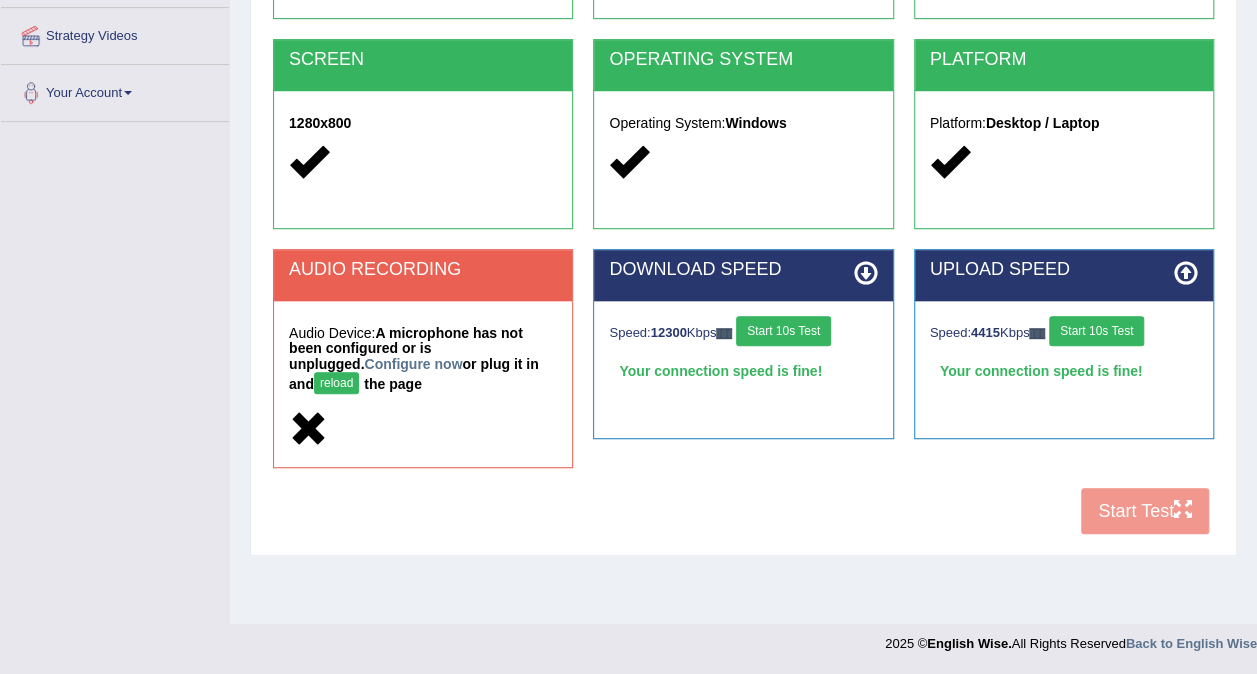 click on "COOKIES
Cookies  Enabled
JAVASCRIPT
Javascript  Enabled
BROWSER
Browser:  Chrome
SCREEN
1280x800
OPERATING SYSTEM
Operating System:  Windows
PLATFORM
Platform:  Desktop / Laptop
AUDIO RECORDING
Audio Device:  A microphone has not been configured or is unplugged.  Configure now  or plug it in and  reload  the page
DOWNLOAD SPEED
Speed:  12300  Kbps    Start 10s Test
Your connection speed is fine!
Select Audio Quality
UPLOAD SPEED
Speed:  4415  Kbps    Start 10s Test
Your connection speed is fine!" at bounding box center (743, 187) 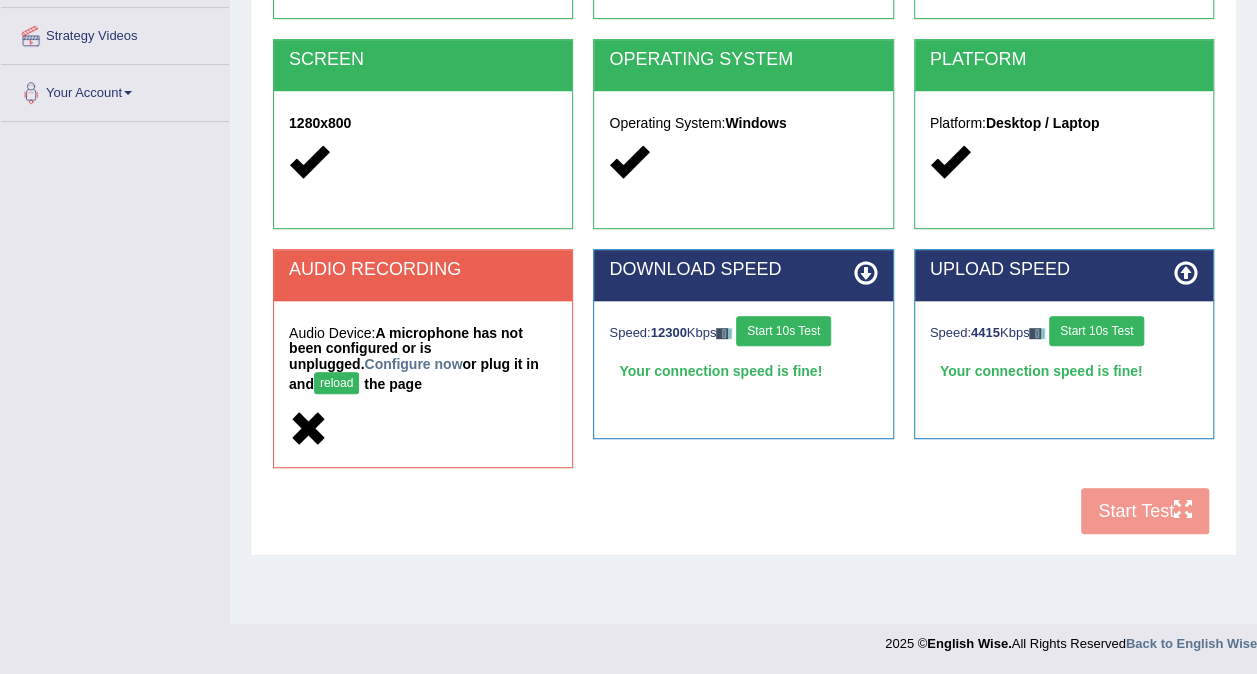 click on "COOKIES
Cookies  Enabled
JAVASCRIPT
Javascript  Enabled
BROWSER
Browser:  Chrome
SCREEN
1280x800
OPERATING SYSTEM
Operating System:  Windows
PLATFORM
Platform:  Desktop / Laptop
AUDIO RECORDING
Audio Device:  A microphone has not been configured or is unplugged.  Configure now  or plug it in and  reload  the page
DOWNLOAD SPEED
Speed:  12300  Kbps    Start 10s Test
Your connection speed is fine!
Select Audio Quality
UPLOAD SPEED
Speed:  4415  Kbps    Start 10s Test
Your connection speed is fine!" at bounding box center [743, 187] 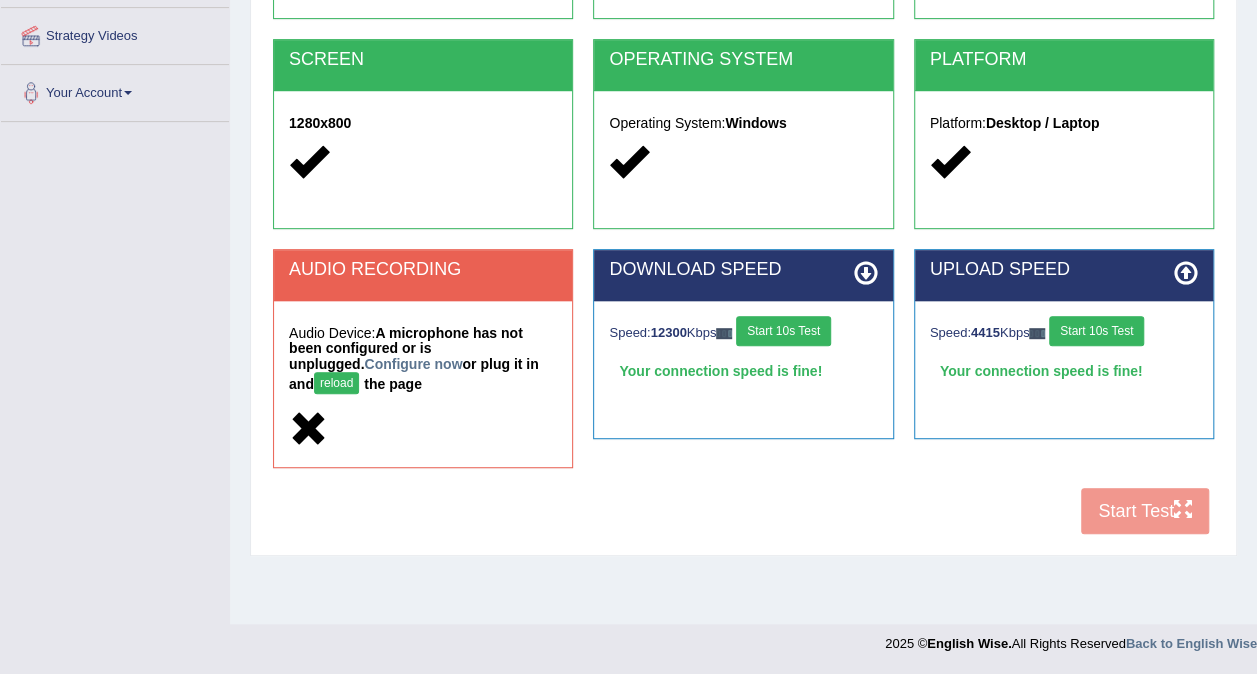 click on "Start 10s Test" at bounding box center [783, 331] 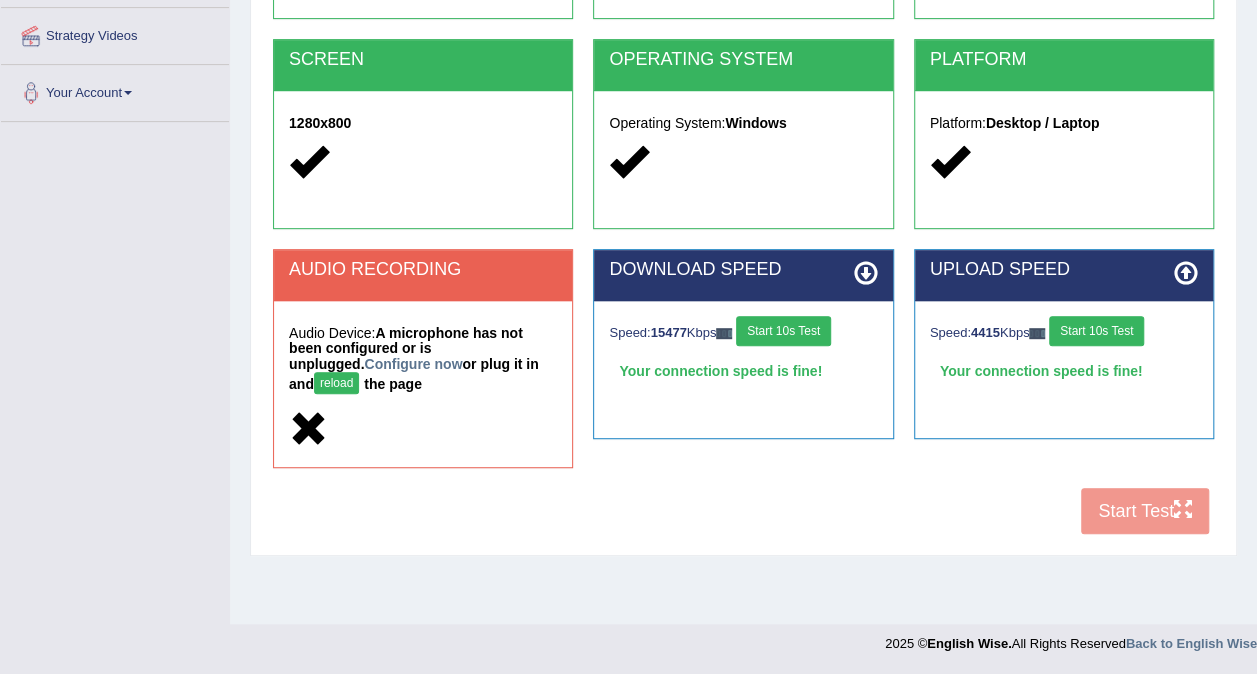 click on "Start 10s Test" at bounding box center [1096, 331] 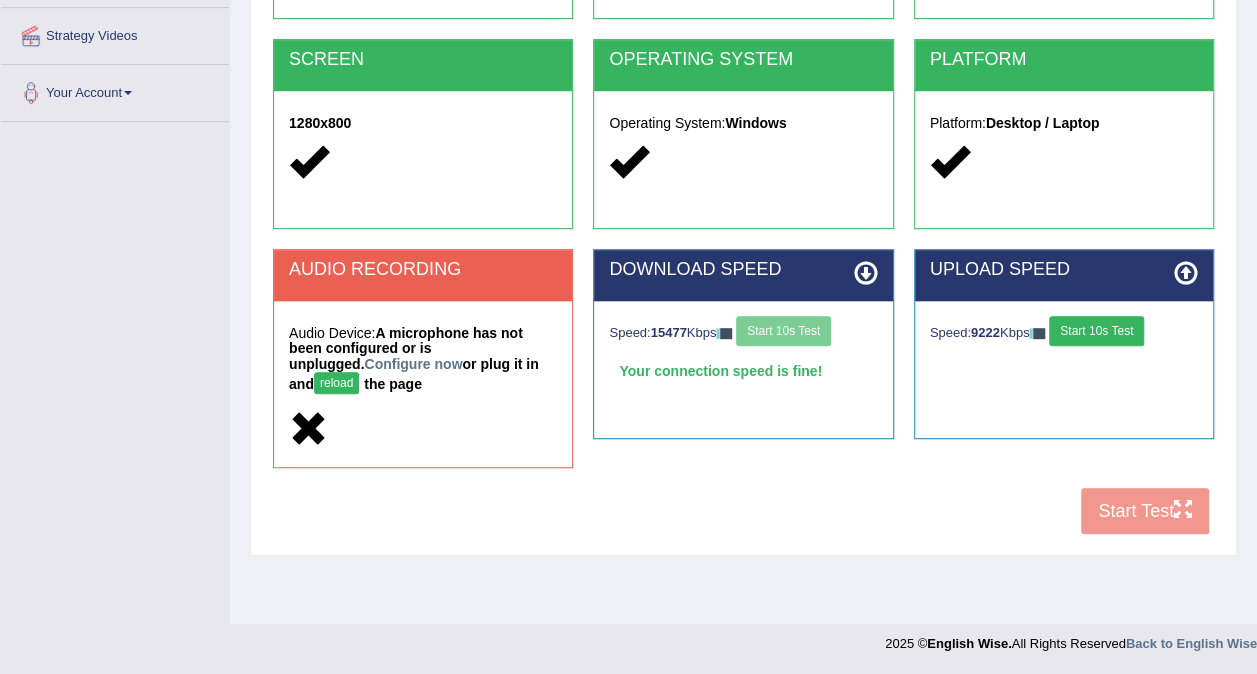 click on "Start 10s Test" at bounding box center (1096, 331) 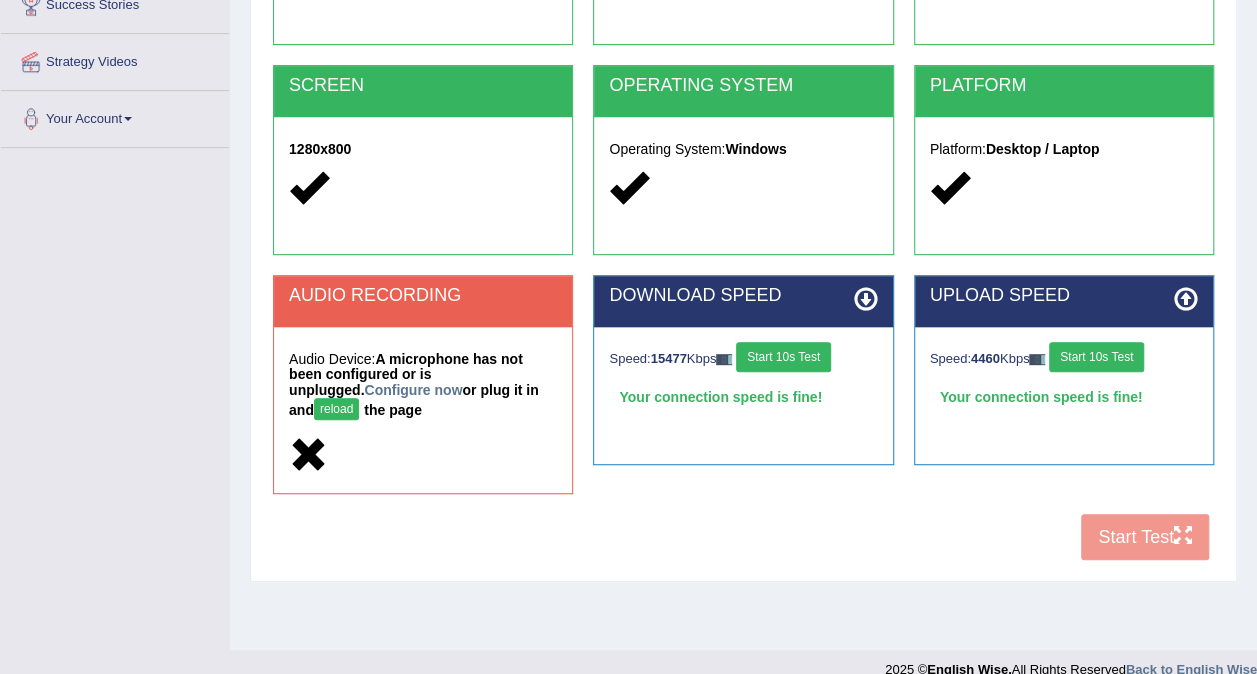 scroll, scrollTop: 351, scrollLeft: 0, axis: vertical 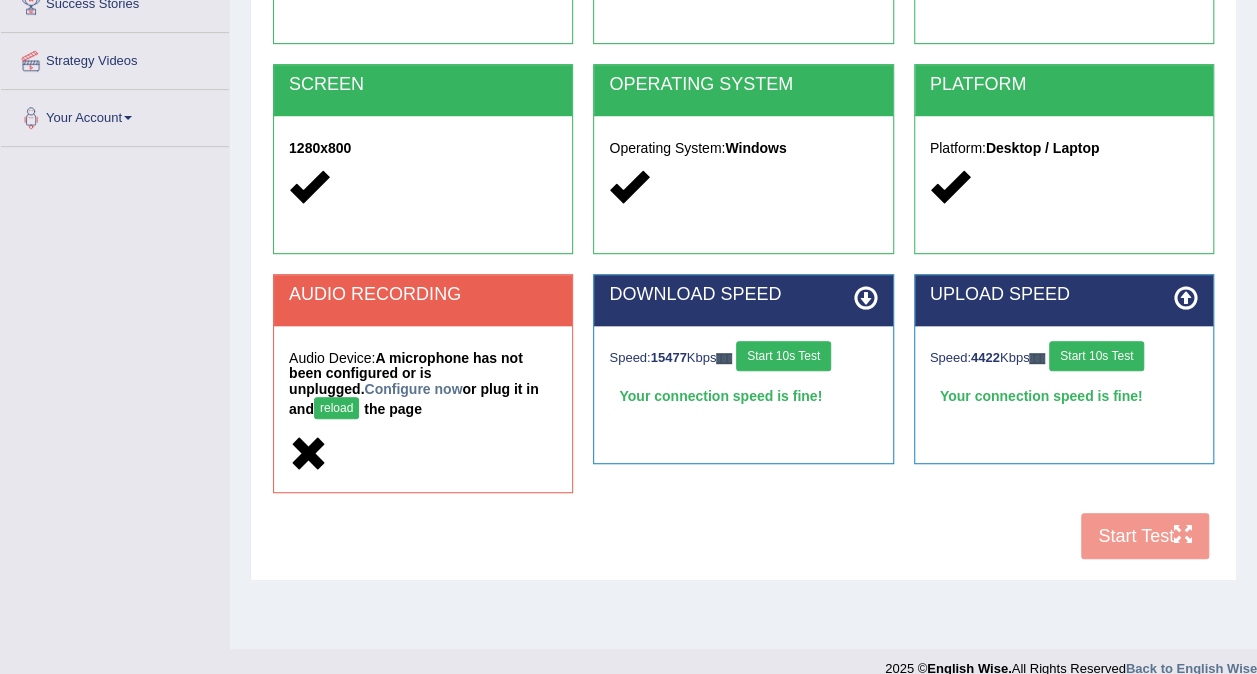 click on "reload" at bounding box center [336, 408] 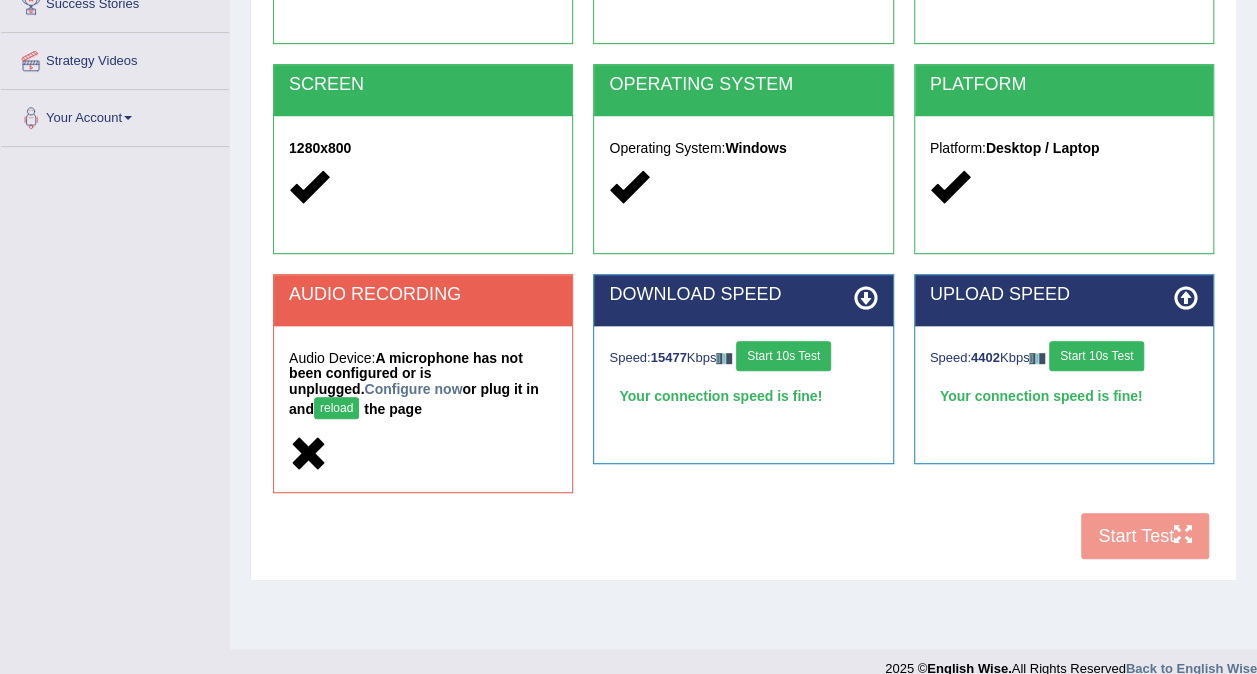 click on "reload" at bounding box center (336, 408) 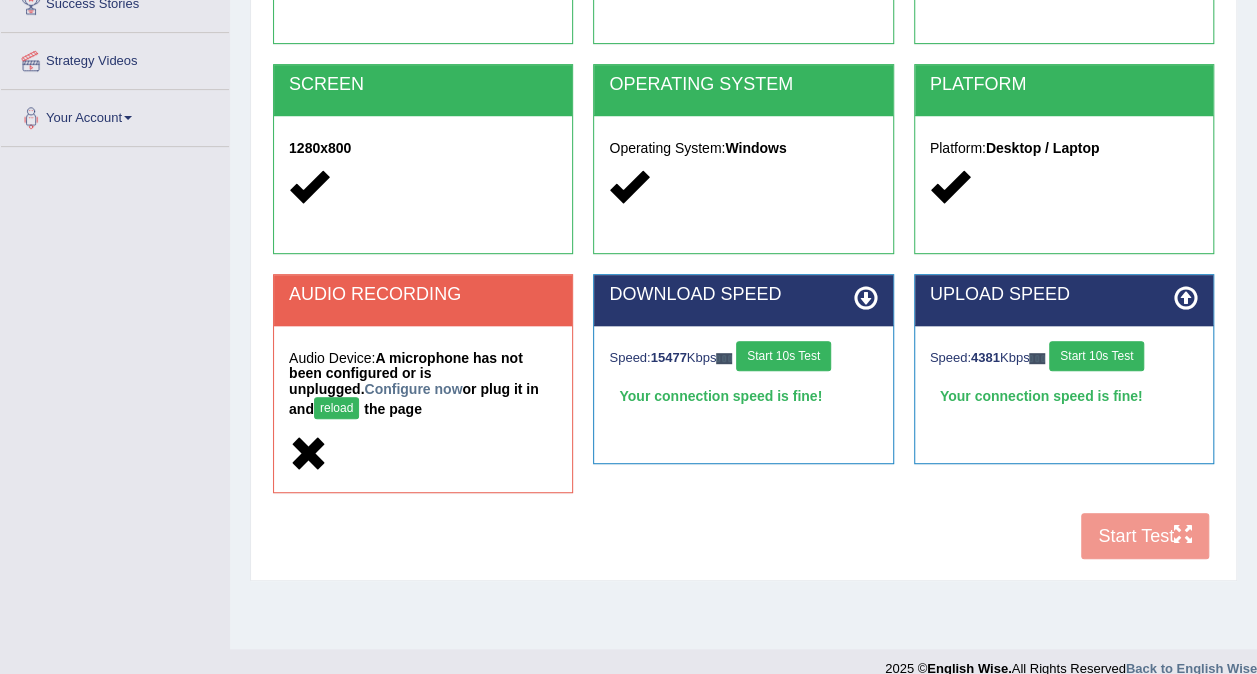 click on "reload" at bounding box center (336, 408) 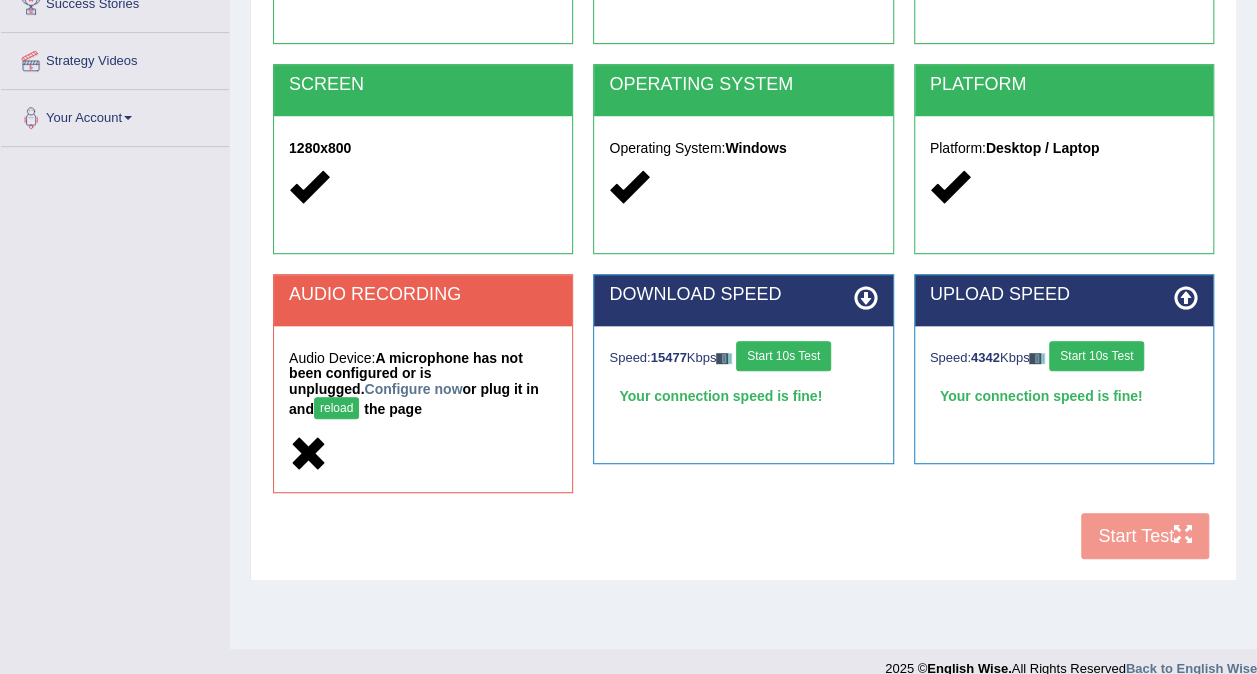 click on "reload" at bounding box center (336, 408) 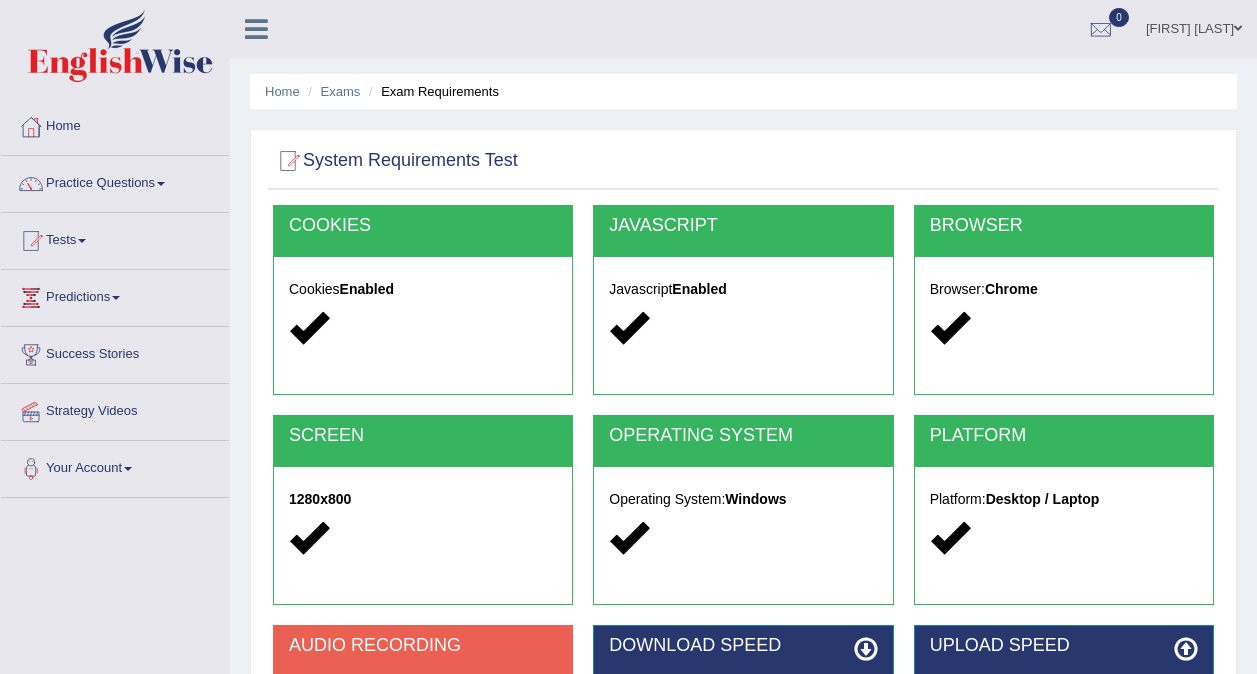scroll, scrollTop: 351, scrollLeft: 0, axis: vertical 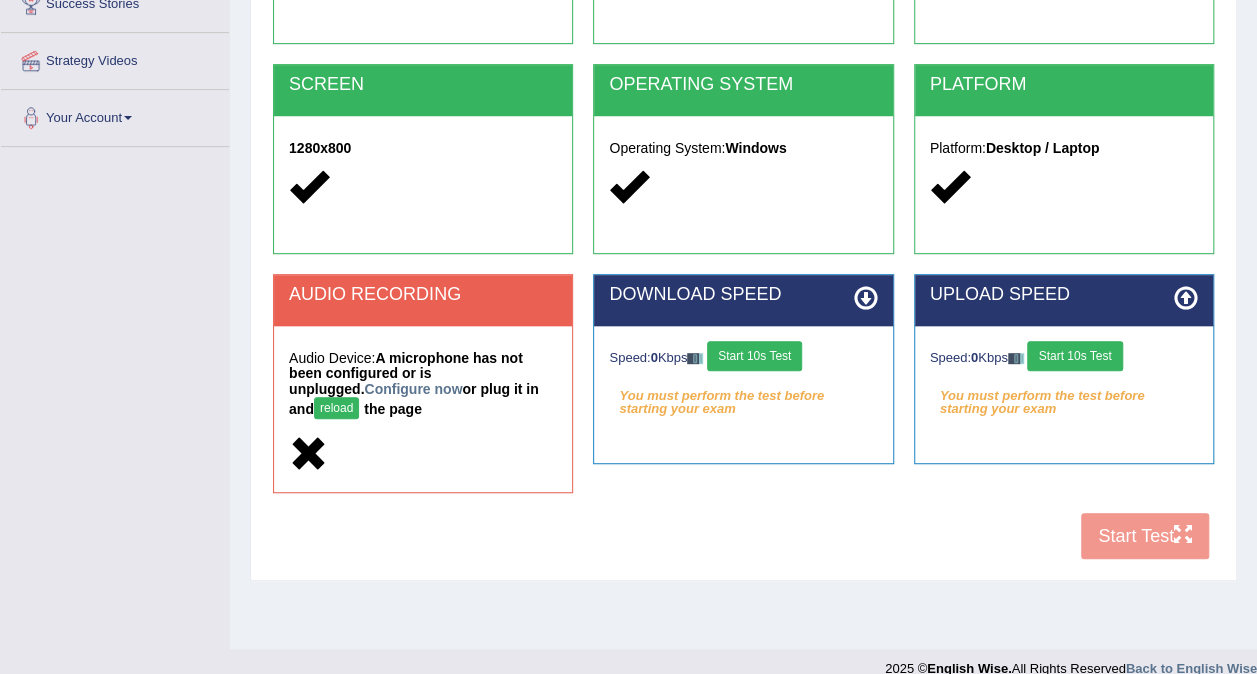 click on "reload" at bounding box center [336, 408] 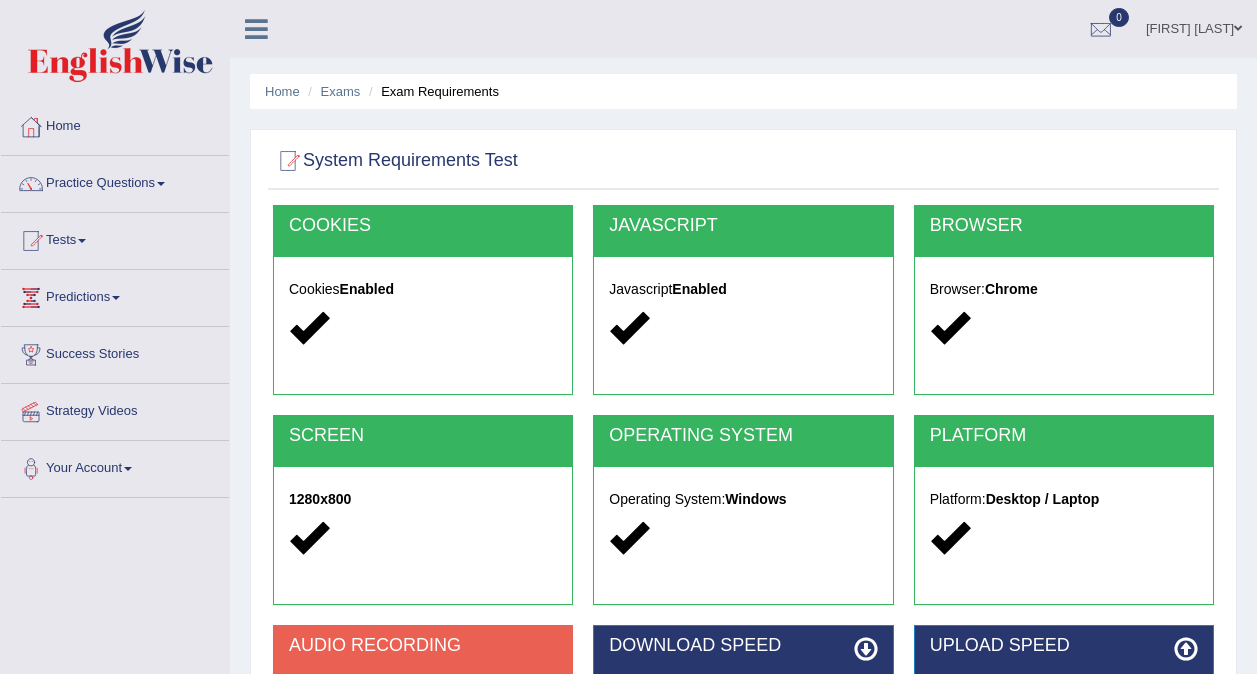 scroll, scrollTop: 351, scrollLeft: 0, axis: vertical 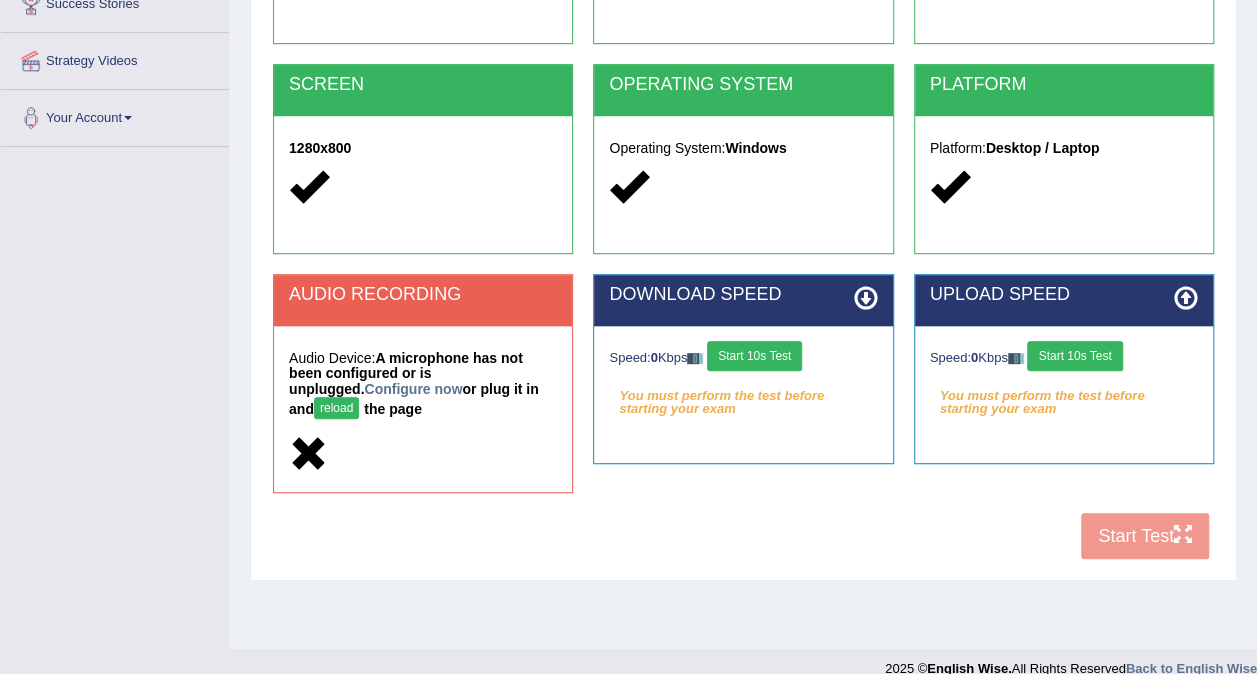 click on "reload" at bounding box center [336, 408] 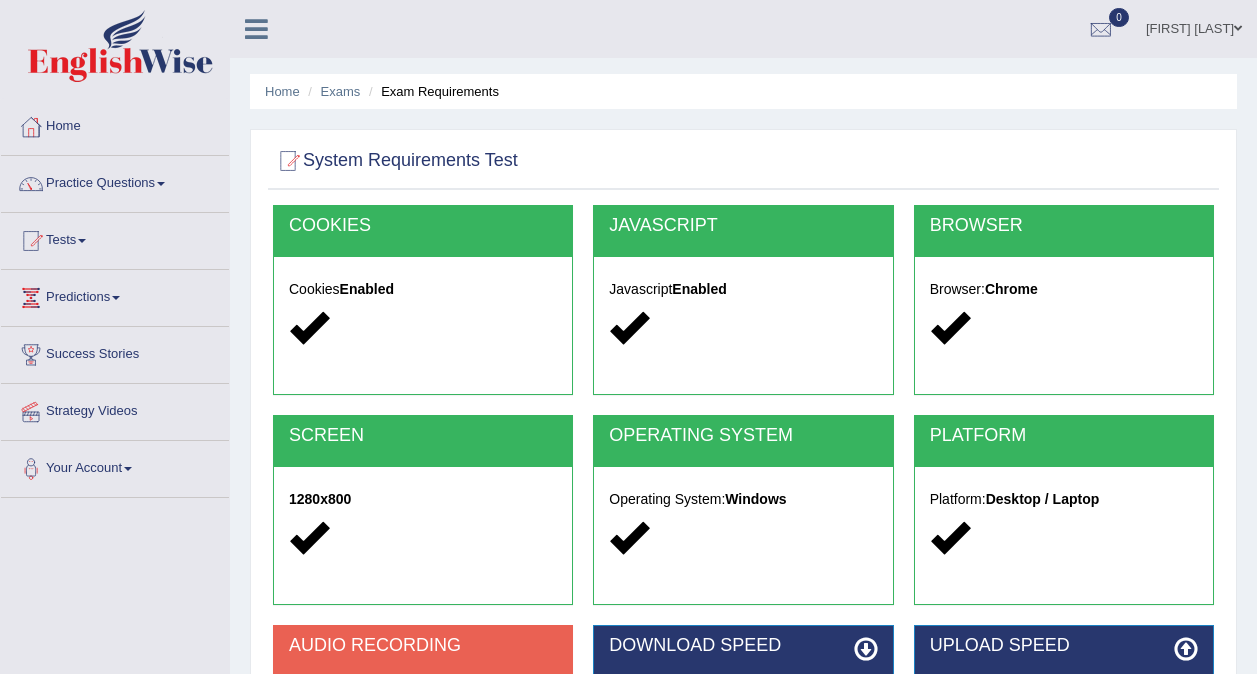 scroll, scrollTop: 351, scrollLeft: 0, axis: vertical 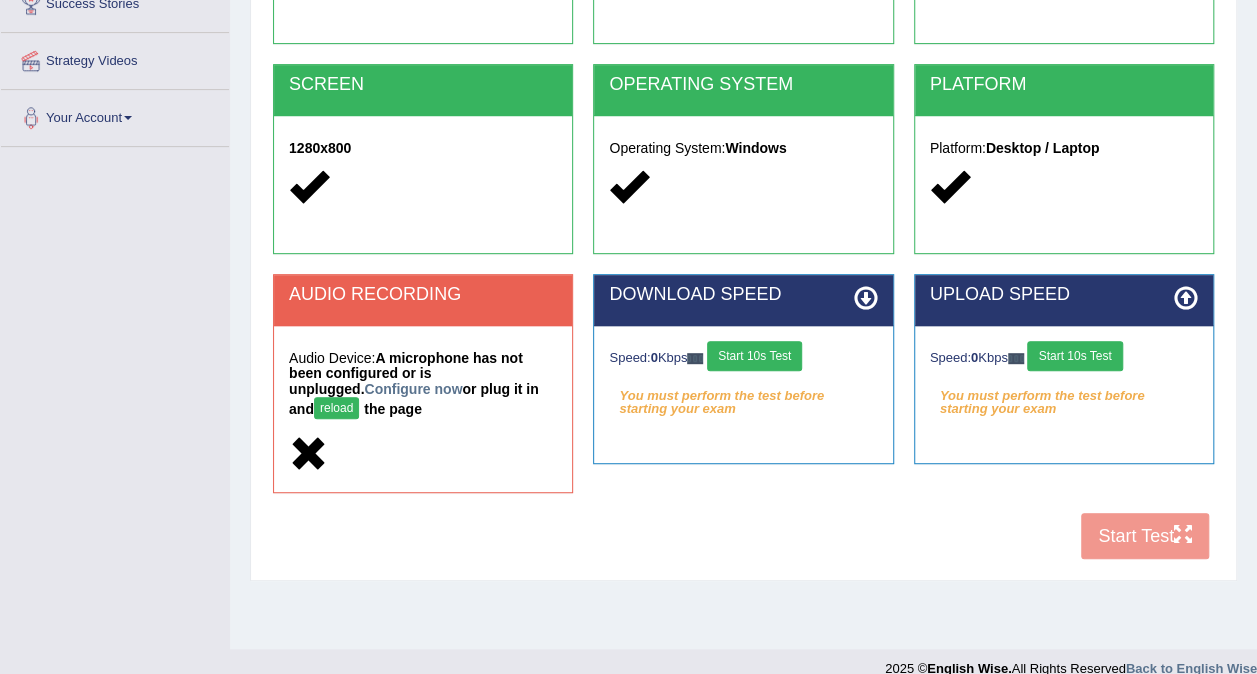 click on "reload" at bounding box center [336, 408] 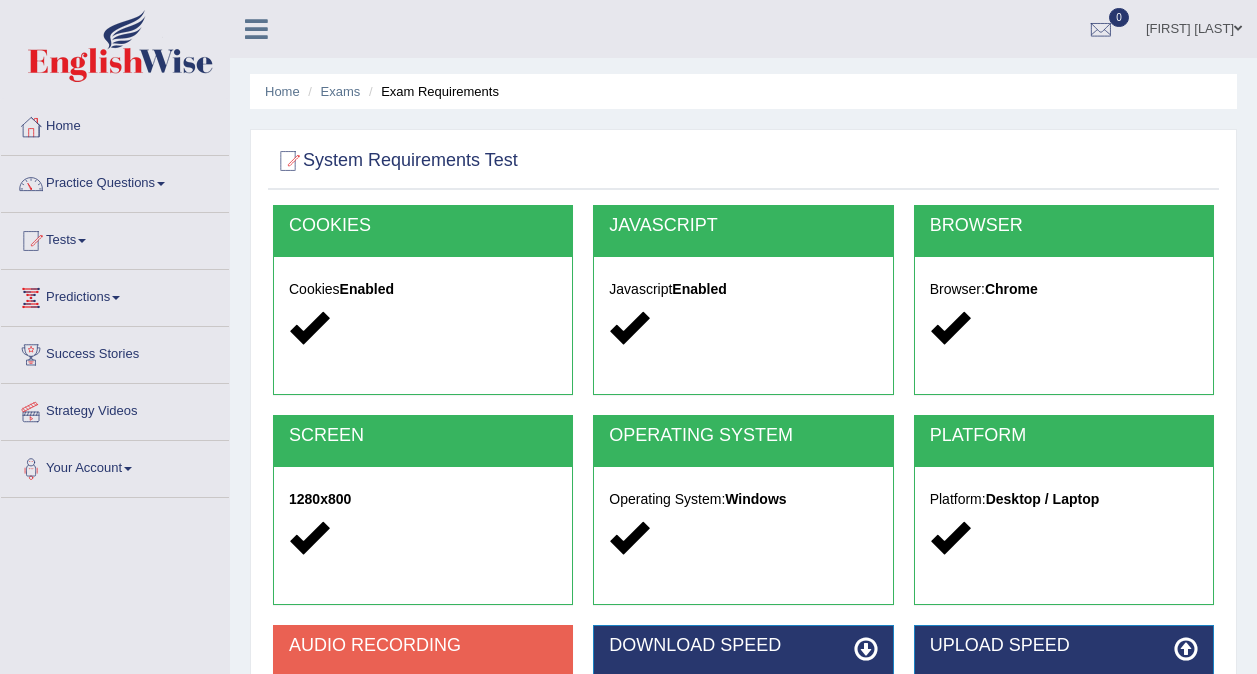 scroll, scrollTop: 351, scrollLeft: 0, axis: vertical 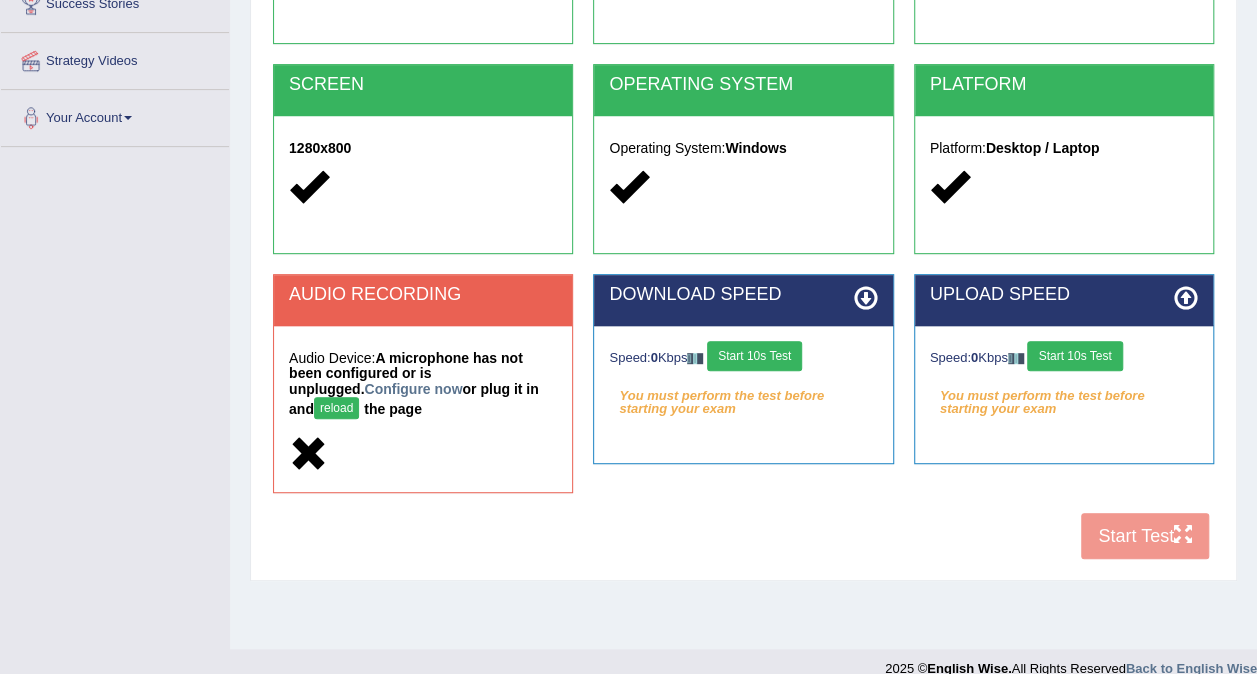 click on "Start 10s Test" at bounding box center [754, 356] 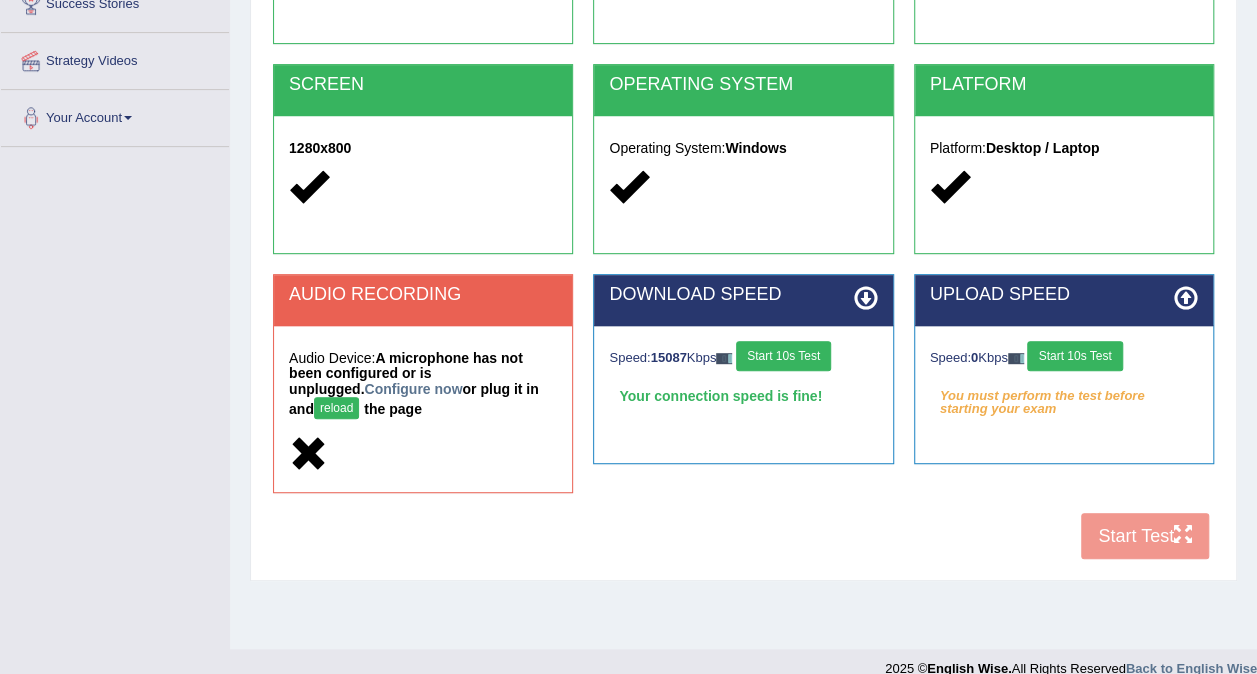 click on "Start 10s Test" at bounding box center [1074, 356] 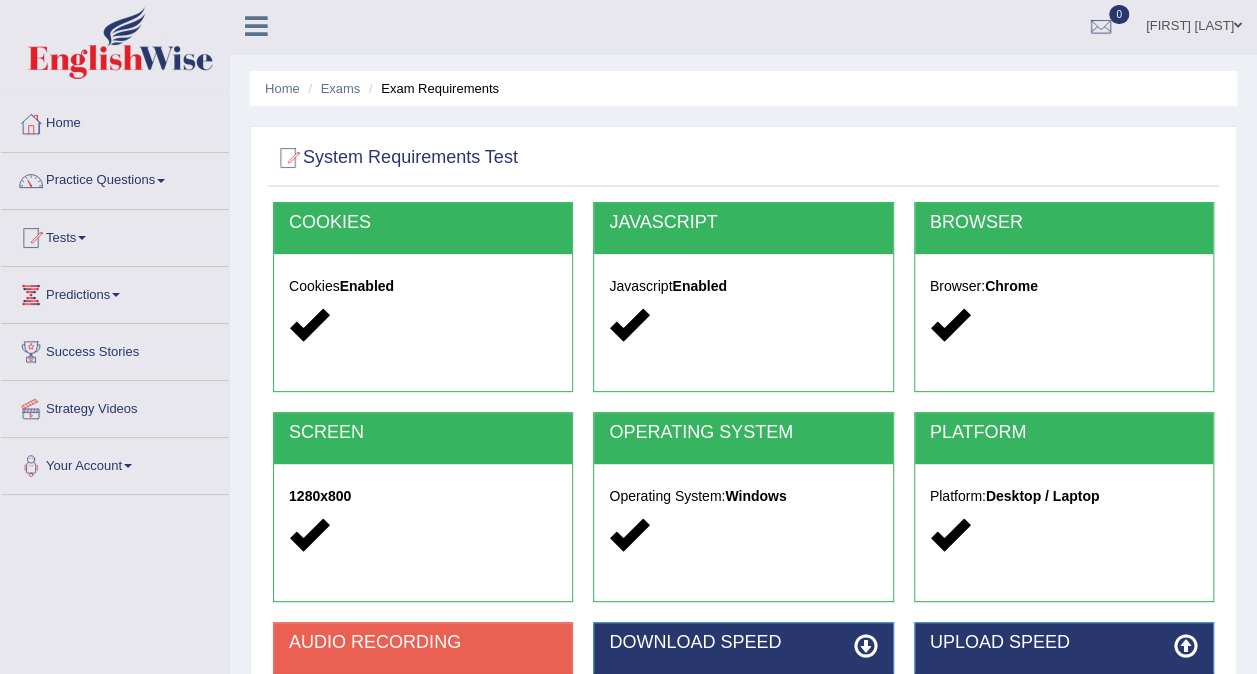 scroll, scrollTop: 0, scrollLeft: 0, axis: both 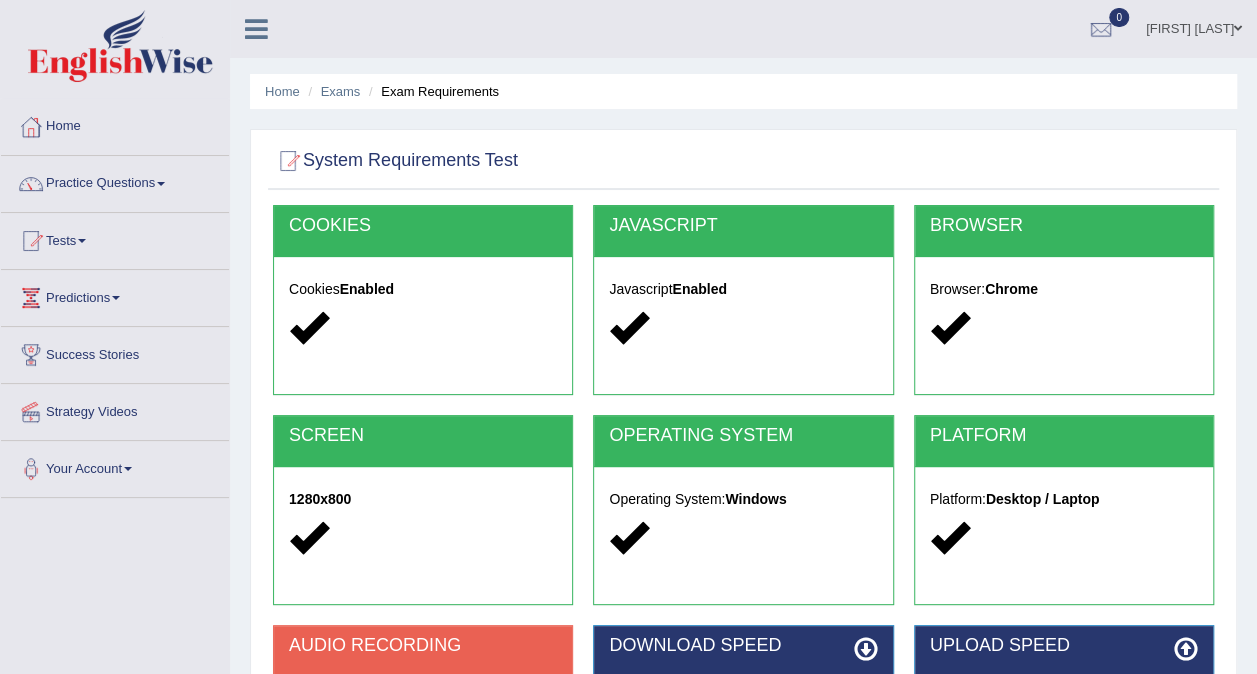 click on "Home" at bounding box center [115, 124] 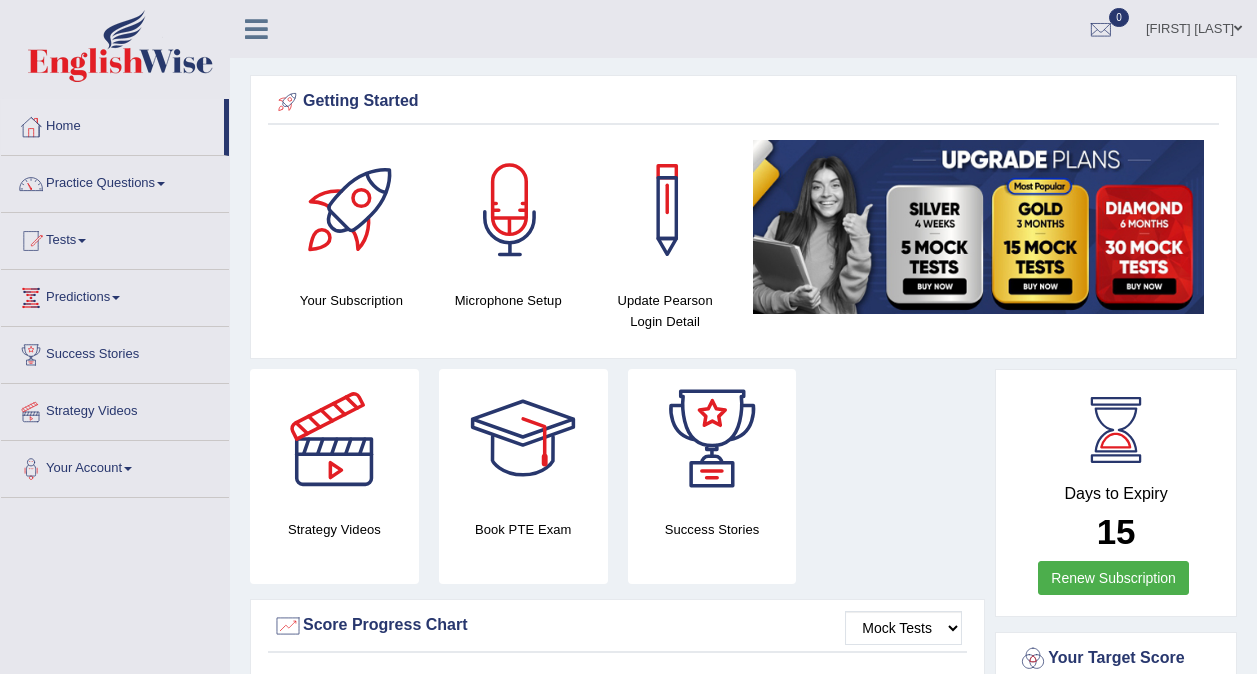 scroll, scrollTop: 0, scrollLeft: 0, axis: both 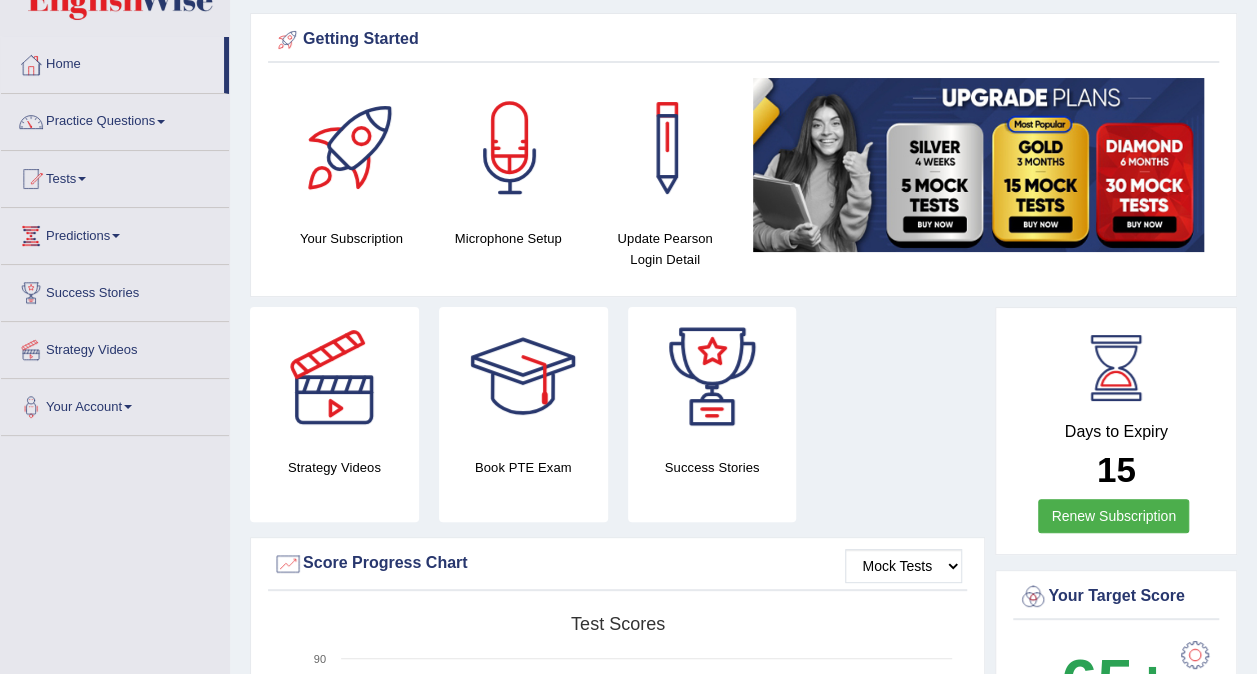 click at bounding box center (510, 148) 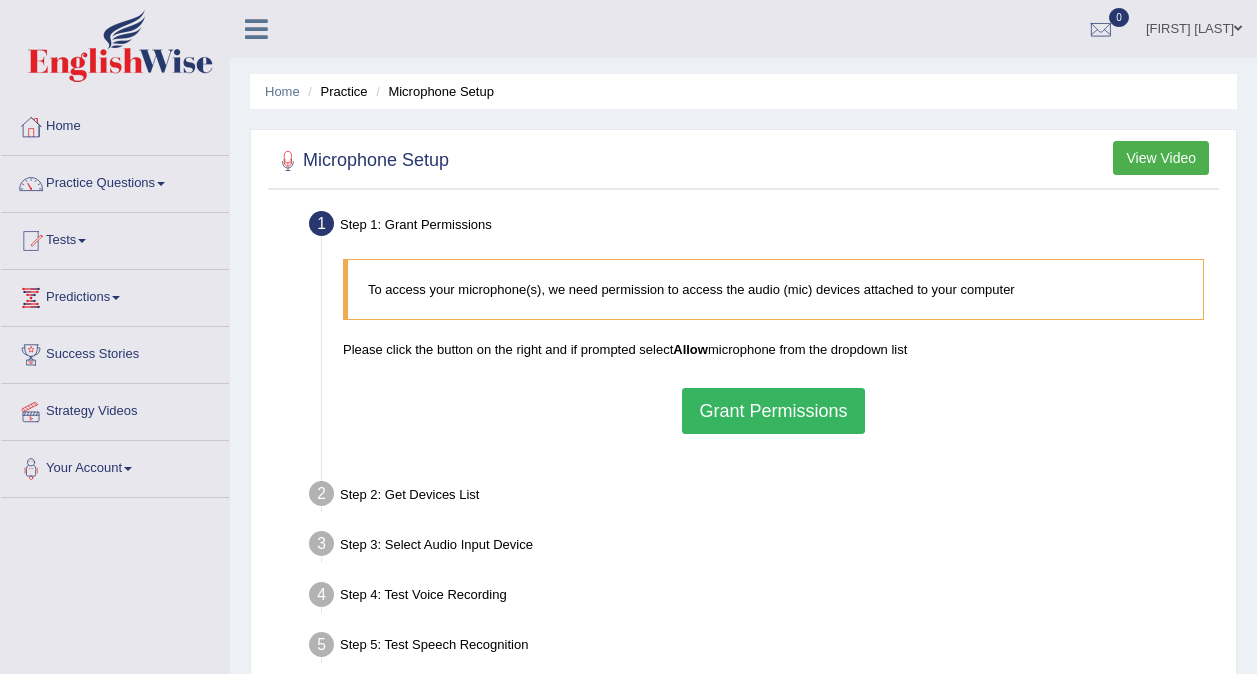 scroll, scrollTop: 0, scrollLeft: 0, axis: both 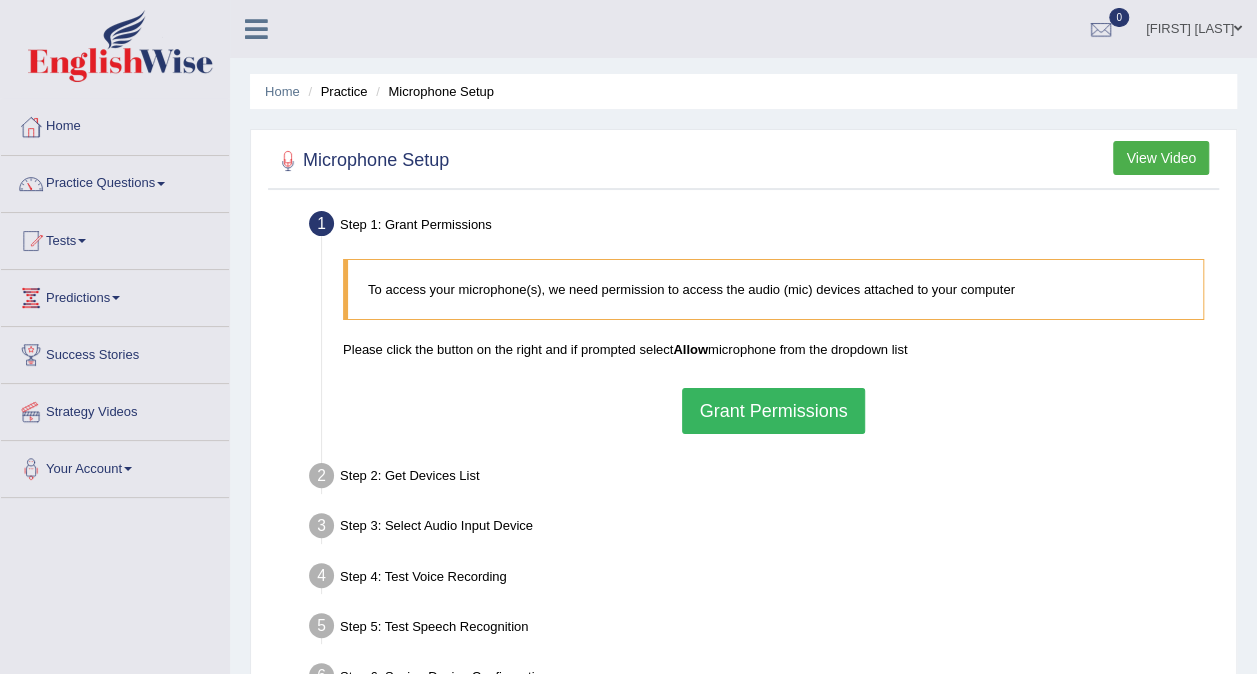 click on "Grant Permissions" at bounding box center [773, 411] 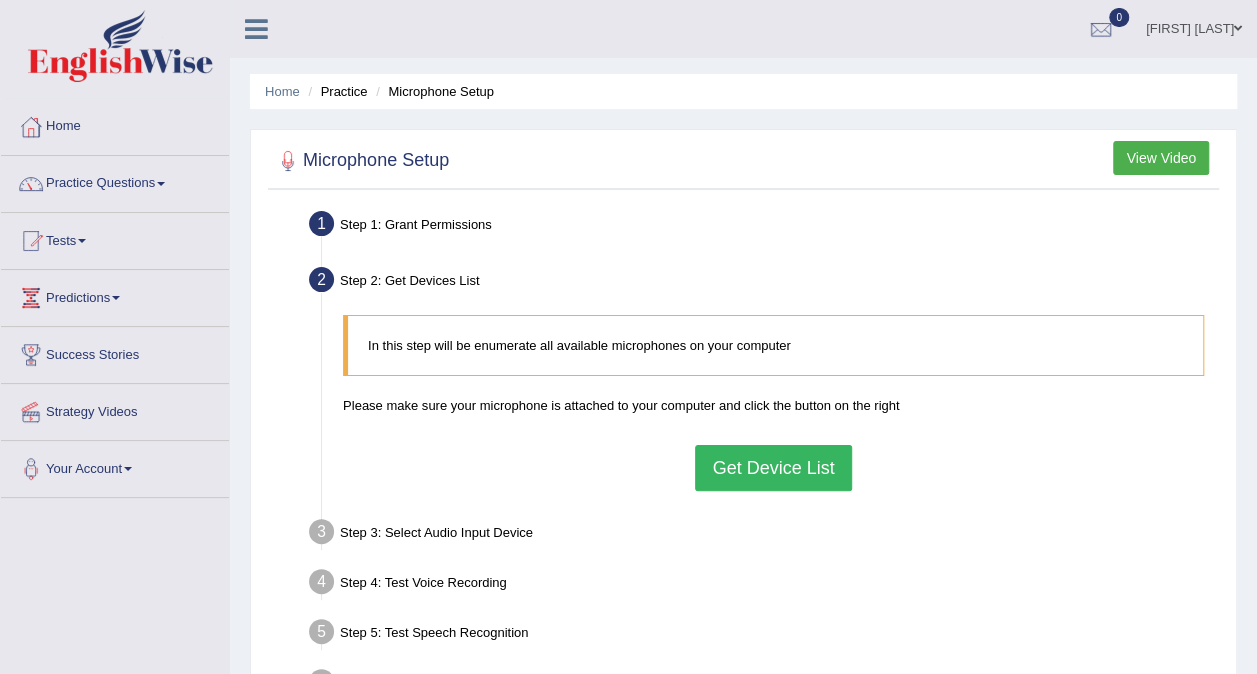 click on "Get Device List" at bounding box center (773, 468) 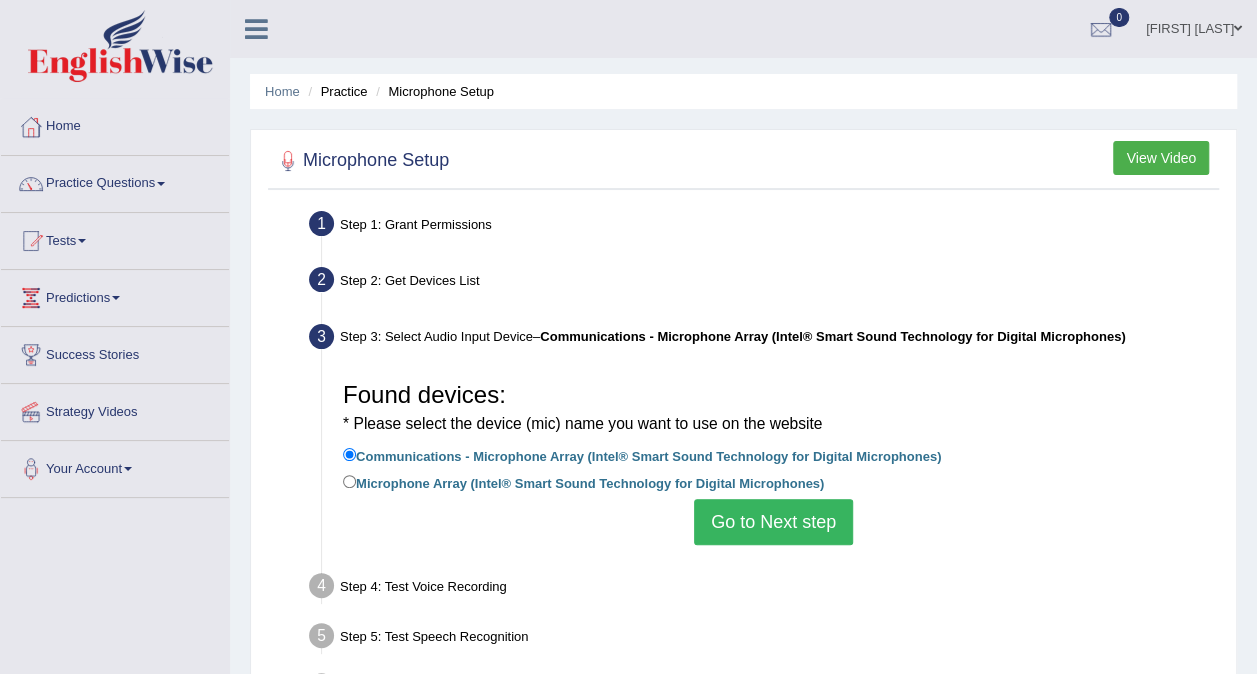 click on "Go to Next step" at bounding box center (773, 522) 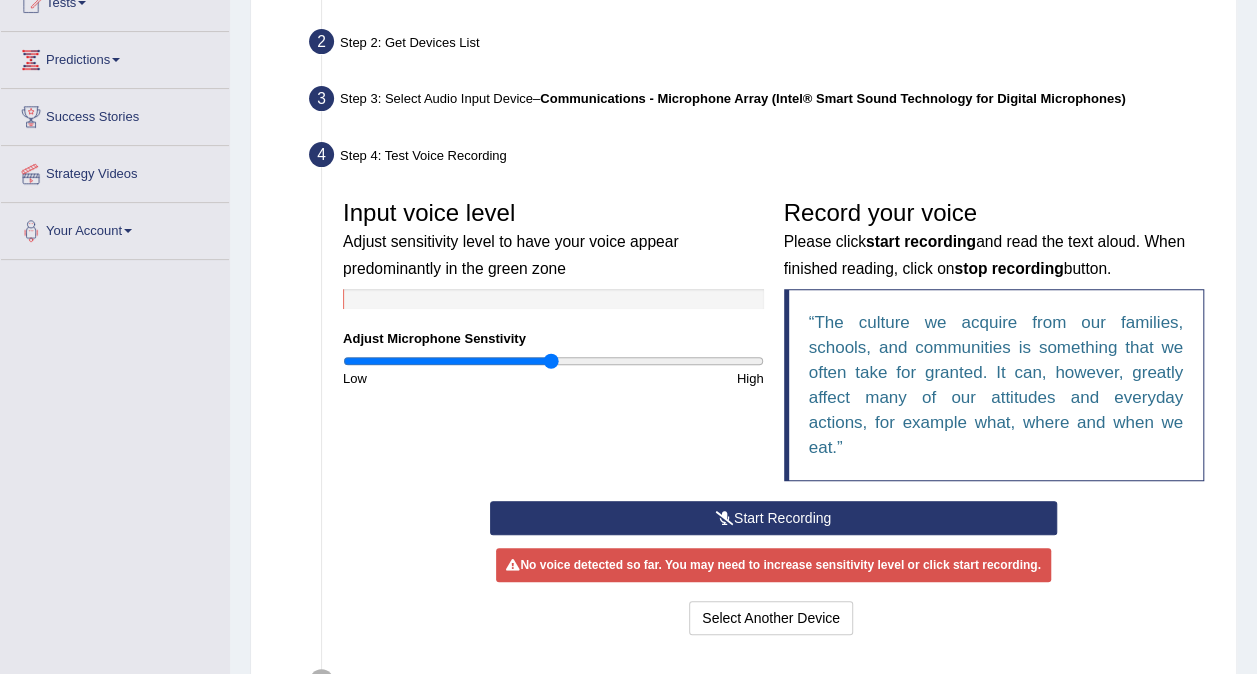scroll, scrollTop: 239, scrollLeft: 0, axis: vertical 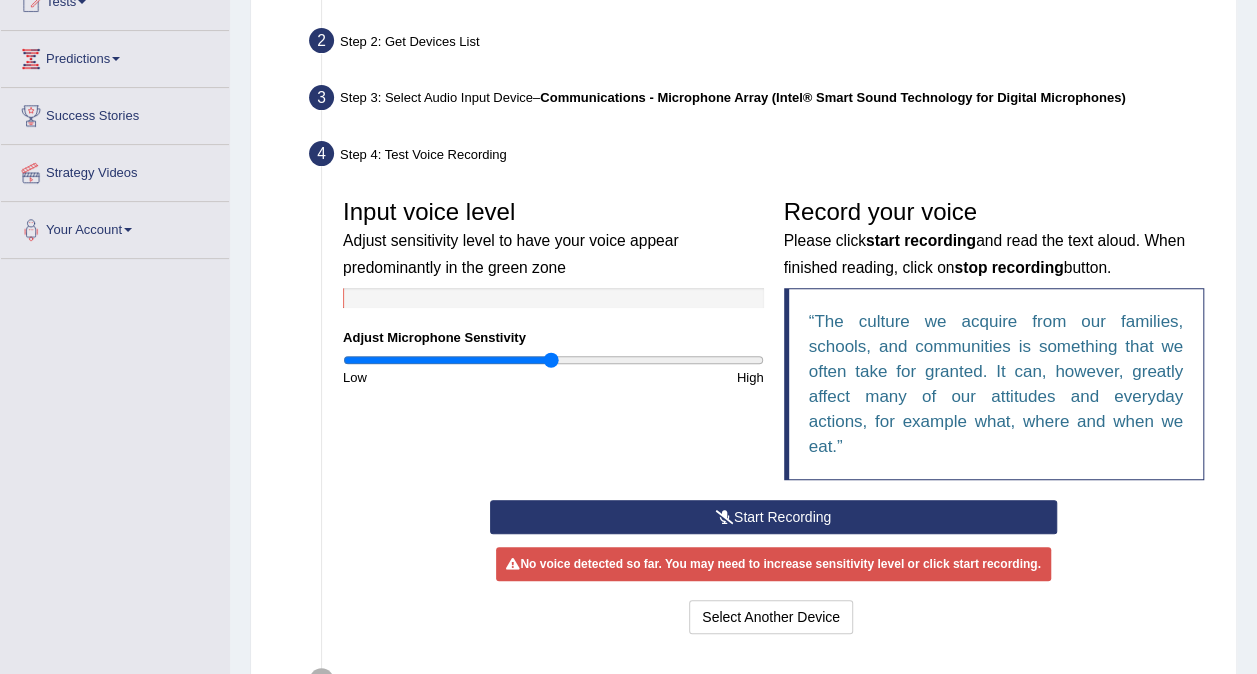 click on "Start Recording" at bounding box center (773, 517) 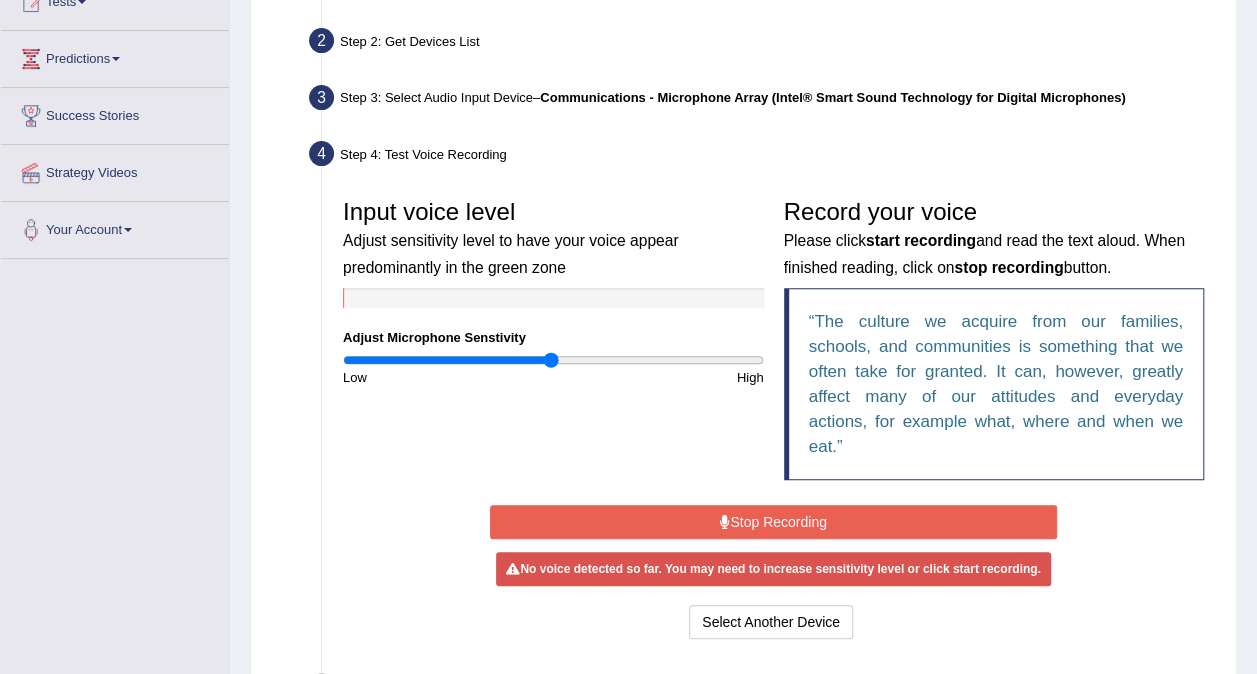 click on "Input voice level   Adjust sensitivity level to have your voice appear predominantly in the green zone     Adjust Microphone Senstivity     Low   High   Record your voice Please click  start recording  and read the text aloud. When finished reading, click on  stop recording  button.   The culture we acquire from our families, schools, and communities is something that we often take for granted. It can, however, greatly affect many of our attitudes and everyday actions, for example what, where and when we eat." at bounding box center (773, 344) 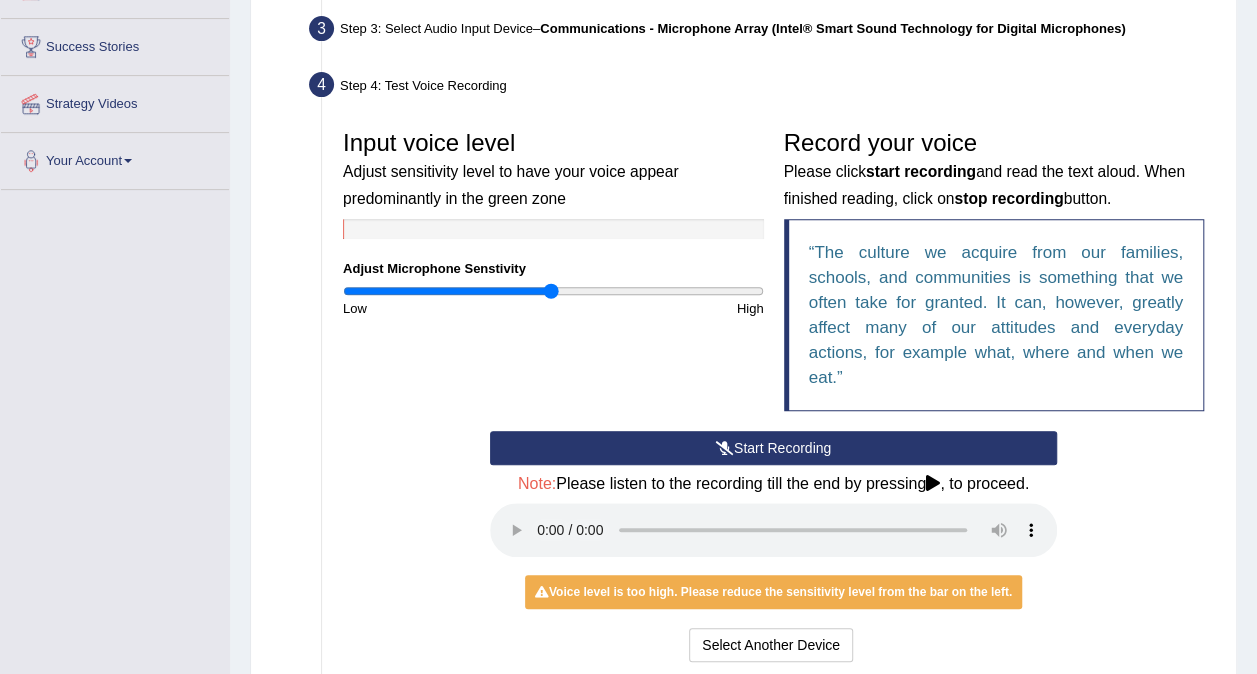 scroll, scrollTop: 310, scrollLeft: 0, axis: vertical 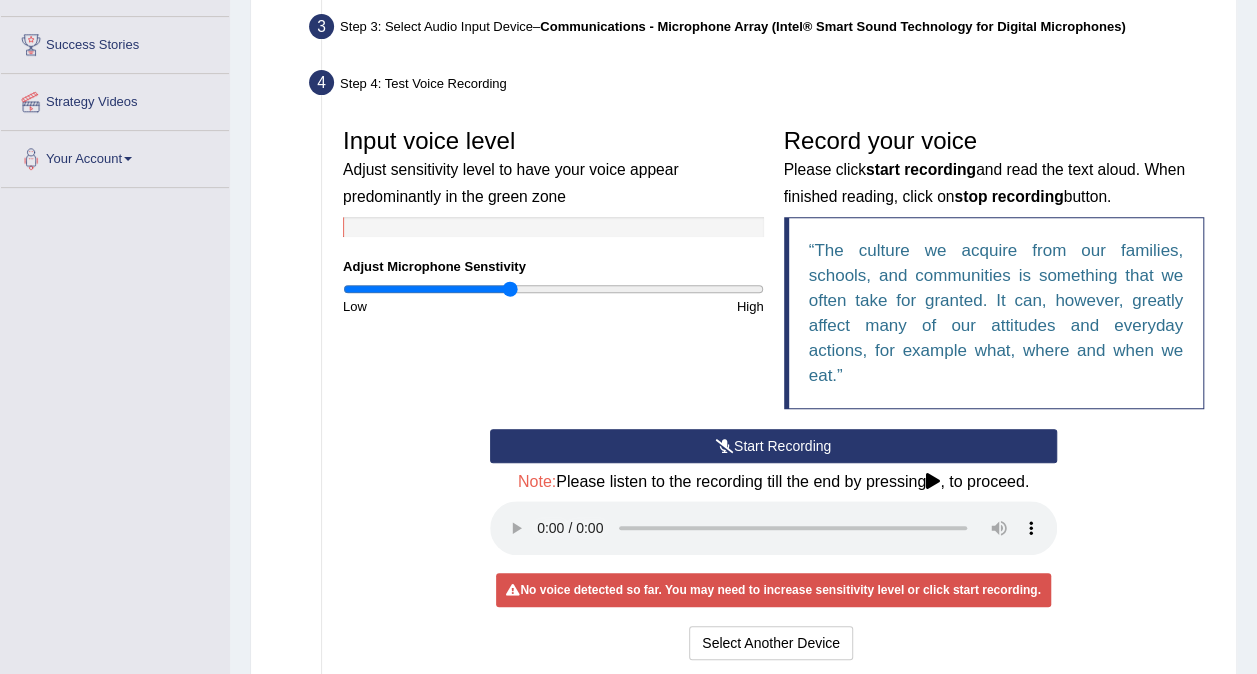 type on "0.8" 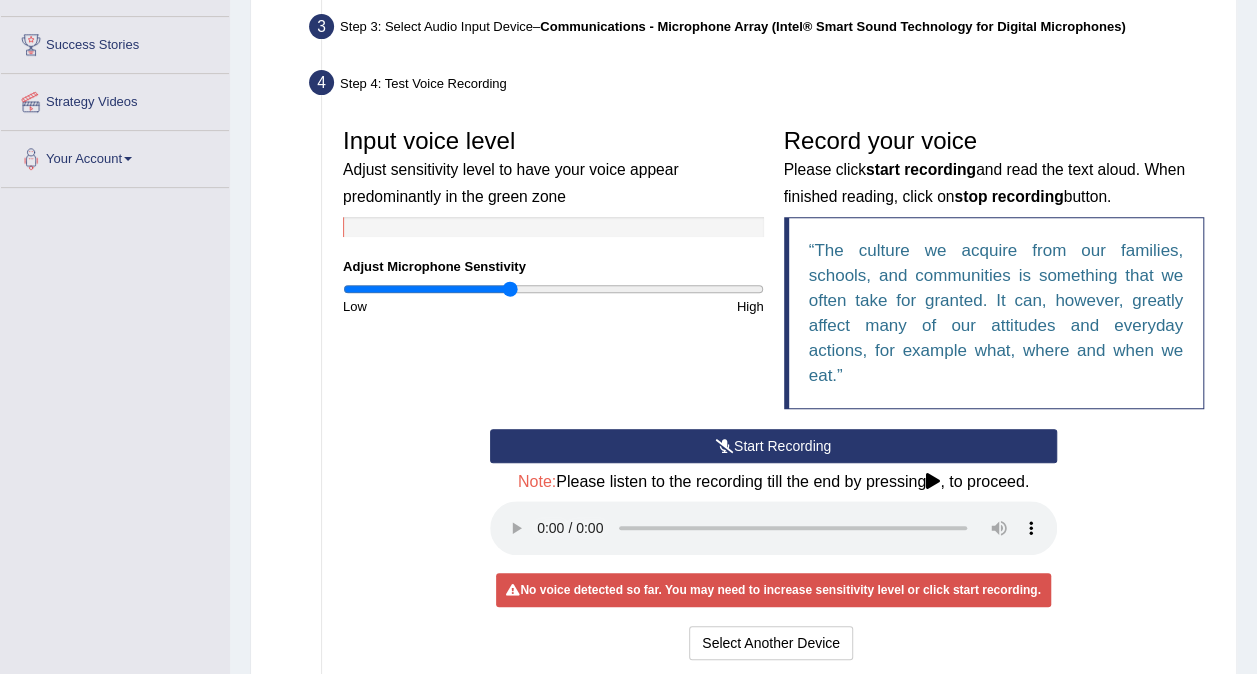 click on "Start Recording" at bounding box center [773, 446] 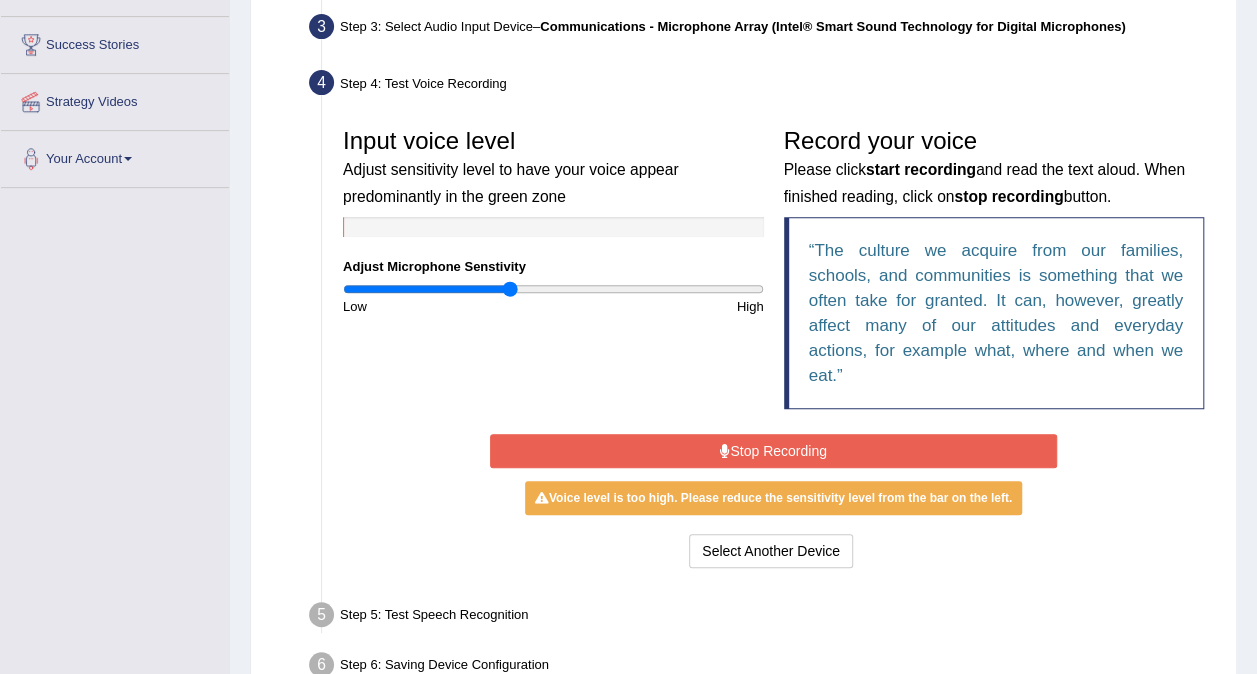 click on "Stop Recording" at bounding box center (773, 451) 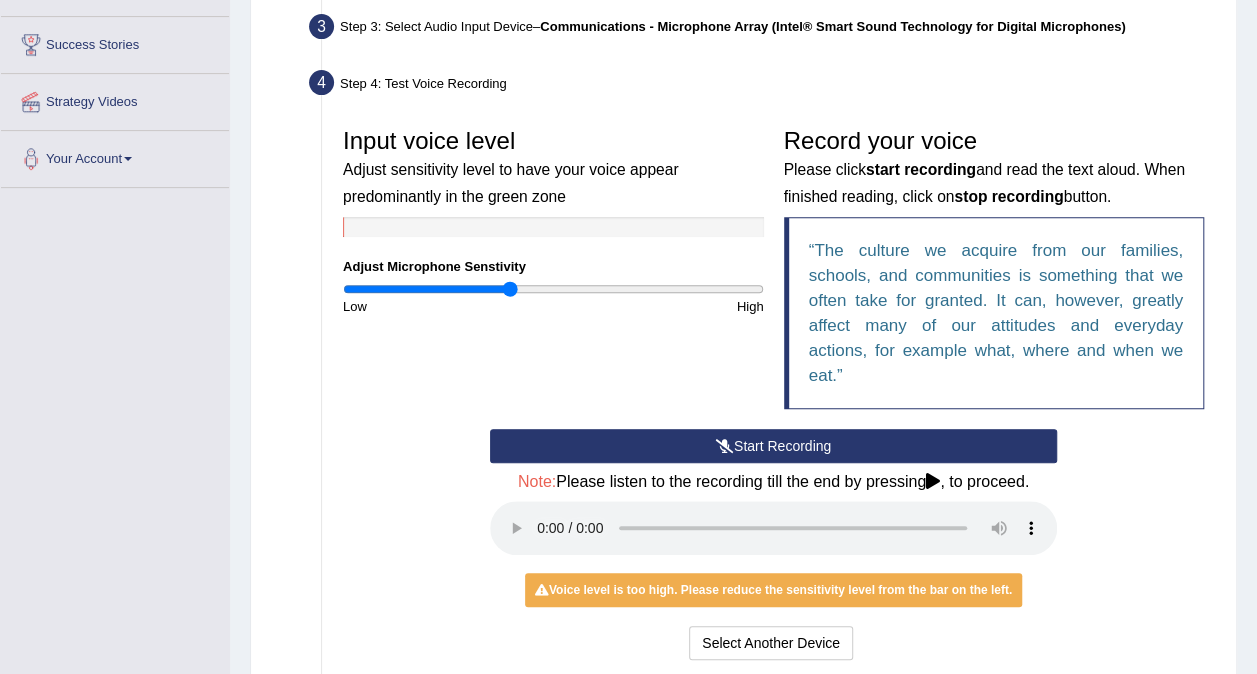 click on "Start Recording" at bounding box center [773, 446] 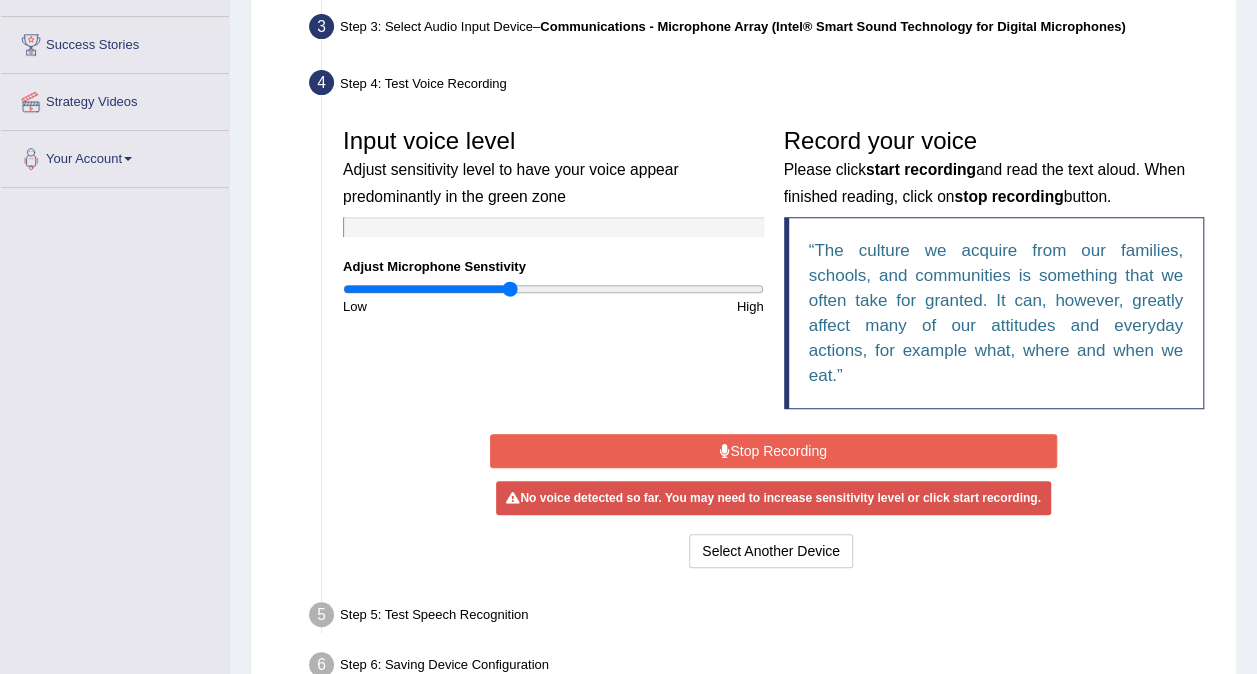 click on "Stop Recording" at bounding box center [773, 451] 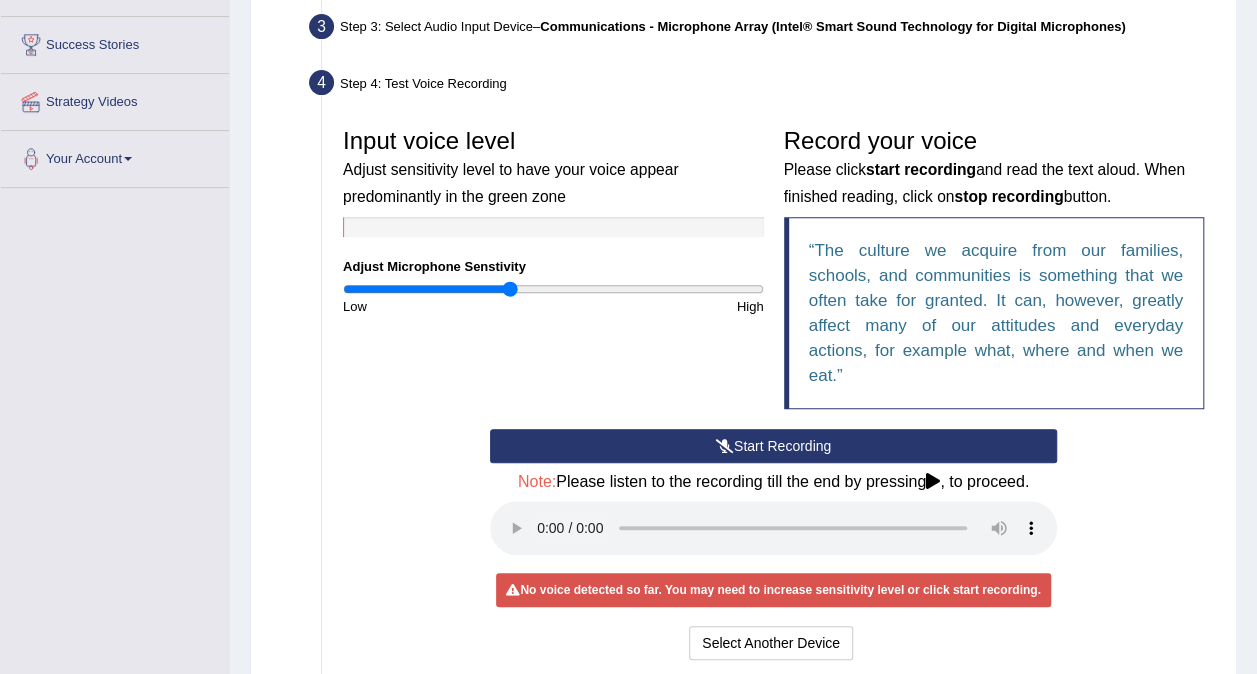click on "Start Recording" at bounding box center (773, 446) 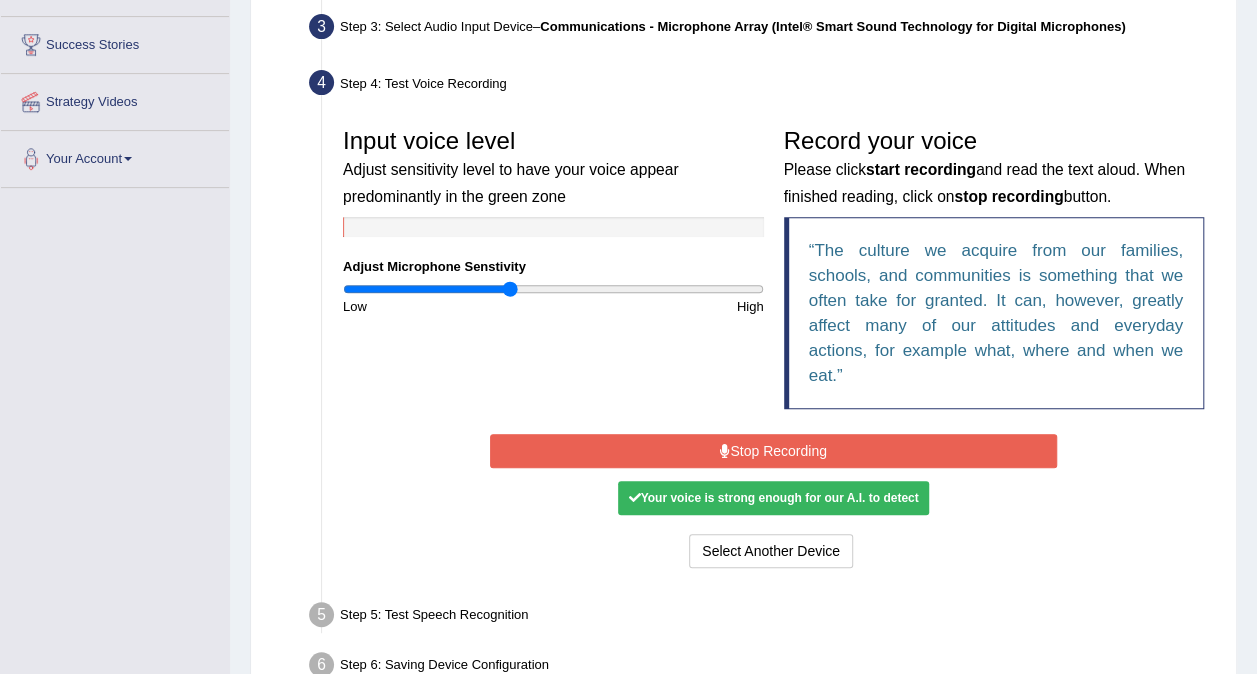 click on "Stop Recording" at bounding box center [773, 451] 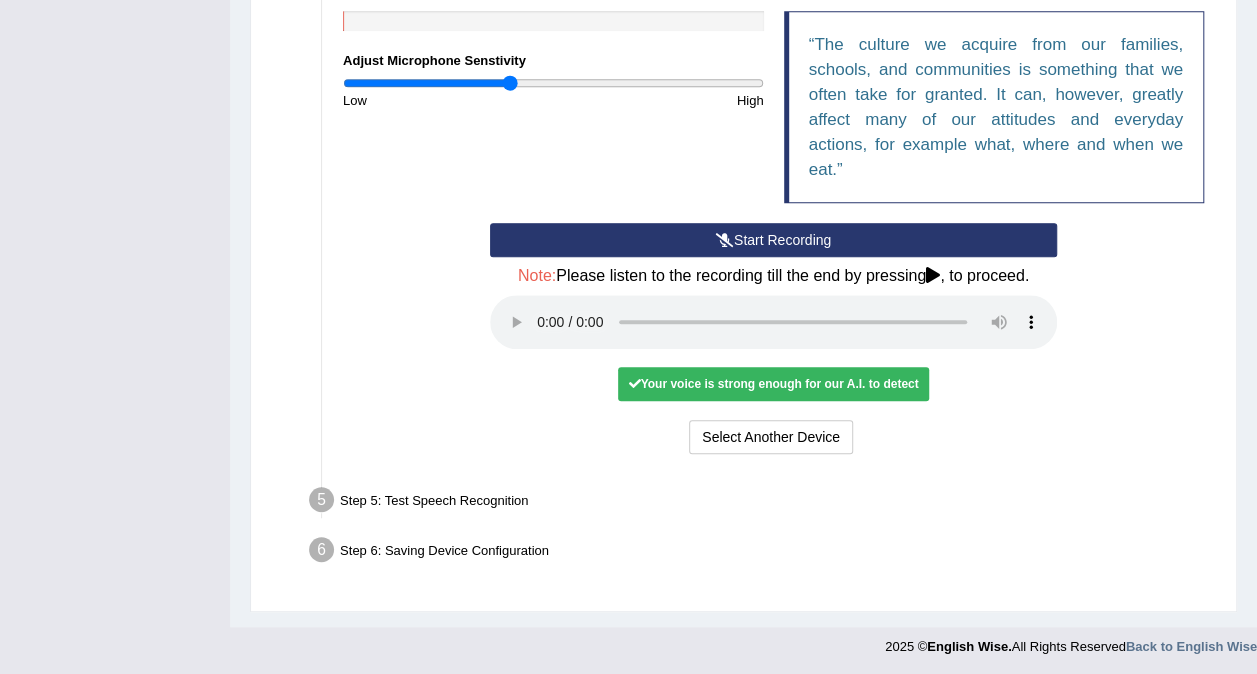 scroll, scrollTop: 516, scrollLeft: 0, axis: vertical 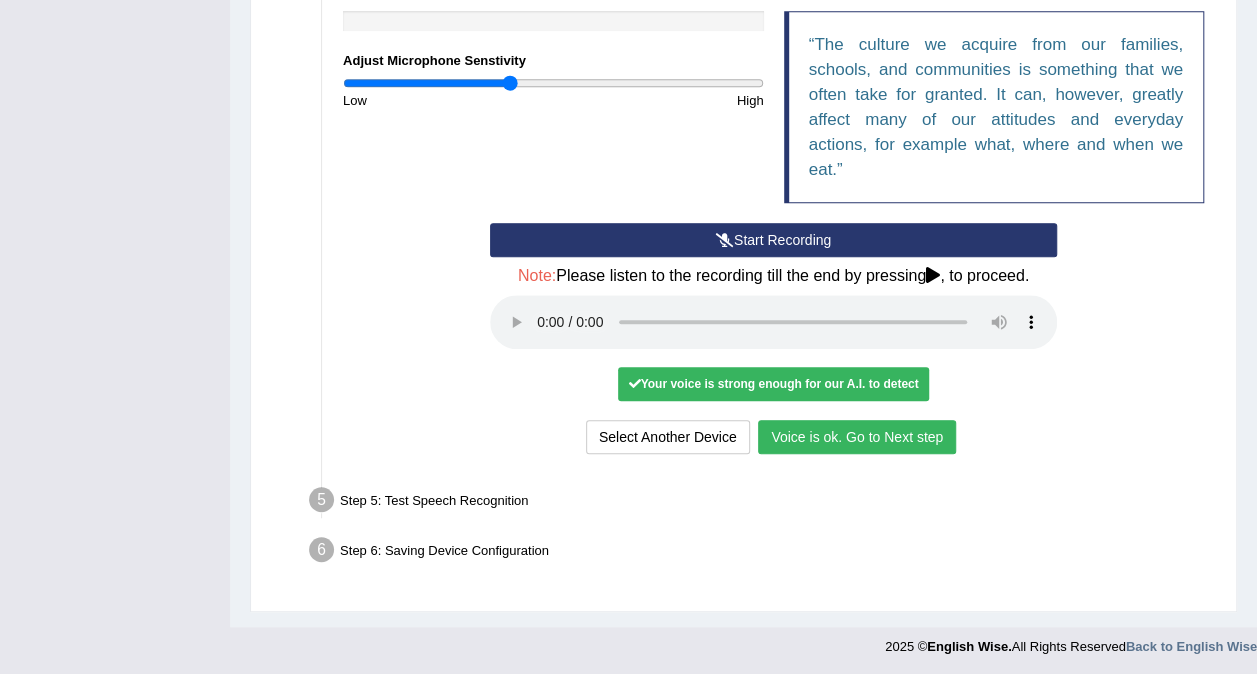 click on "Voice is ok. Go to Next step" at bounding box center [857, 437] 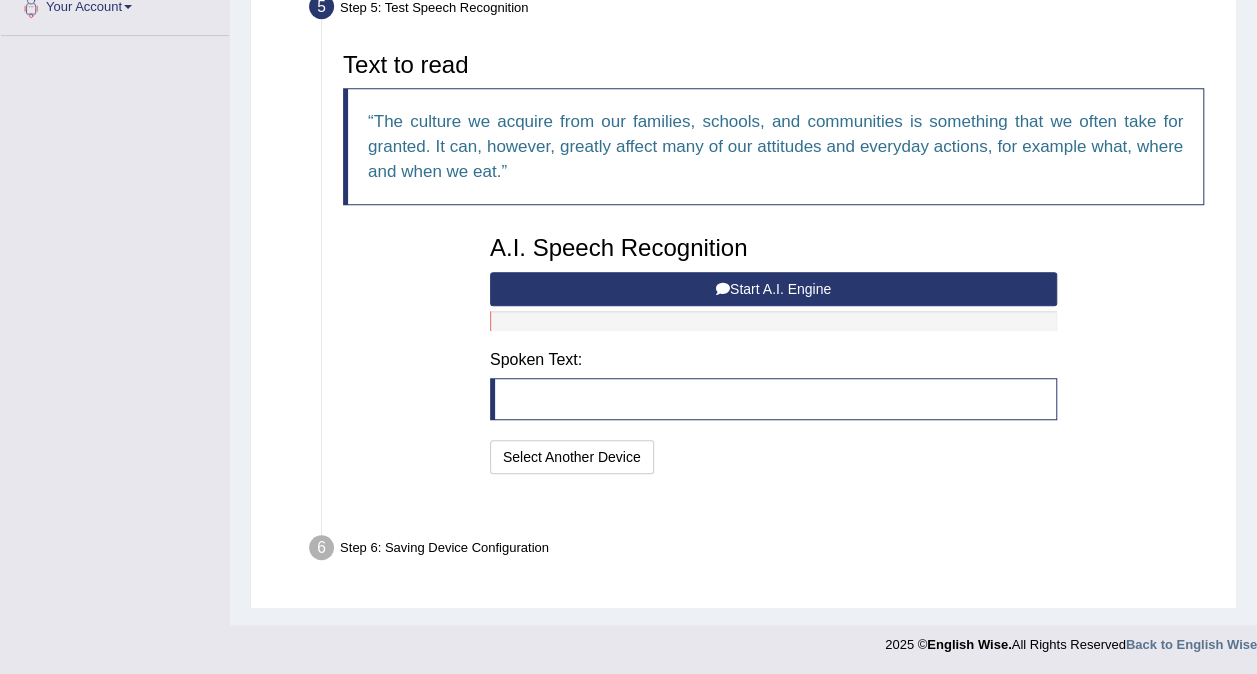 scroll, scrollTop: 412, scrollLeft: 0, axis: vertical 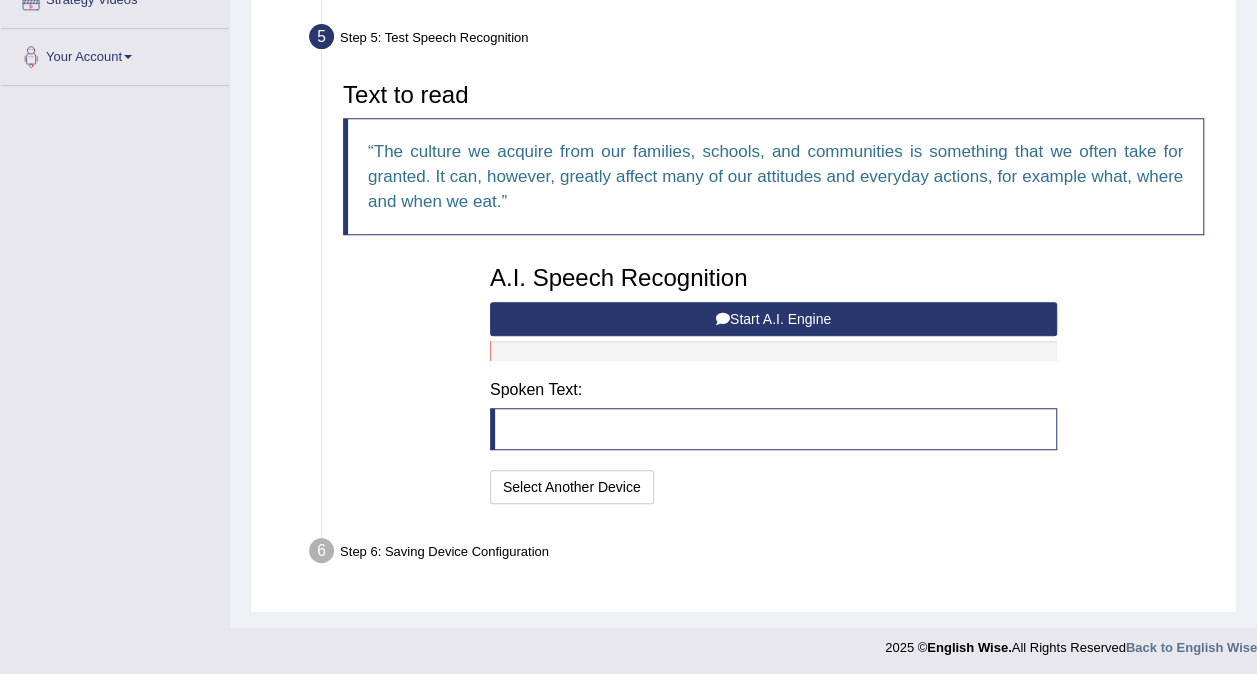 click on "Start A.I. Engine" at bounding box center (773, 319) 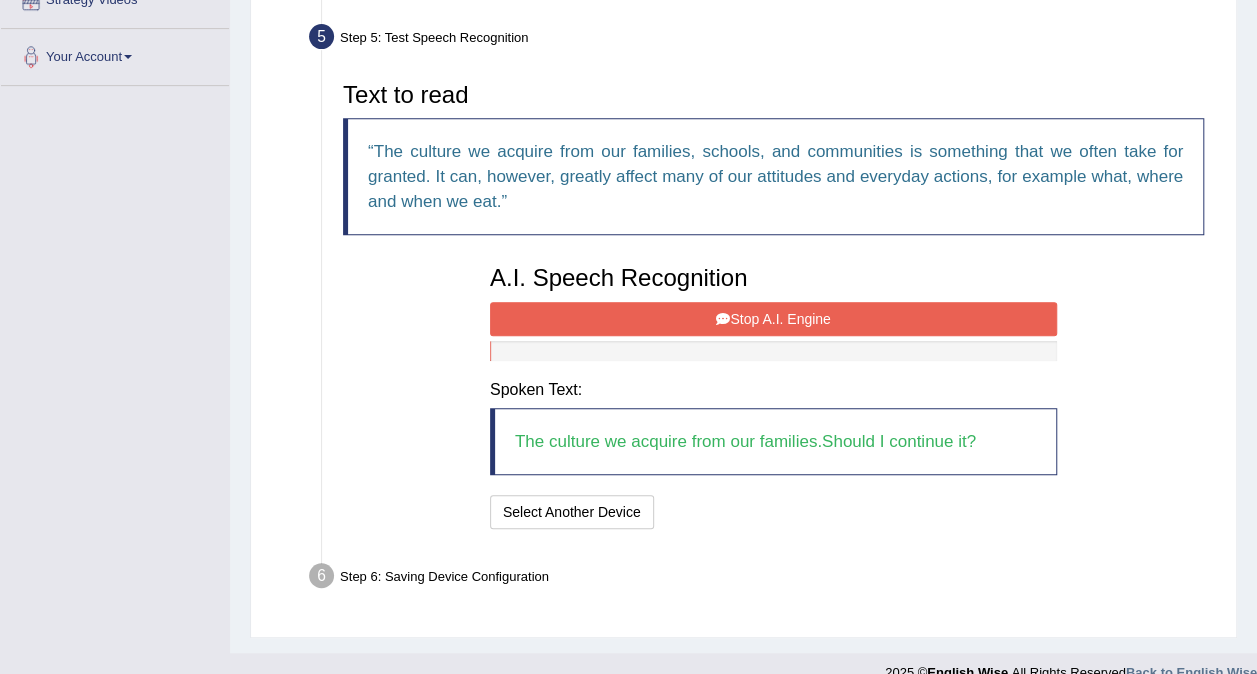 click on "Stop A.I. Engine" at bounding box center (773, 319) 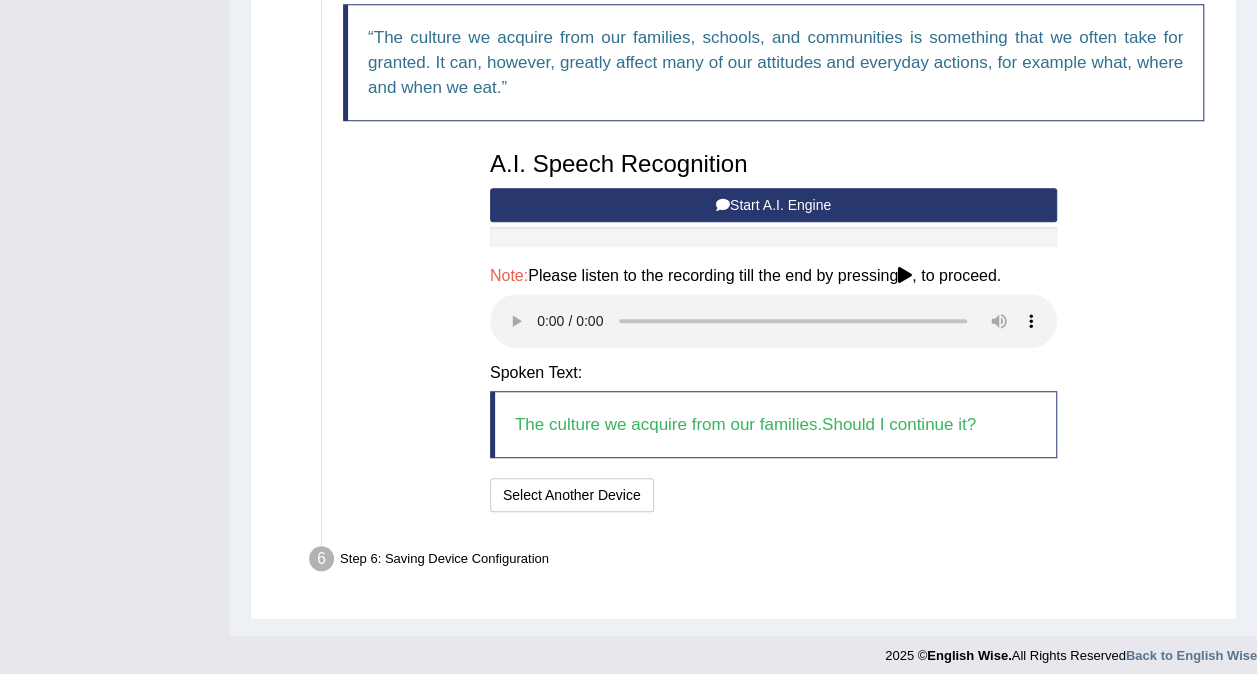 scroll, scrollTop: 528, scrollLeft: 0, axis: vertical 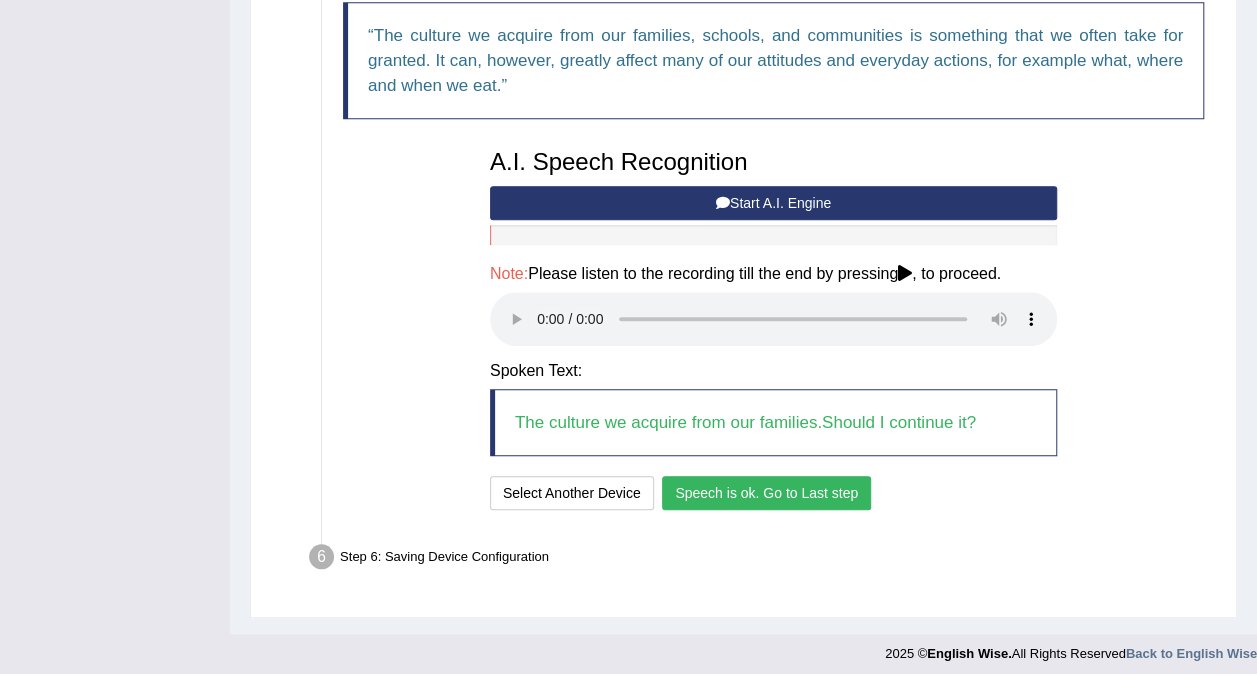 click on "Speech is ok. Go to Last step" at bounding box center (766, 493) 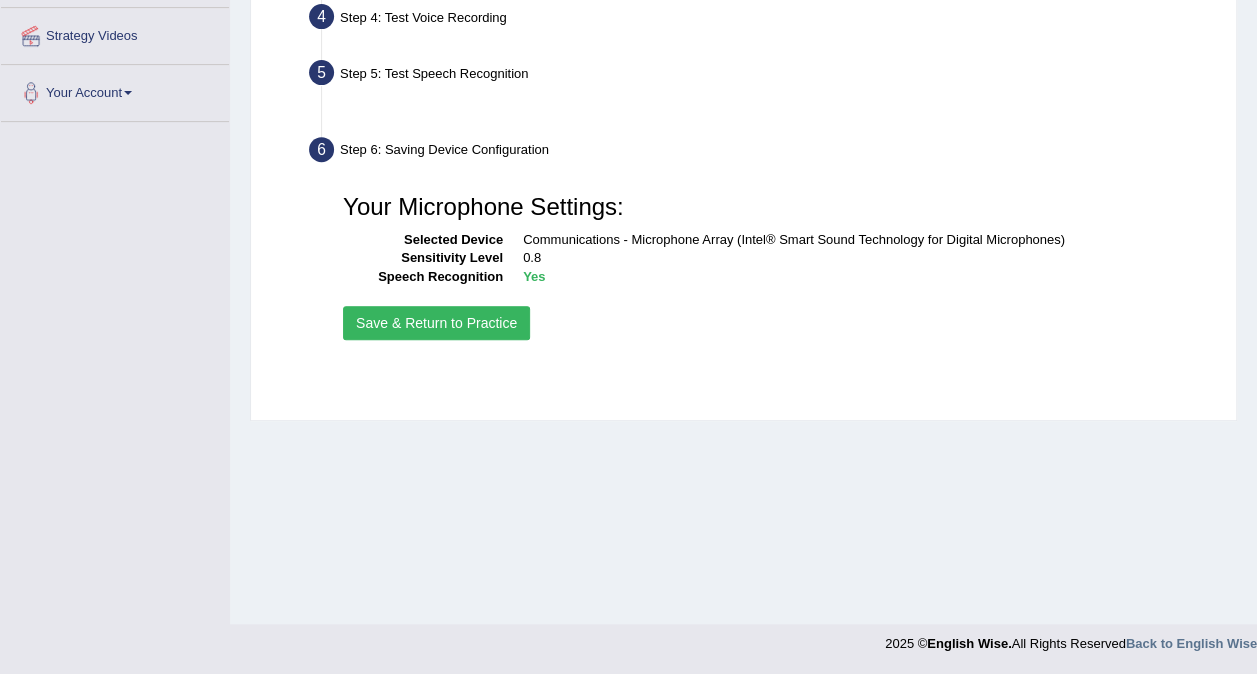 scroll, scrollTop: 376, scrollLeft: 0, axis: vertical 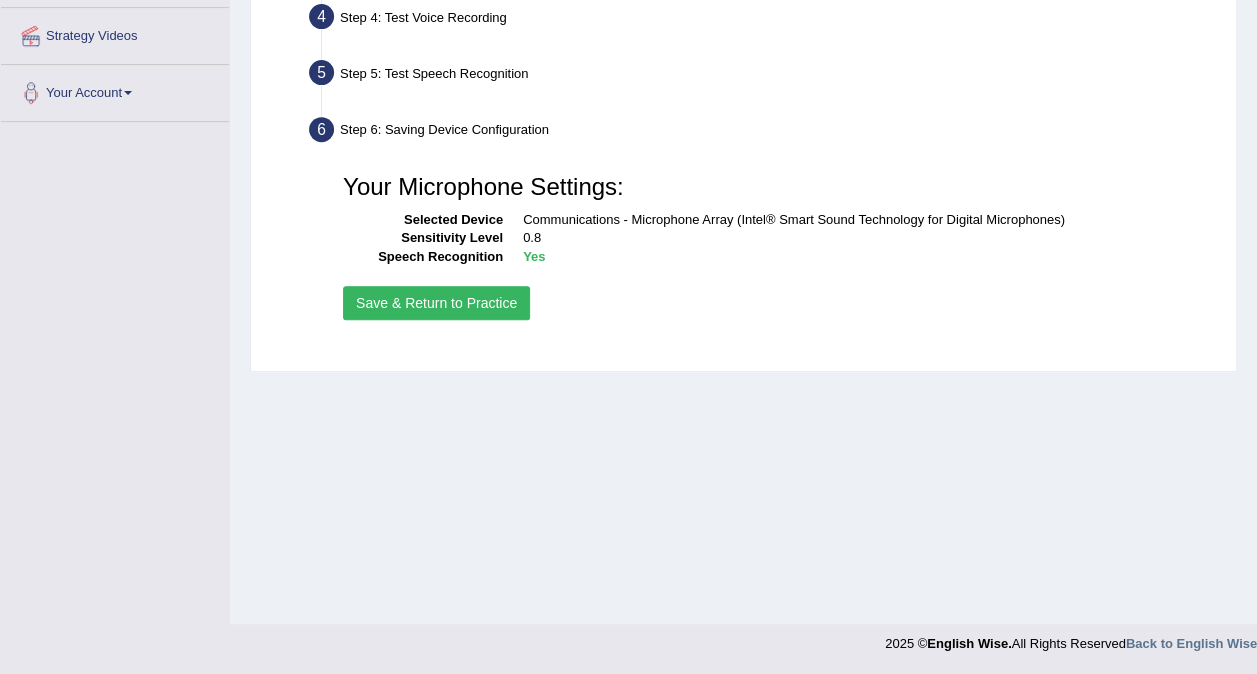 click on "Save & Return to Practice" at bounding box center (436, 303) 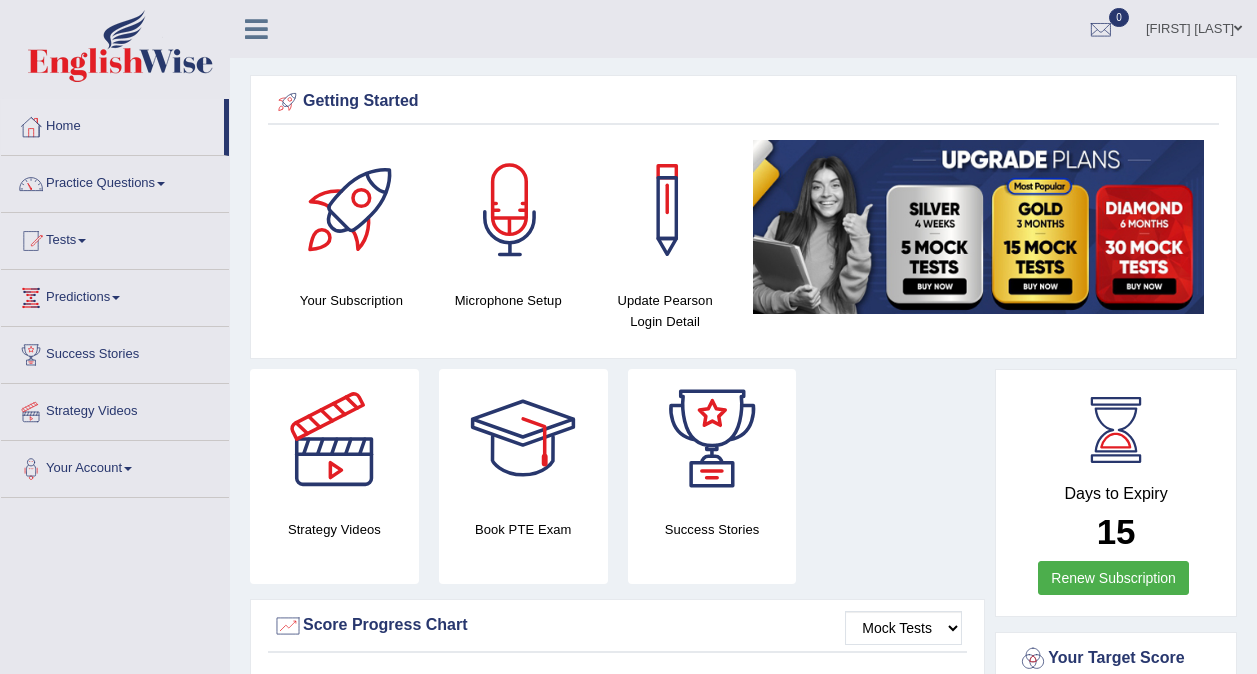 scroll, scrollTop: 0, scrollLeft: 0, axis: both 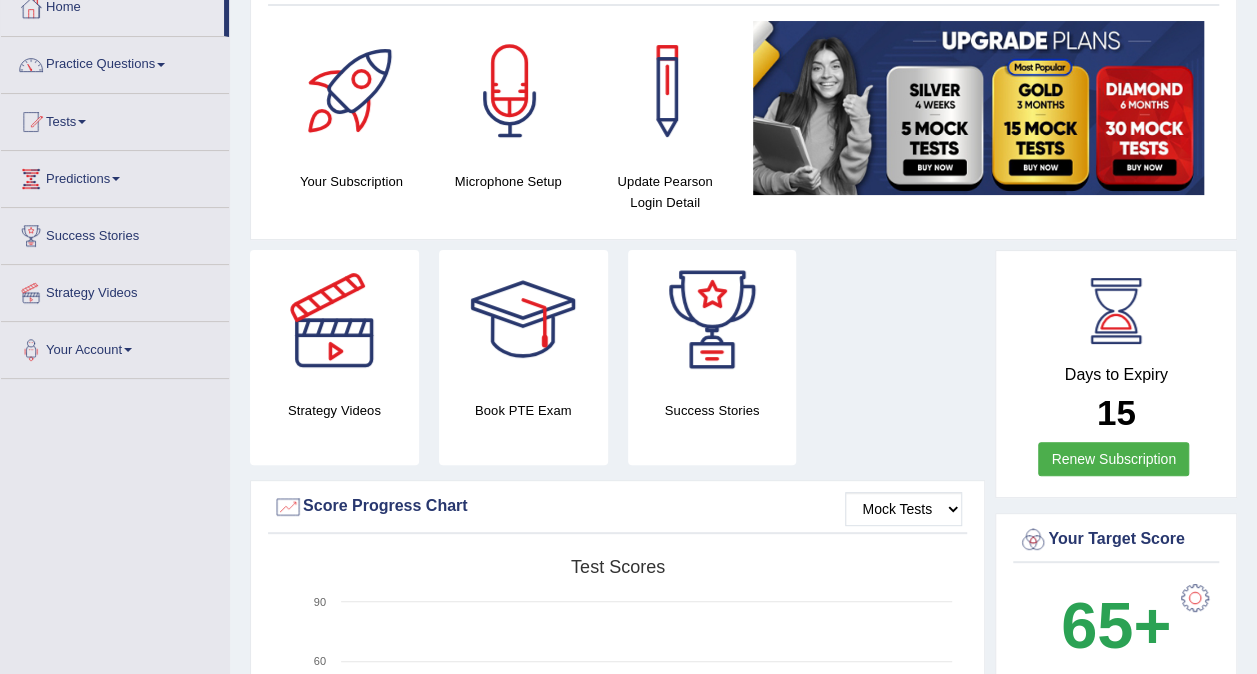 click at bounding box center [82, 122] 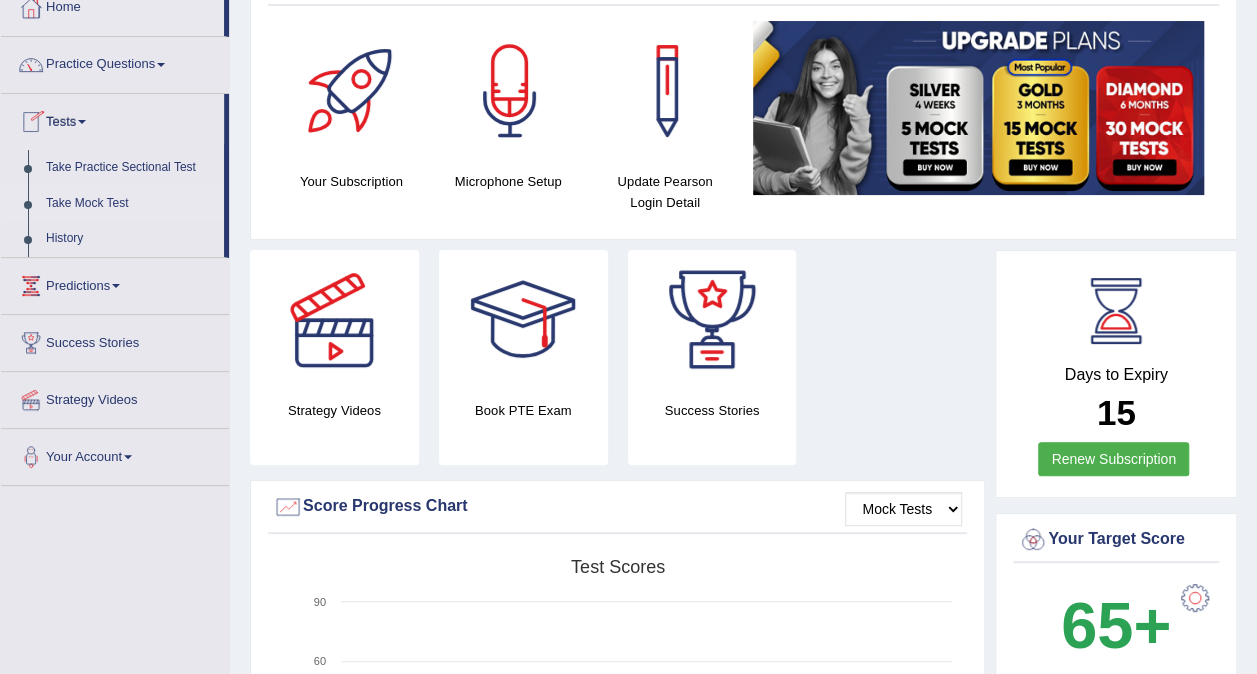click on "Take Mock Test" at bounding box center (130, 204) 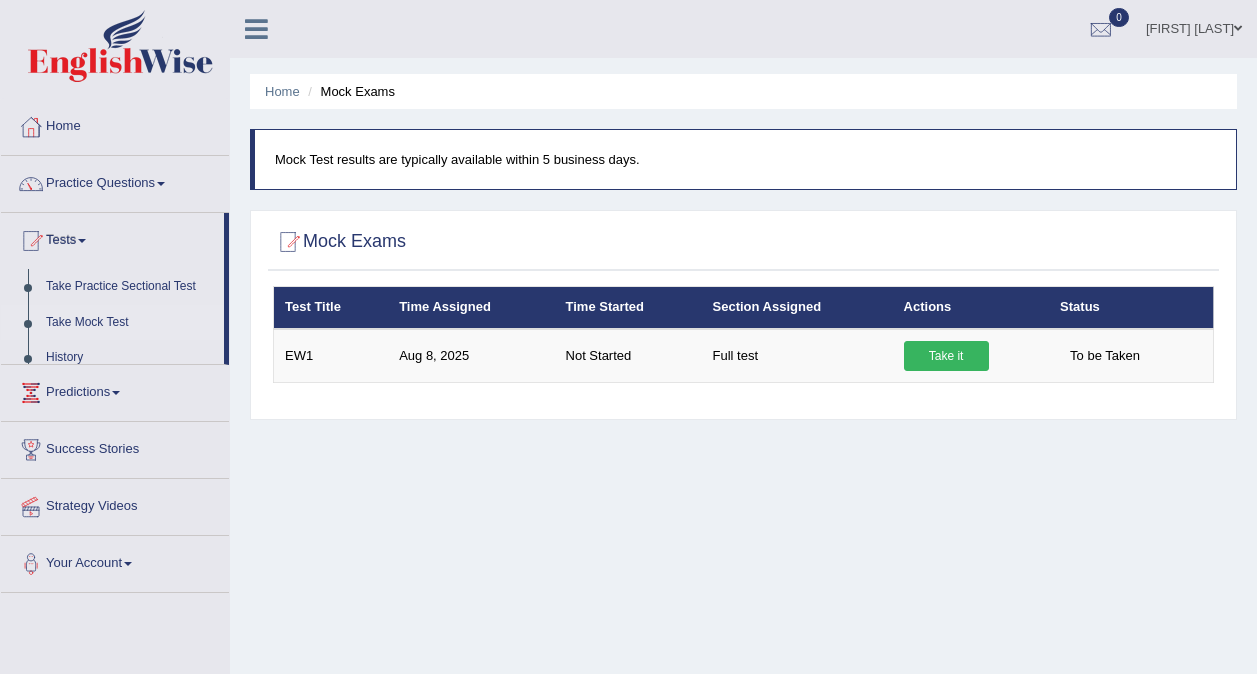 scroll, scrollTop: 0, scrollLeft: 0, axis: both 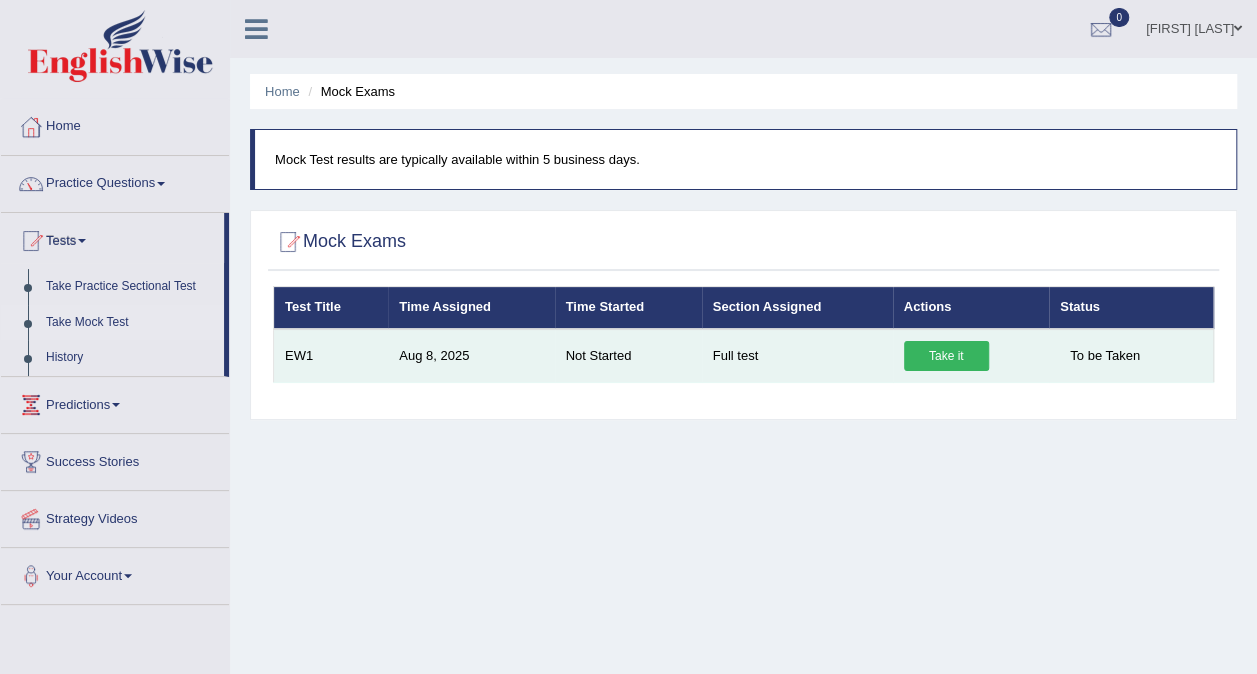 click on "Take it" at bounding box center [946, 356] 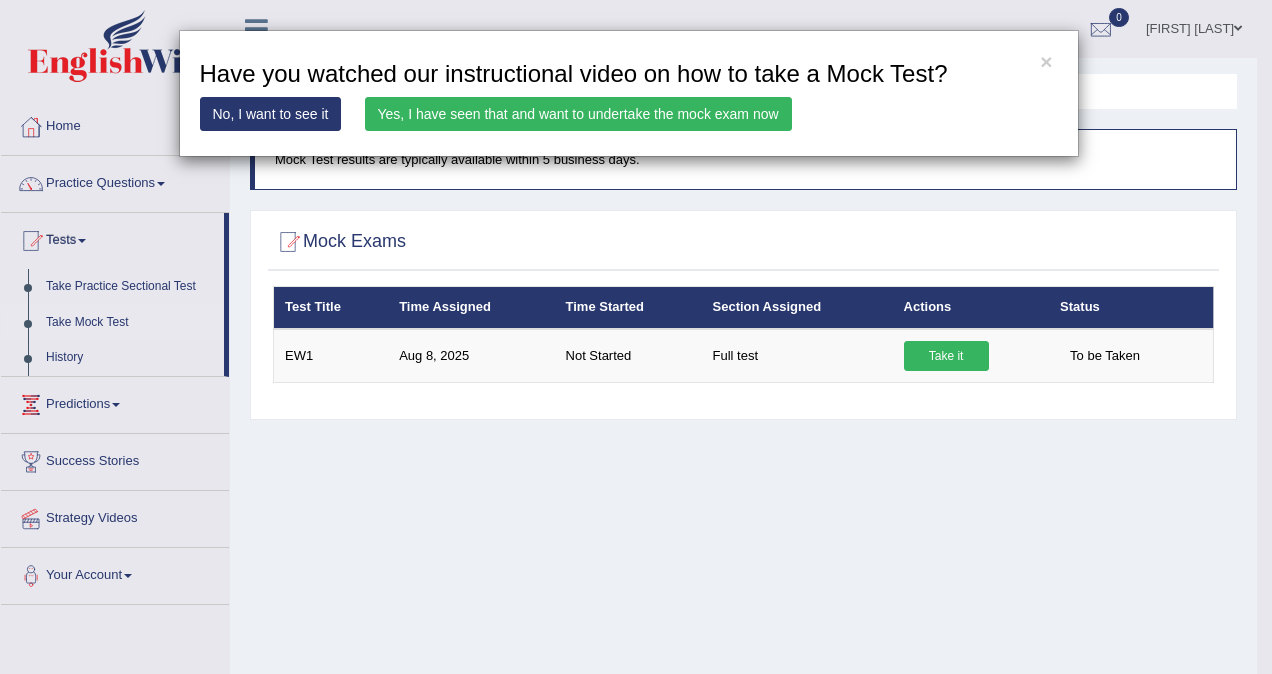 click on "Yes, I have seen that and want to undertake the mock exam now" at bounding box center [578, 114] 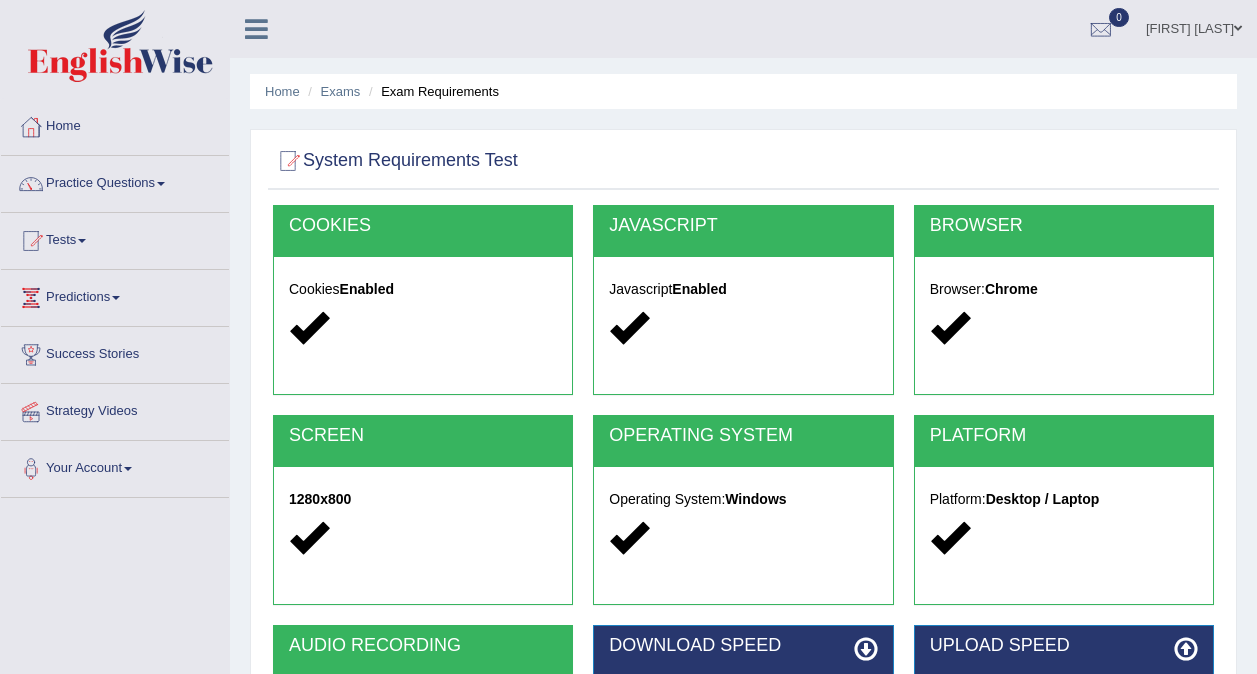 scroll, scrollTop: 376, scrollLeft: 0, axis: vertical 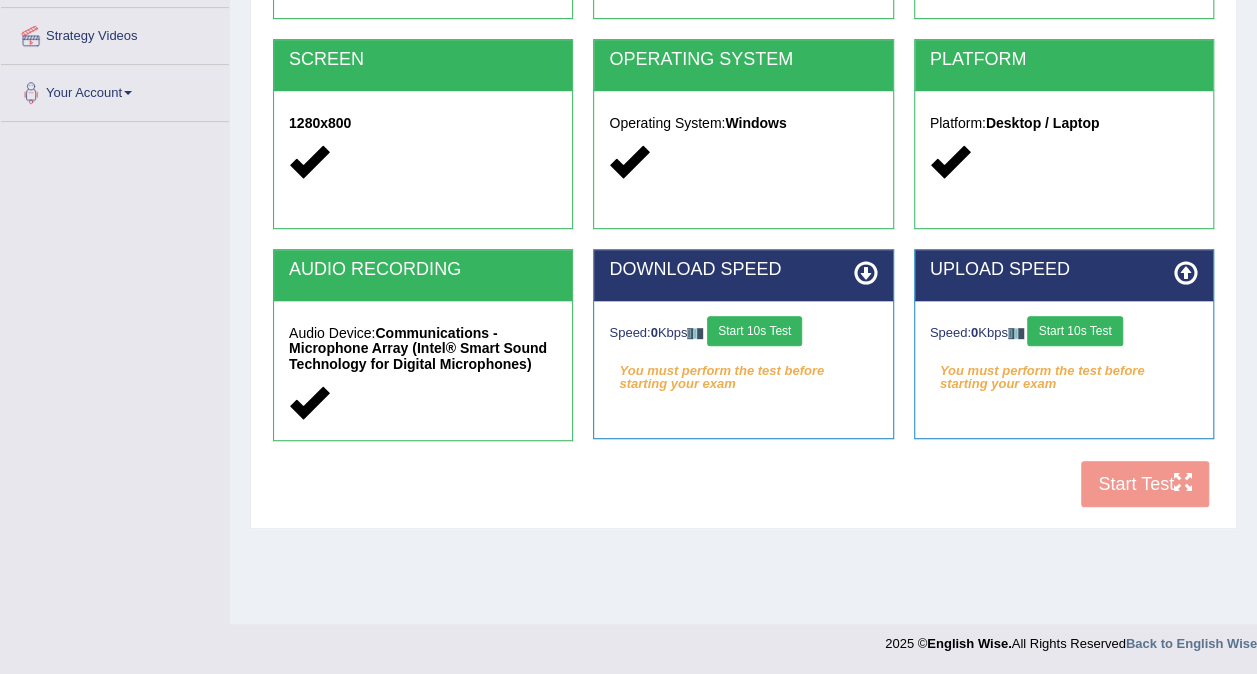 click on "Start 10s Test" at bounding box center [754, 331] 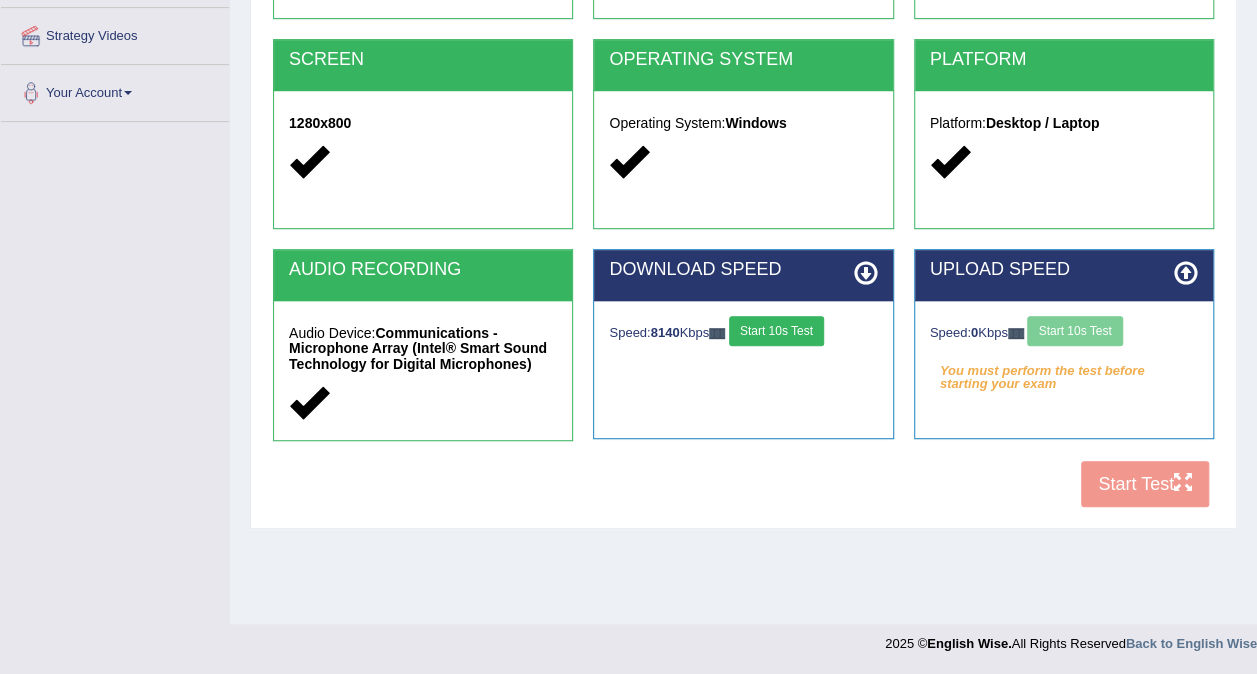 click on "Speed:  0  Kbps    Start 10s Test" at bounding box center (1064, 333) 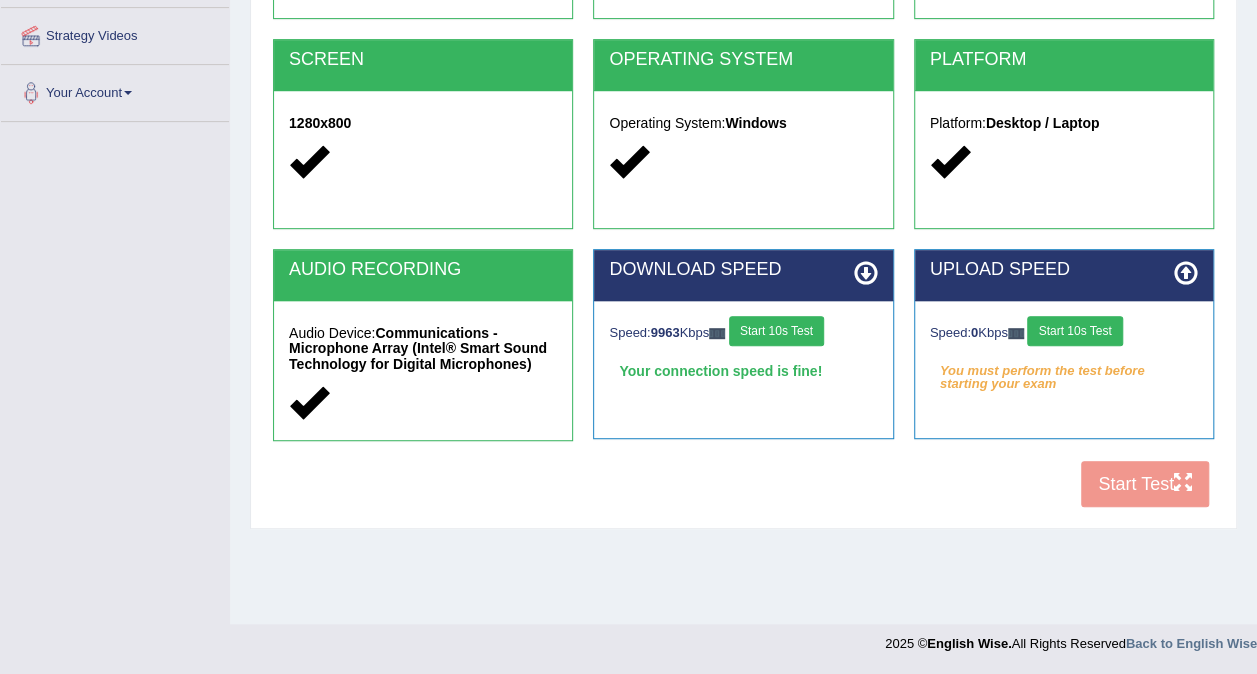 click on "Start 10s Test" at bounding box center (1074, 331) 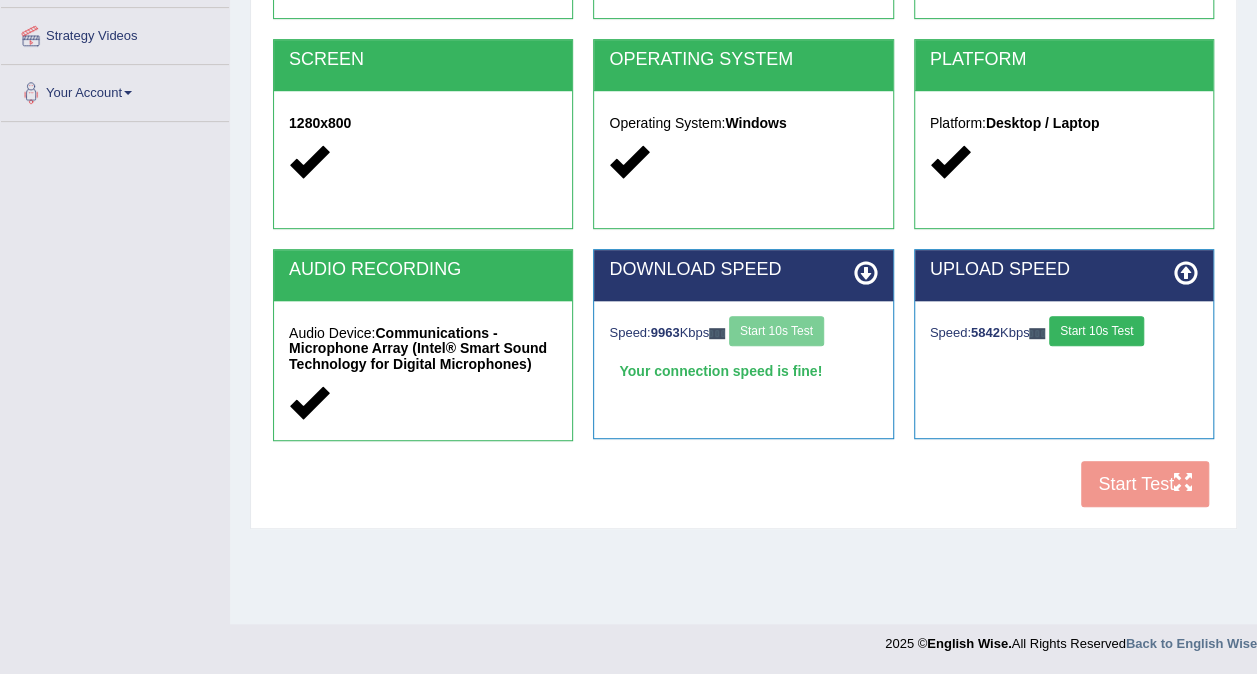 click on "Start 10s Test" at bounding box center [1096, 331] 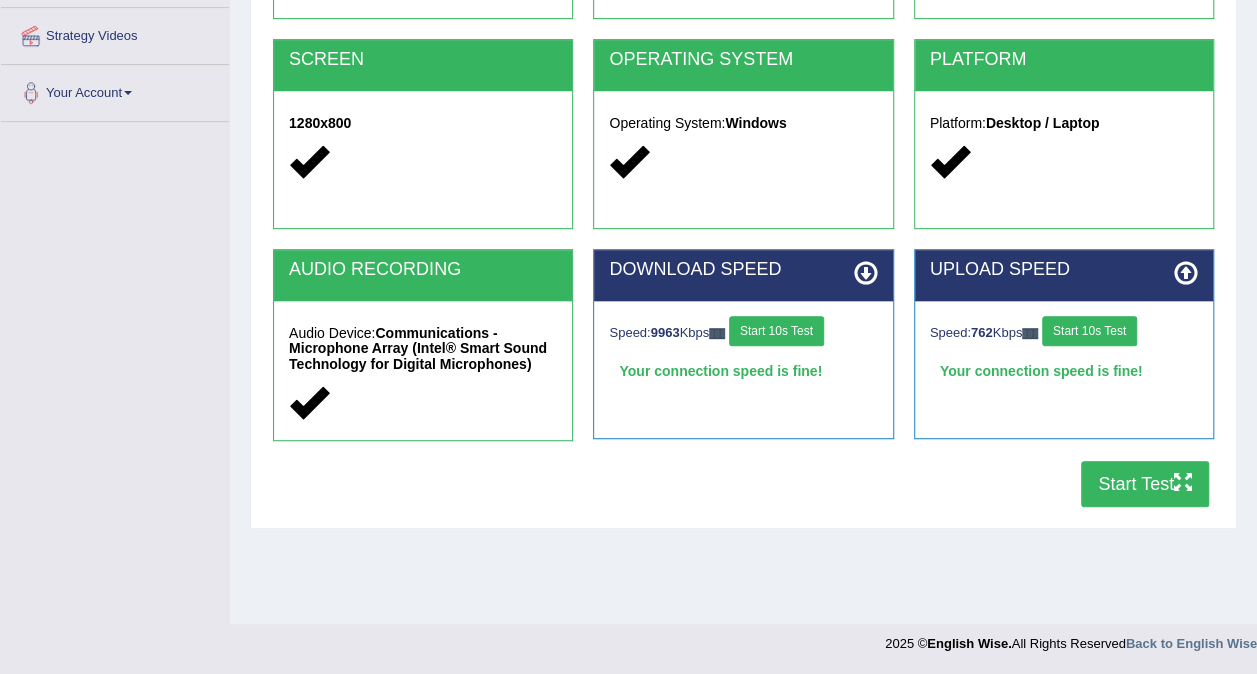 click on "Start Test" at bounding box center (1145, 484) 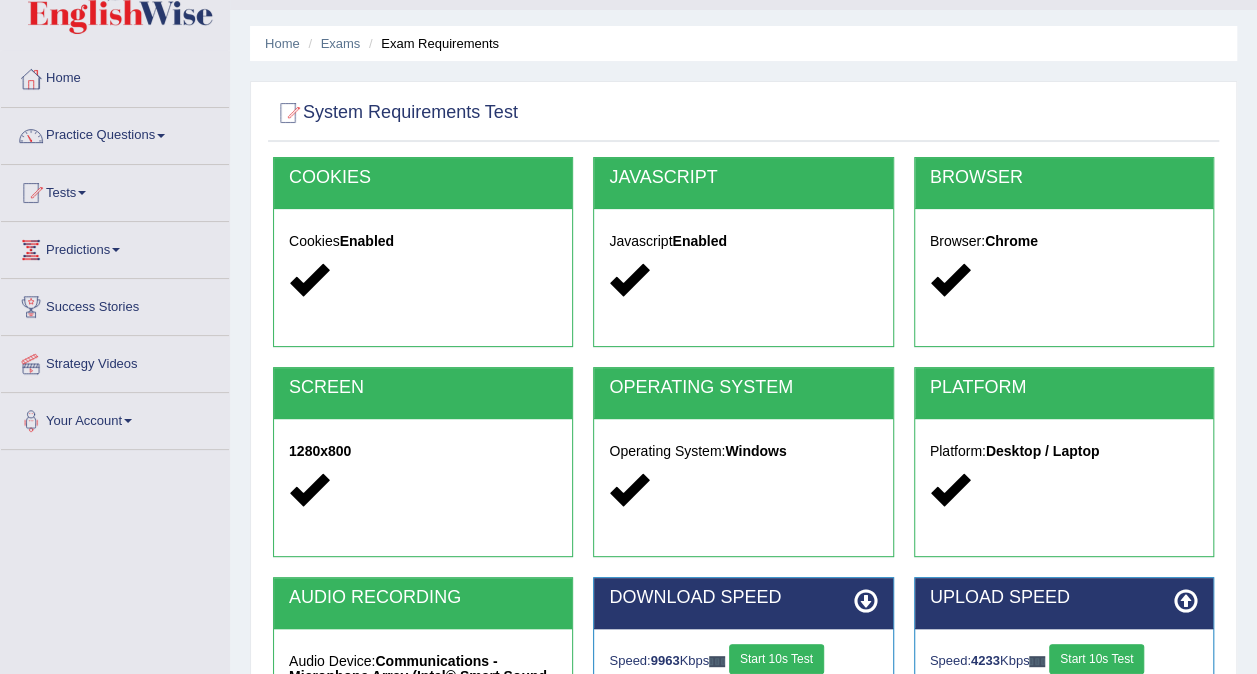 scroll, scrollTop: 0, scrollLeft: 0, axis: both 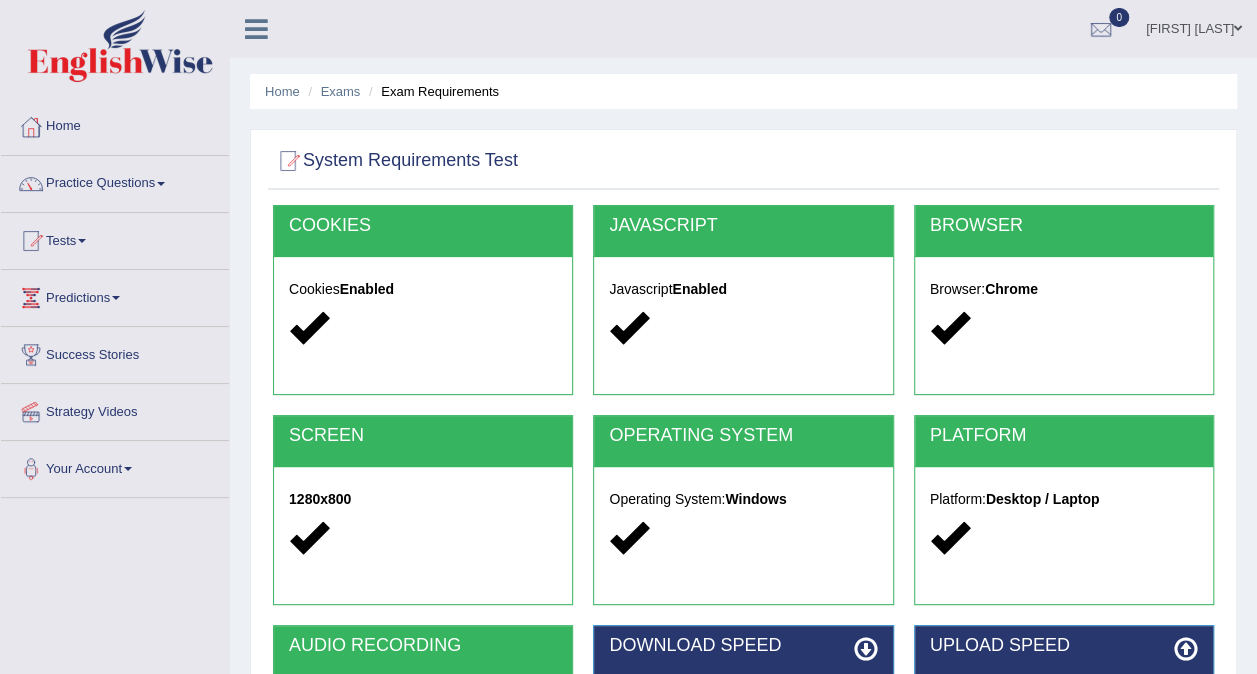 click on "Tests" at bounding box center [115, 238] 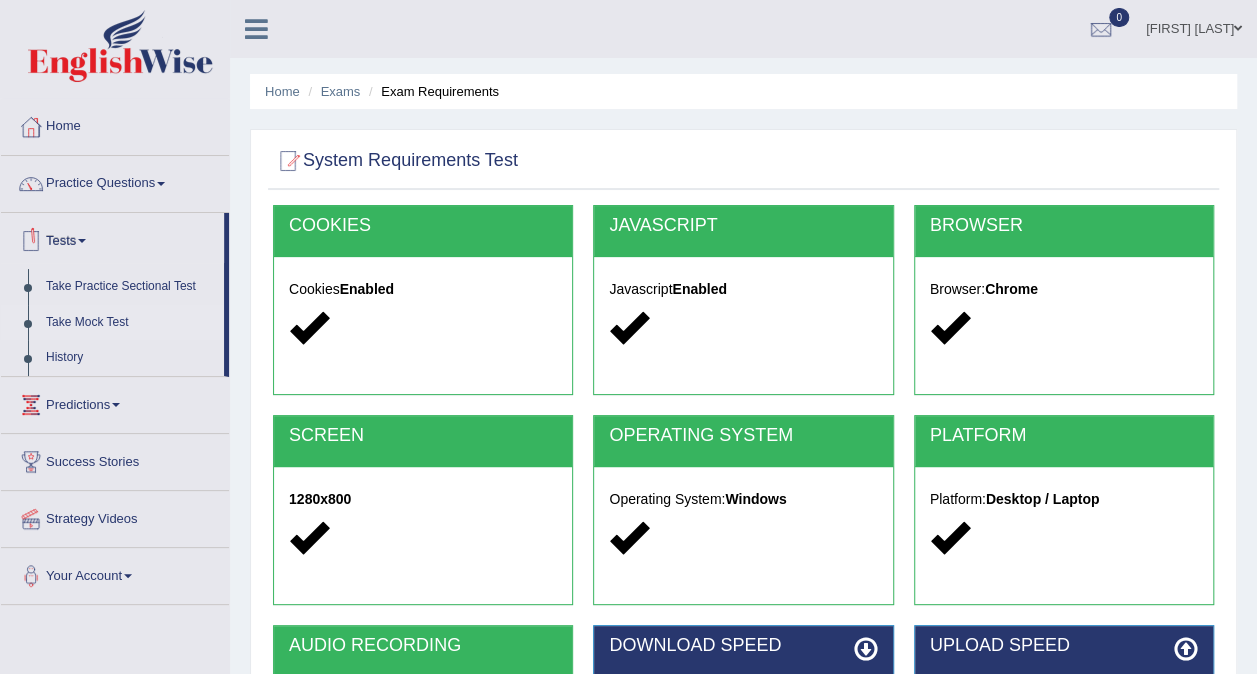 click on "Take Mock Test" at bounding box center [130, 323] 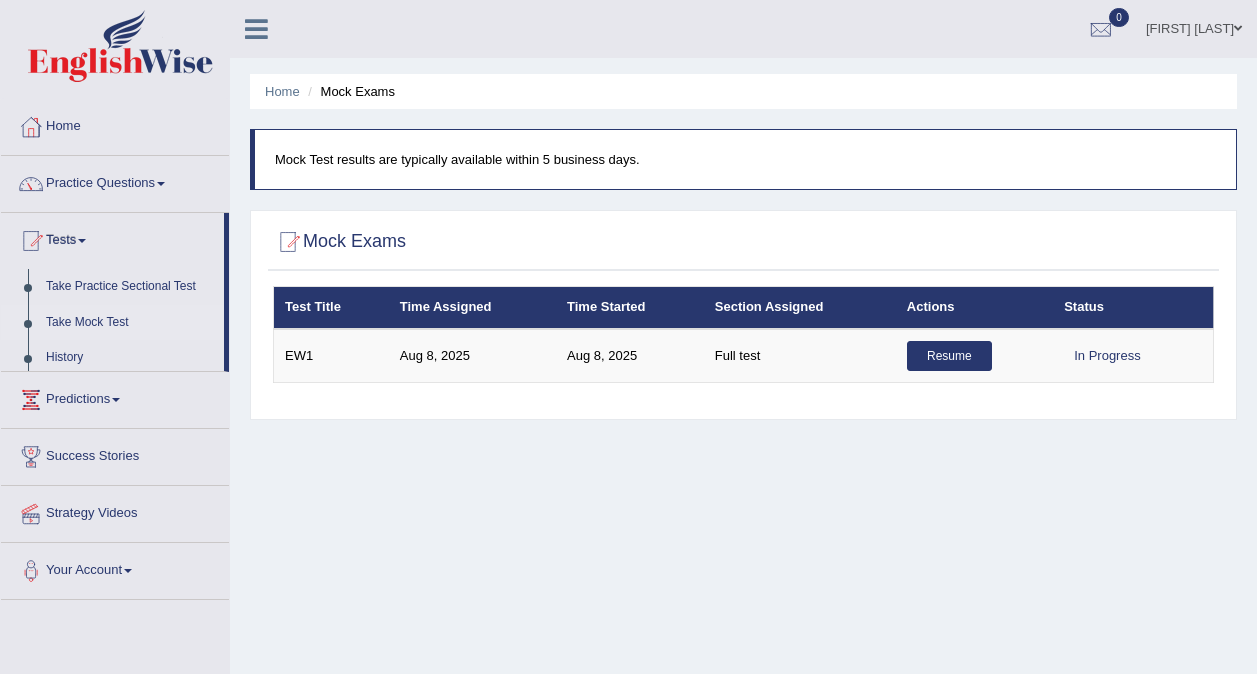 scroll, scrollTop: 0, scrollLeft: 0, axis: both 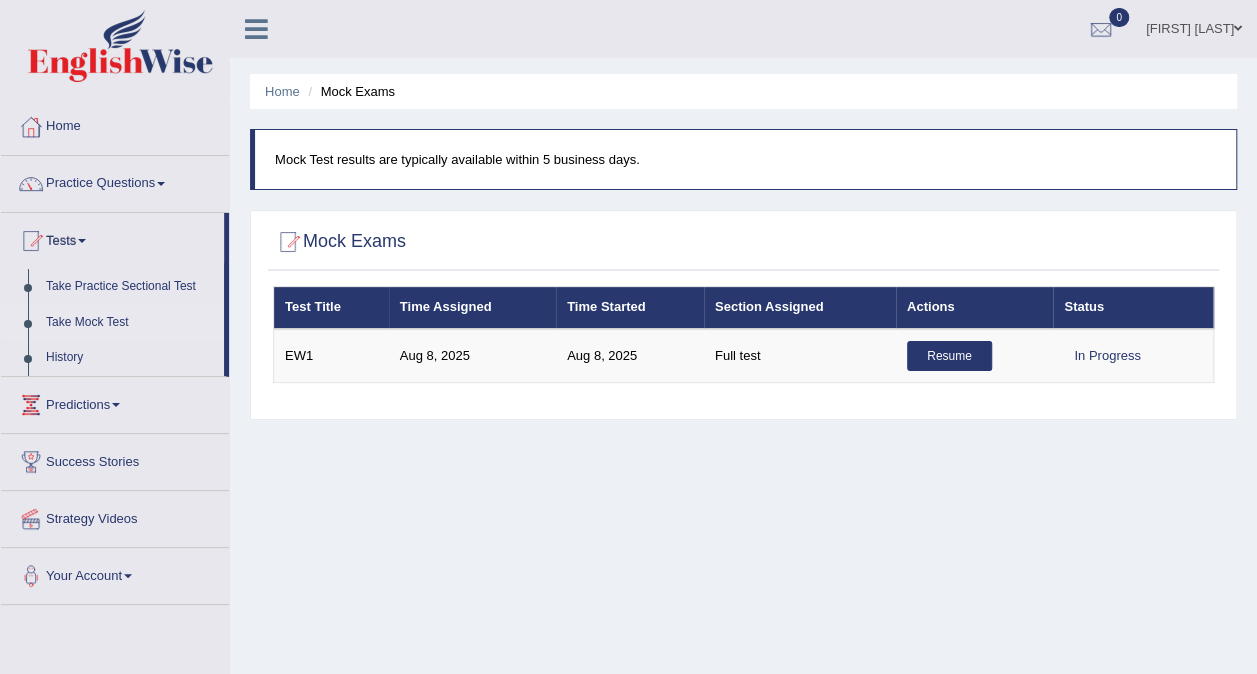 click at bounding box center (161, 184) 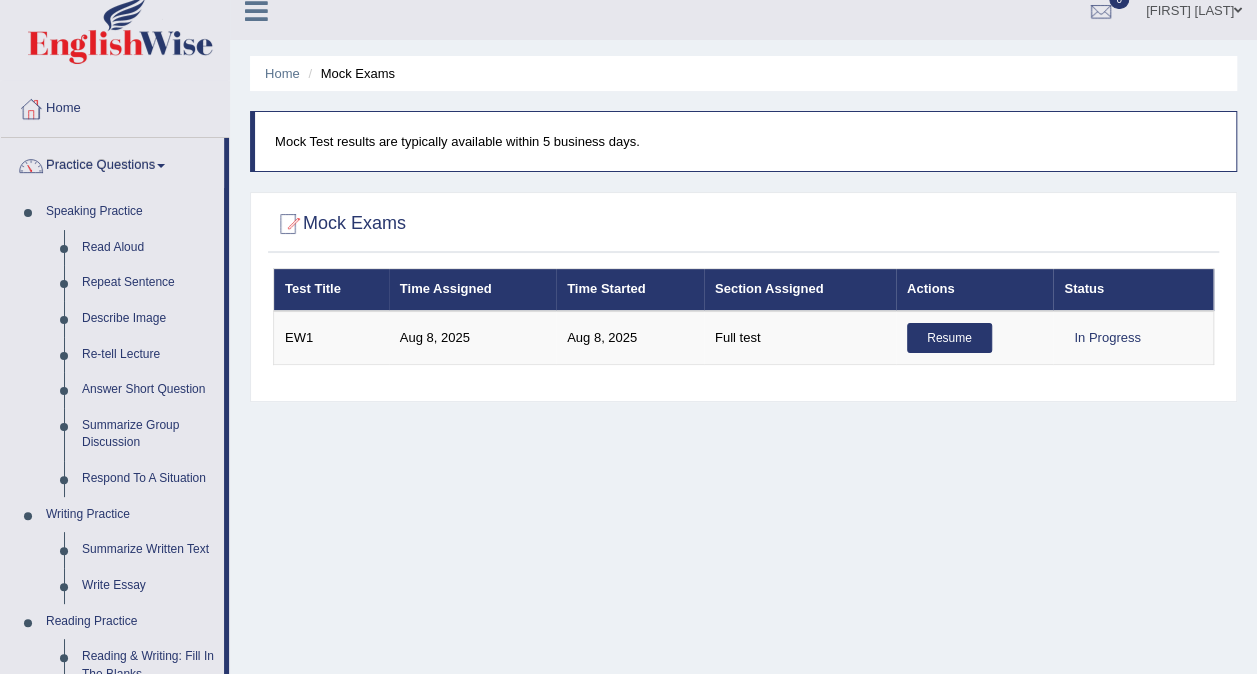 scroll, scrollTop: 14, scrollLeft: 0, axis: vertical 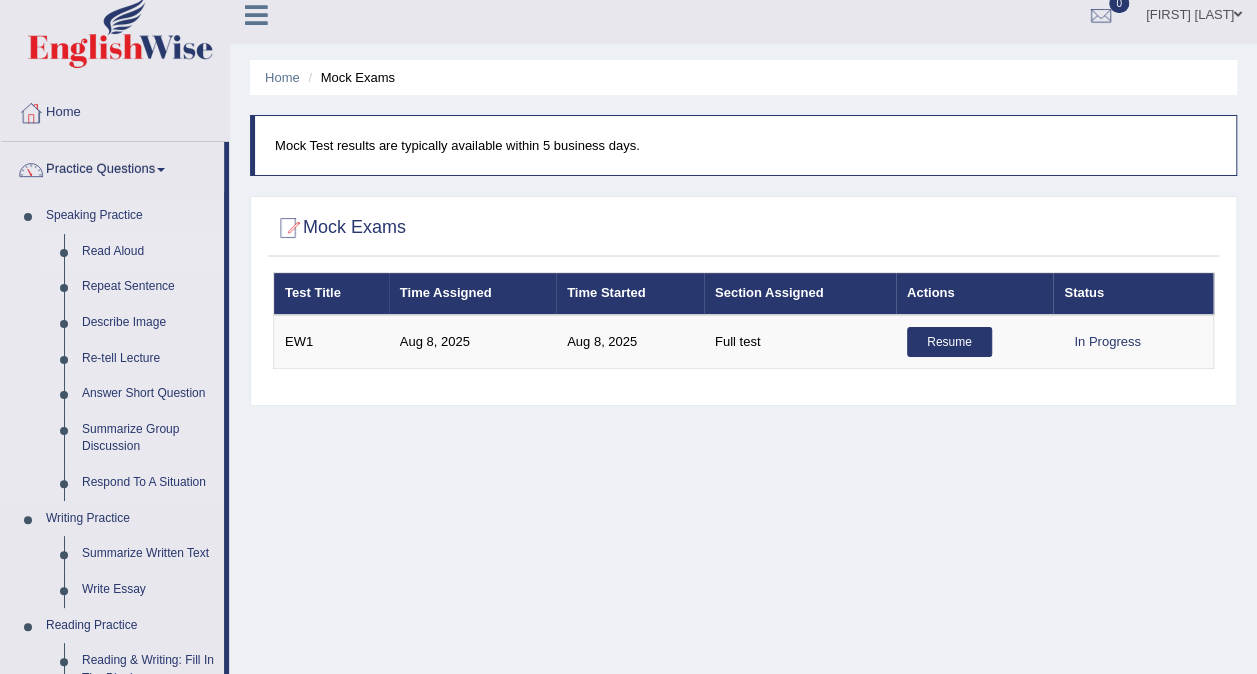 click on "Read Aloud" at bounding box center (148, 252) 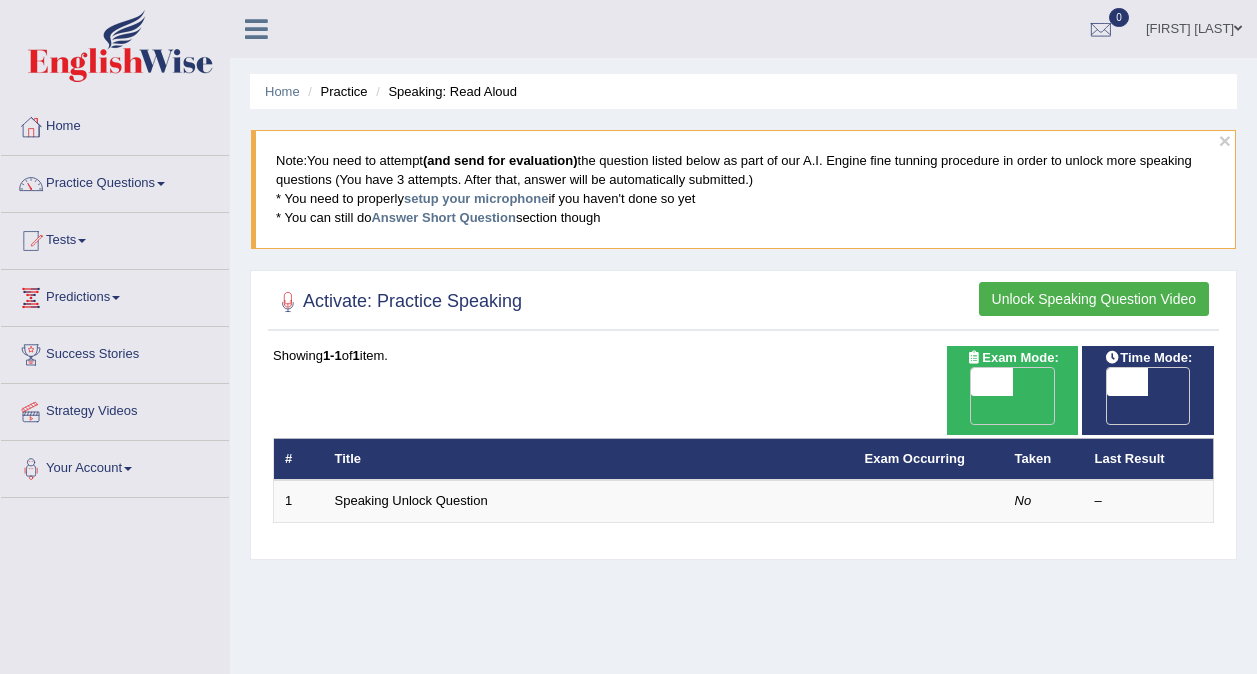 scroll, scrollTop: 0, scrollLeft: 0, axis: both 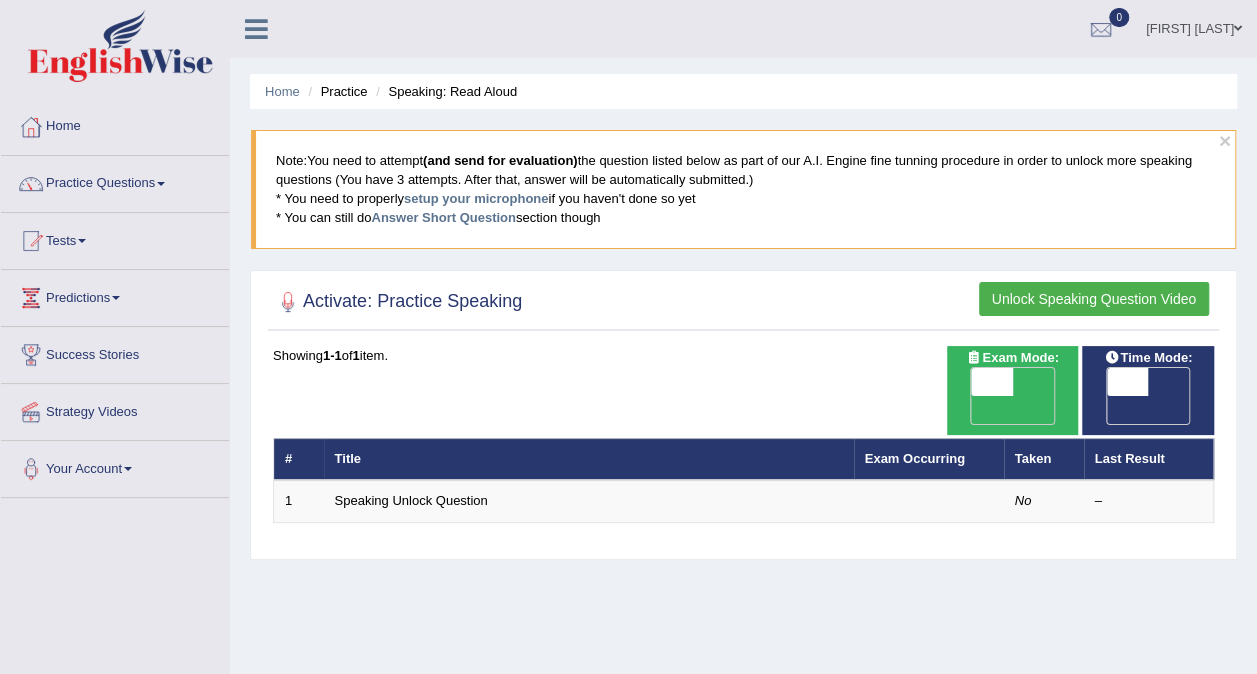 click on "Unlock Speaking Question Video" at bounding box center [1094, 299] 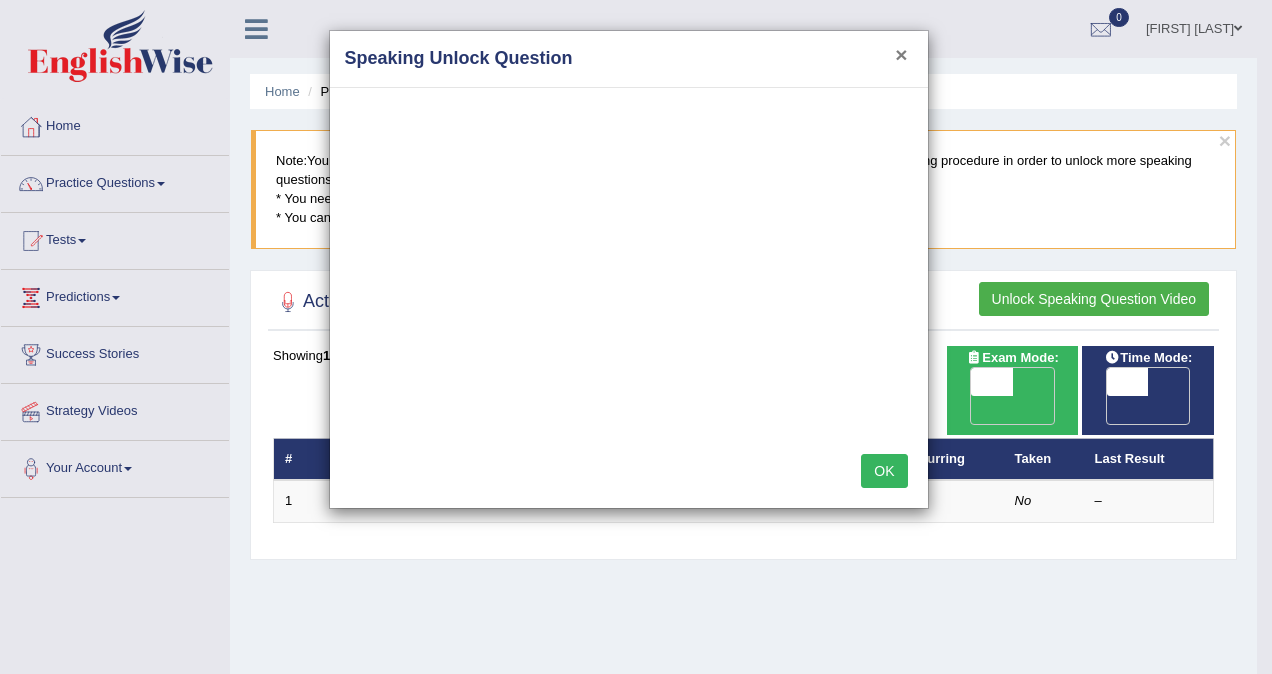 click on "×" at bounding box center [901, 54] 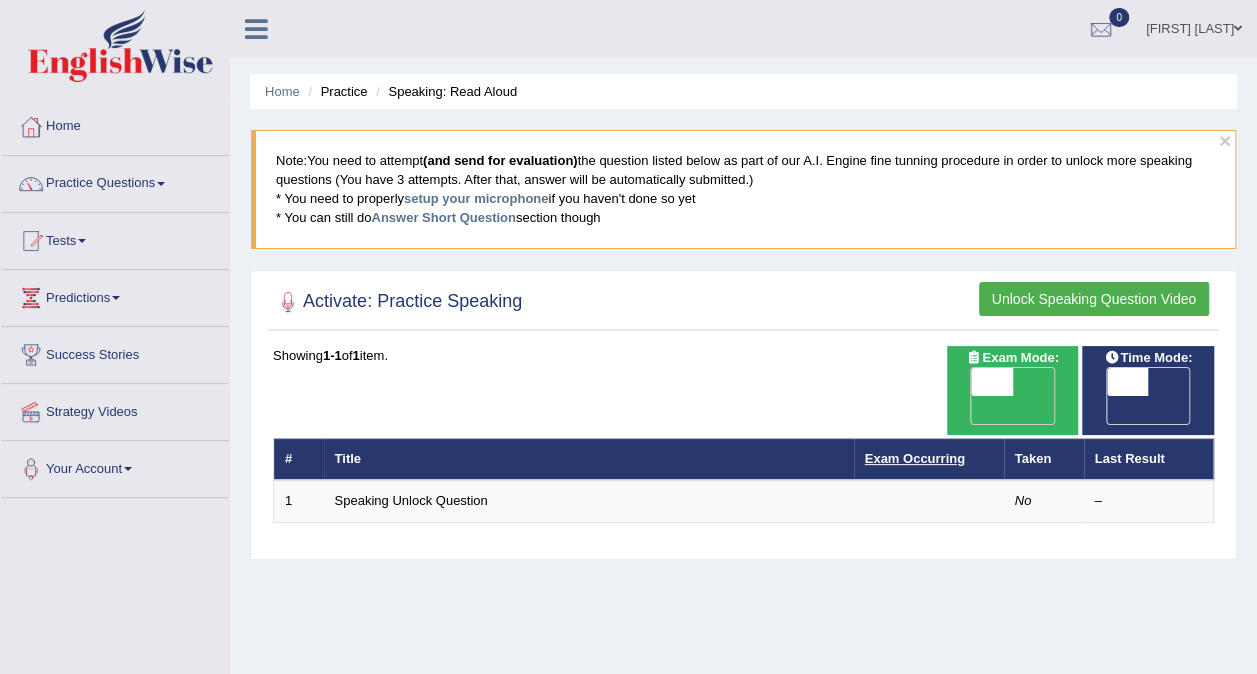 click on "Exam Occurring" at bounding box center (915, 458) 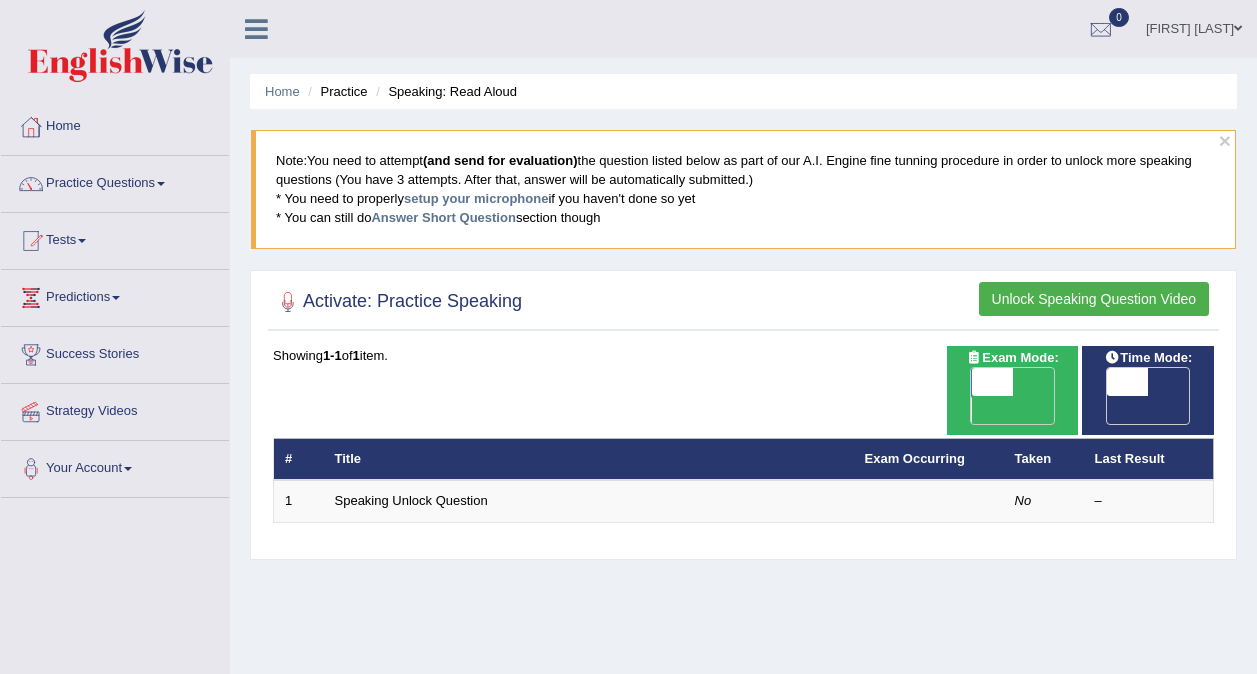 scroll, scrollTop: 0, scrollLeft: 0, axis: both 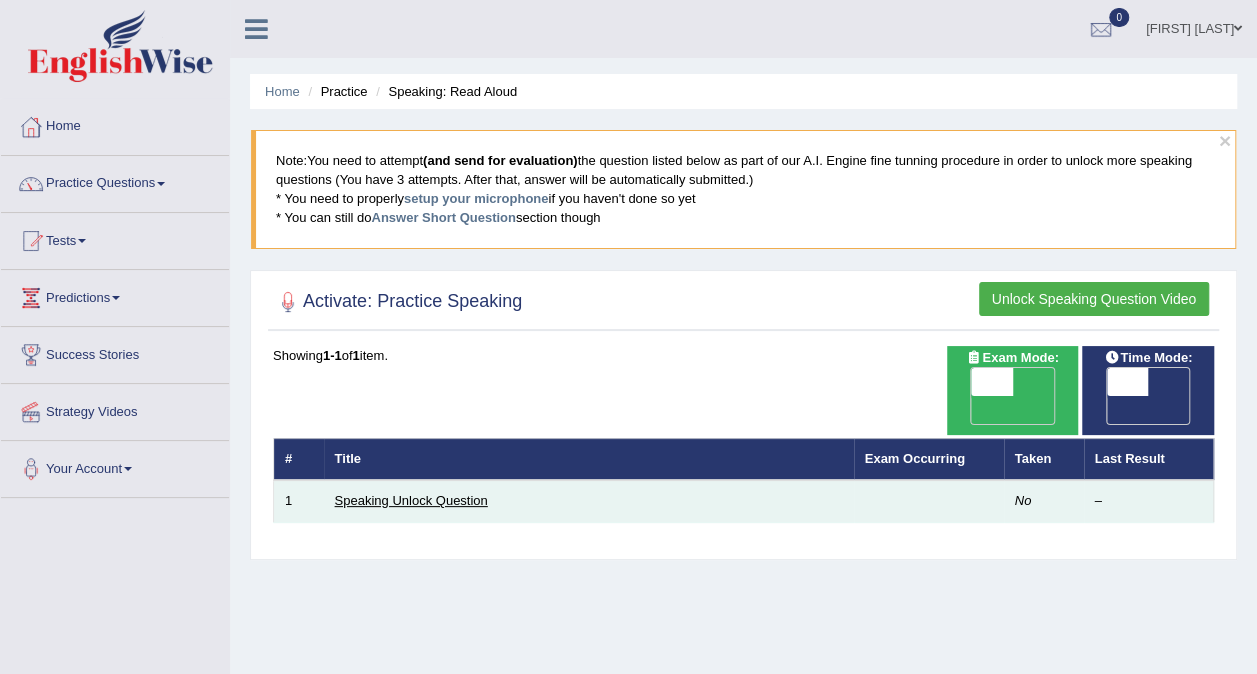 click on "Speaking Unlock Question" at bounding box center (411, 500) 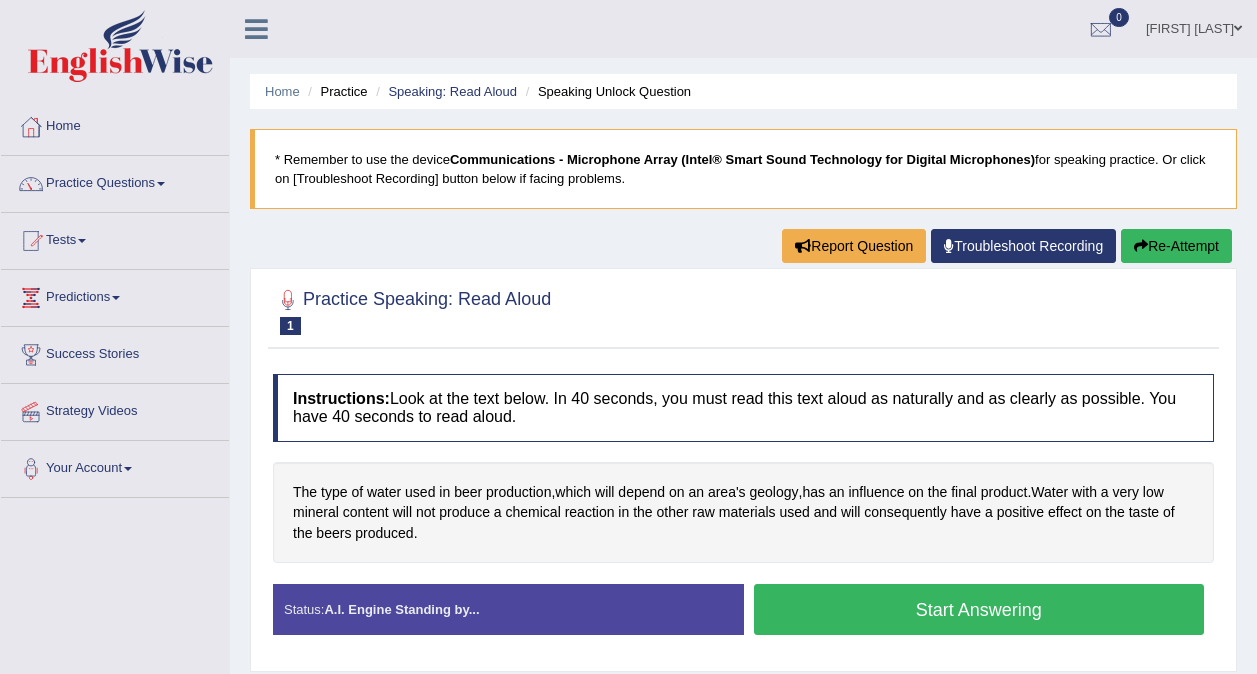 scroll, scrollTop: 0, scrollLeft: 0, axis: both 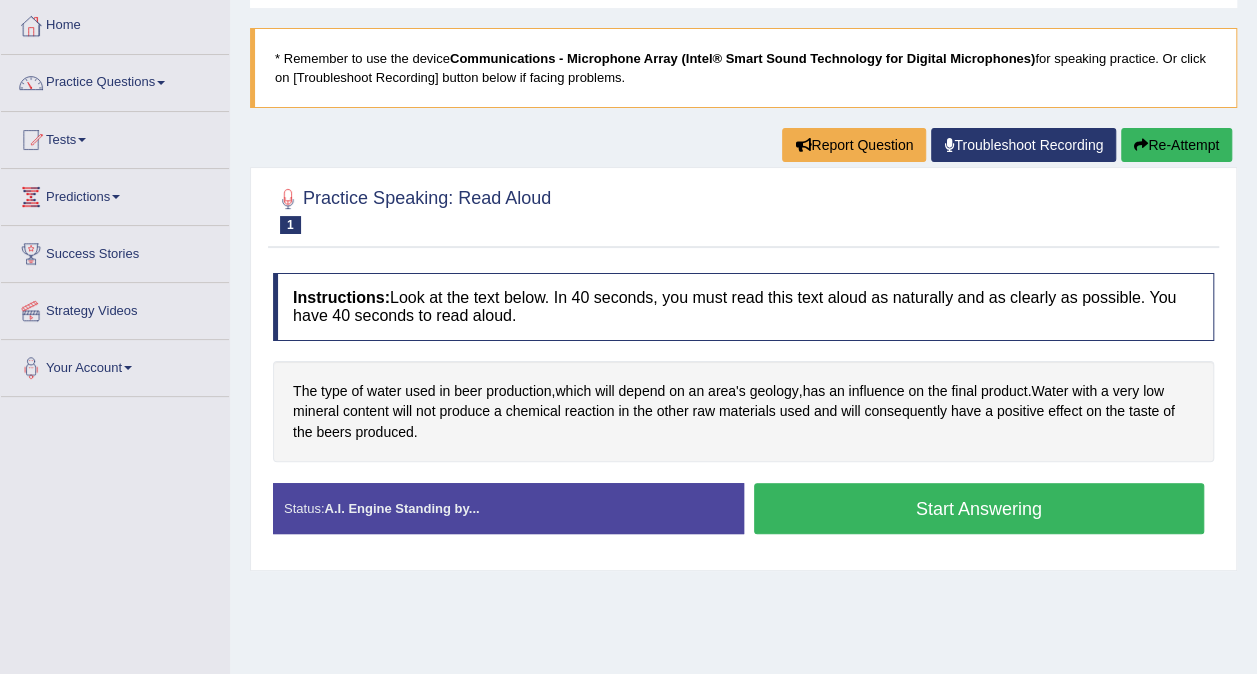 click on "Start Answering" at bounding box center [979, 508] 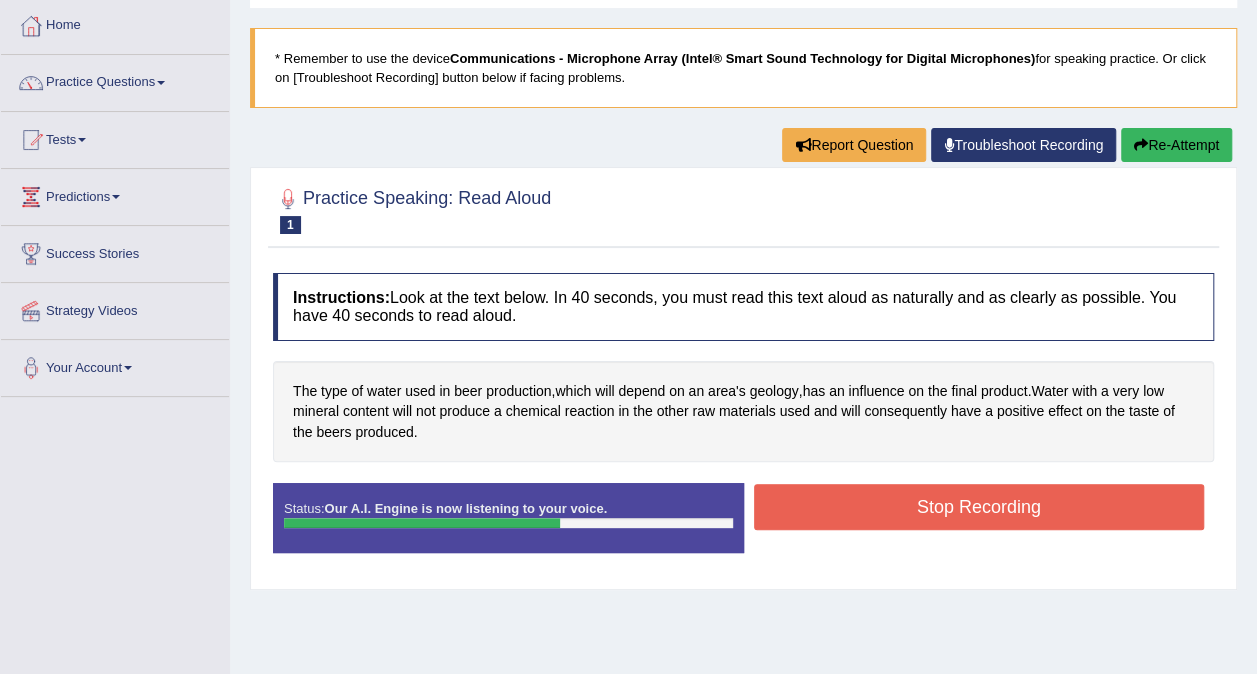 click on "Stop Recording" at bounding box center [979, 507] 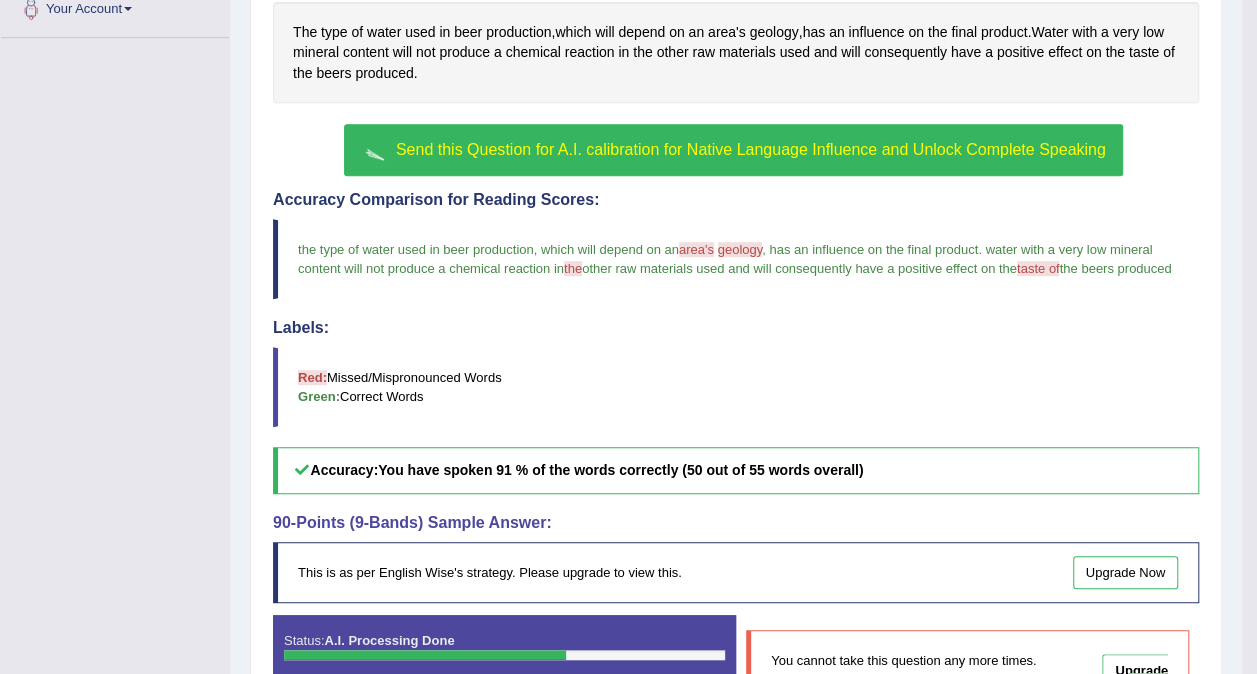 scroll, scrollTop: 456, scrollLeft: 0, axis: vertical 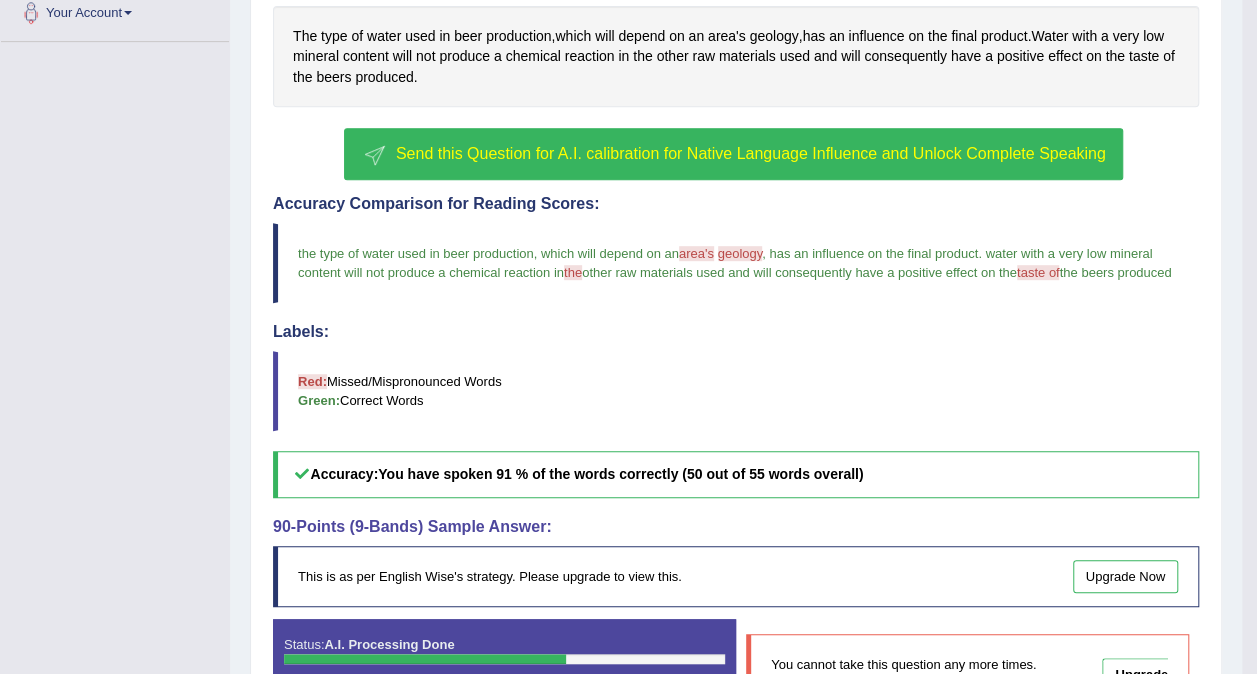 click on "Send this Question for A.I. calibration for Native Language Influence and Unlock Complete Speaking" at bounding box center [733, 154] 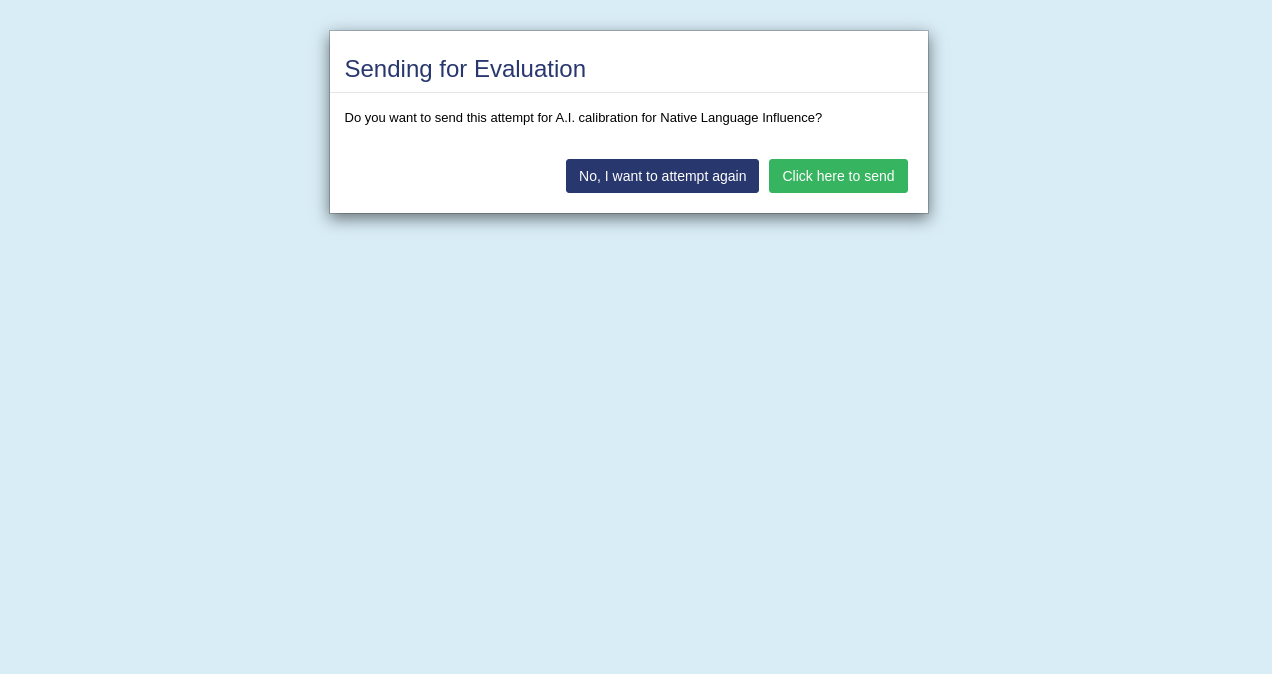 click on "Click here to send" at bounding box center (838, 176) 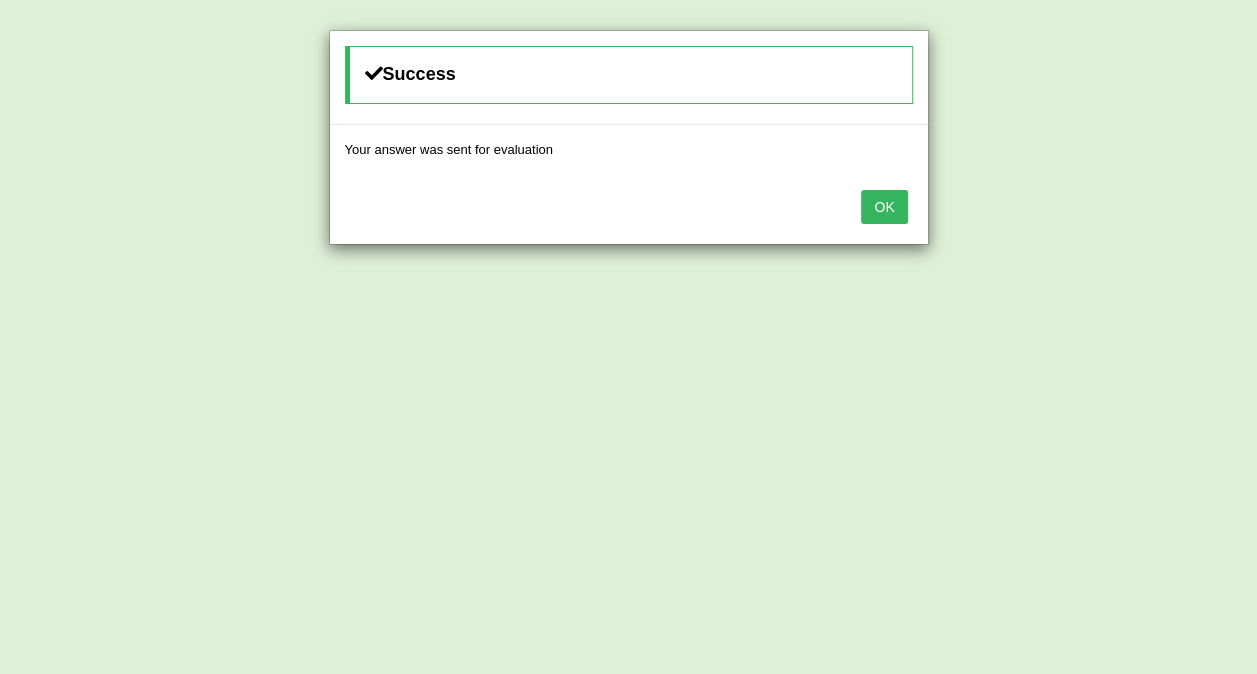 click on "OK" at bounding box center (884, 207) 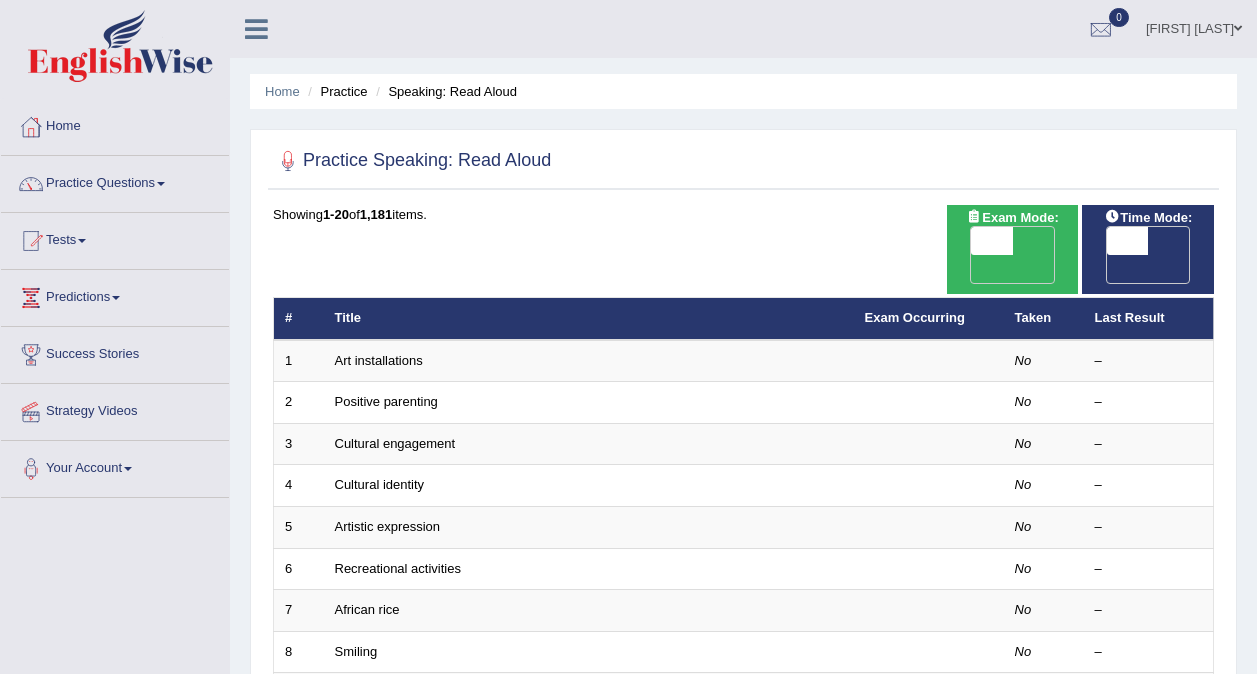 scroll, scrollTop: 0, scrollLeft: 0, axis: both 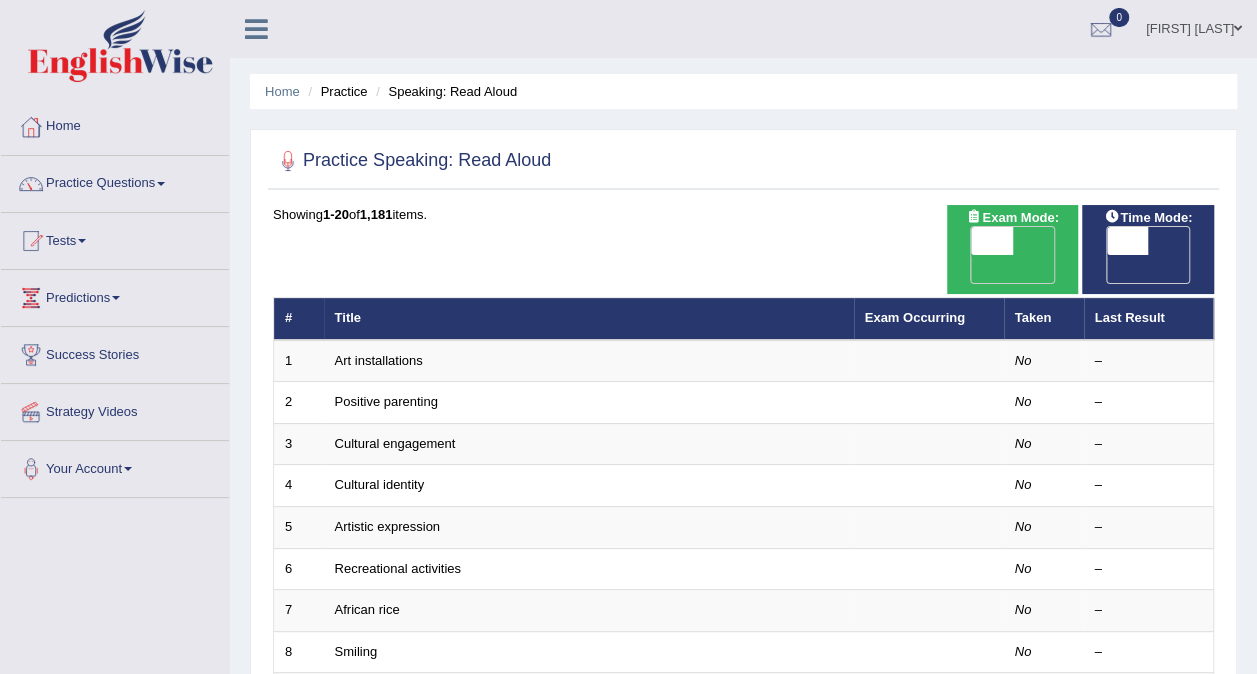 click at bounding box center [161, 184] 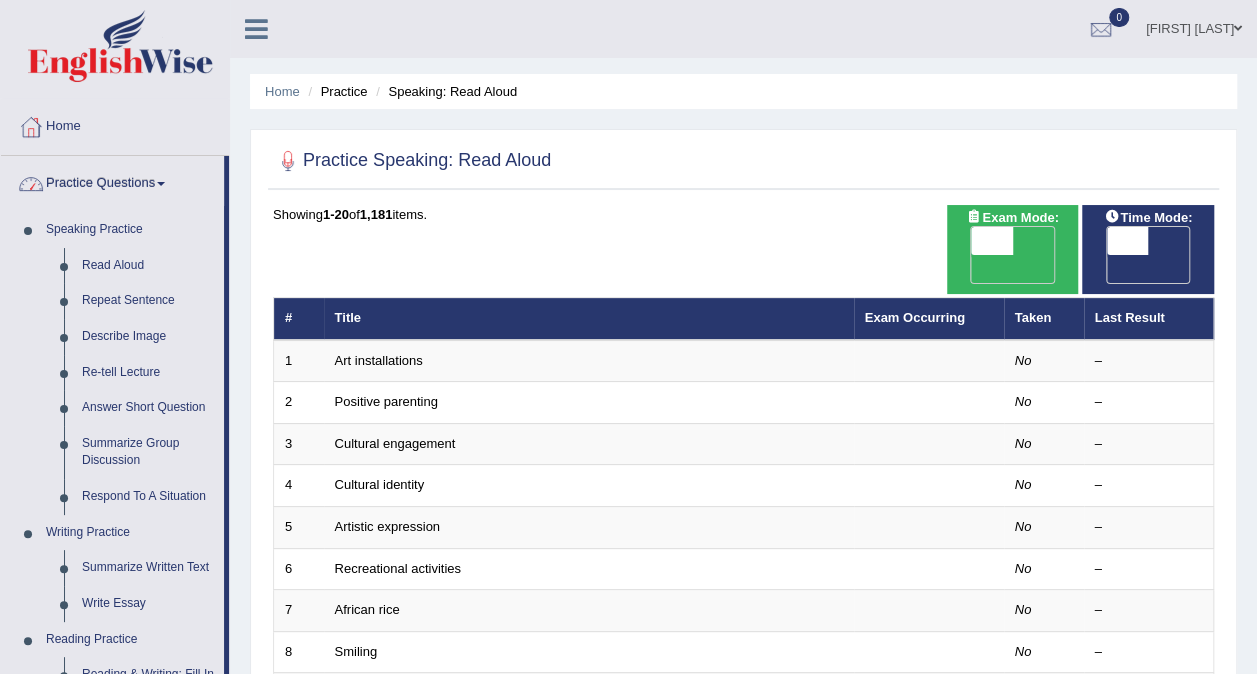 click on "Repeat Sentence" at bounding box center [148, 301] 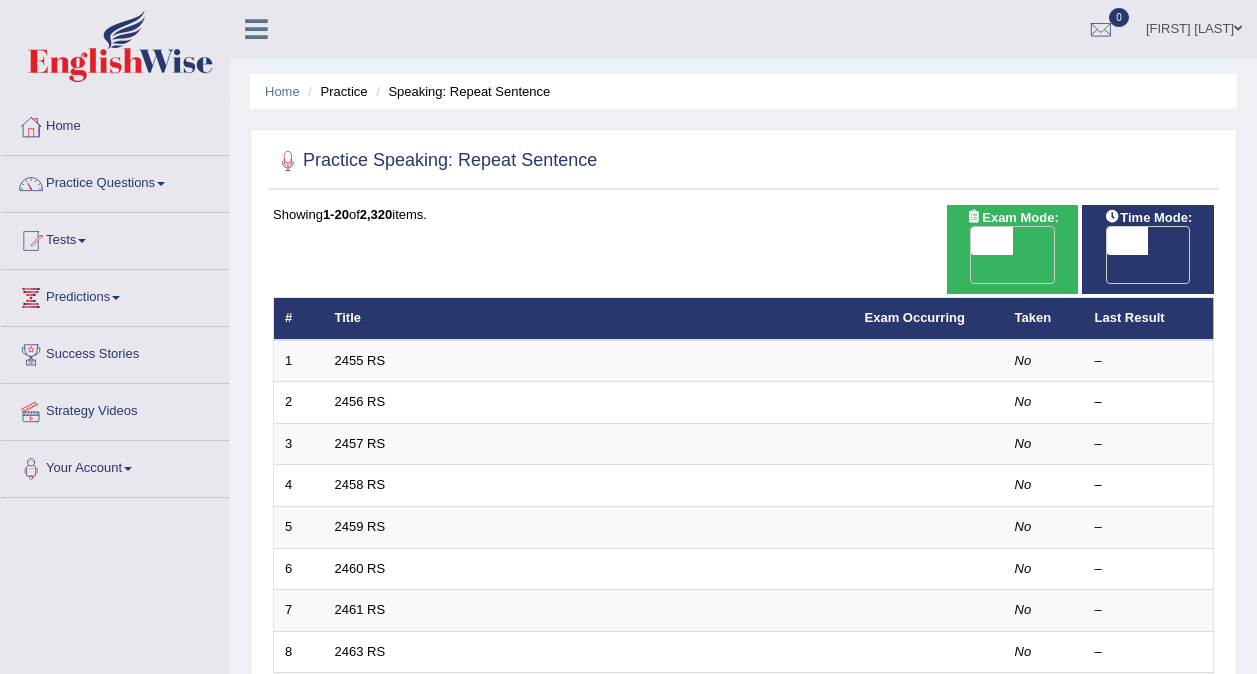 scroll, scrollTop: 0, scrollLeft: 0, axis: both 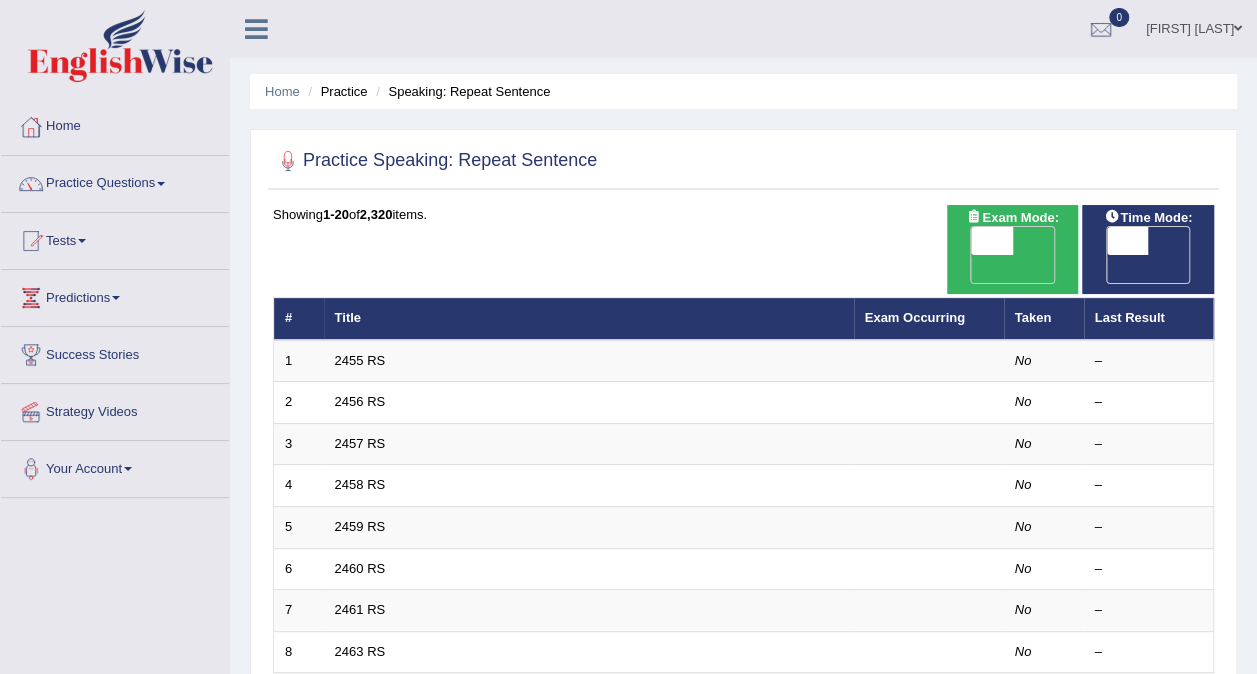 click at bounding box center [161, 184] 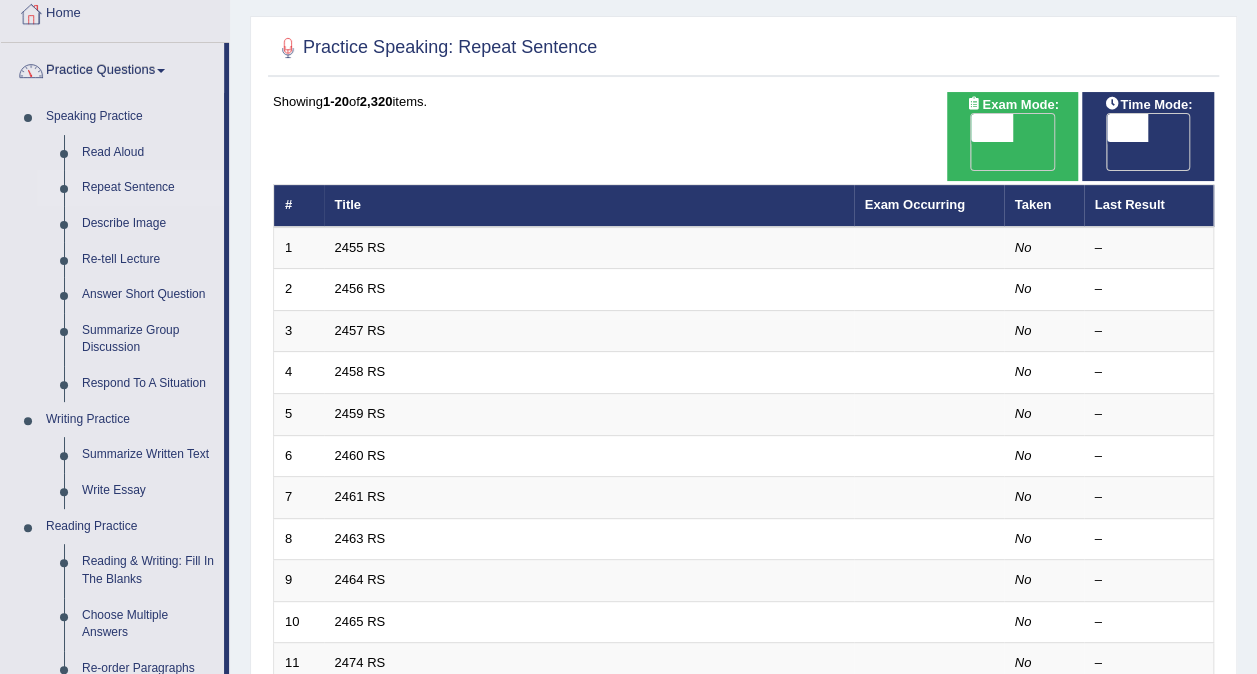 scroll, scrollTop: 122, scrollLeft: 0, axis: vertical 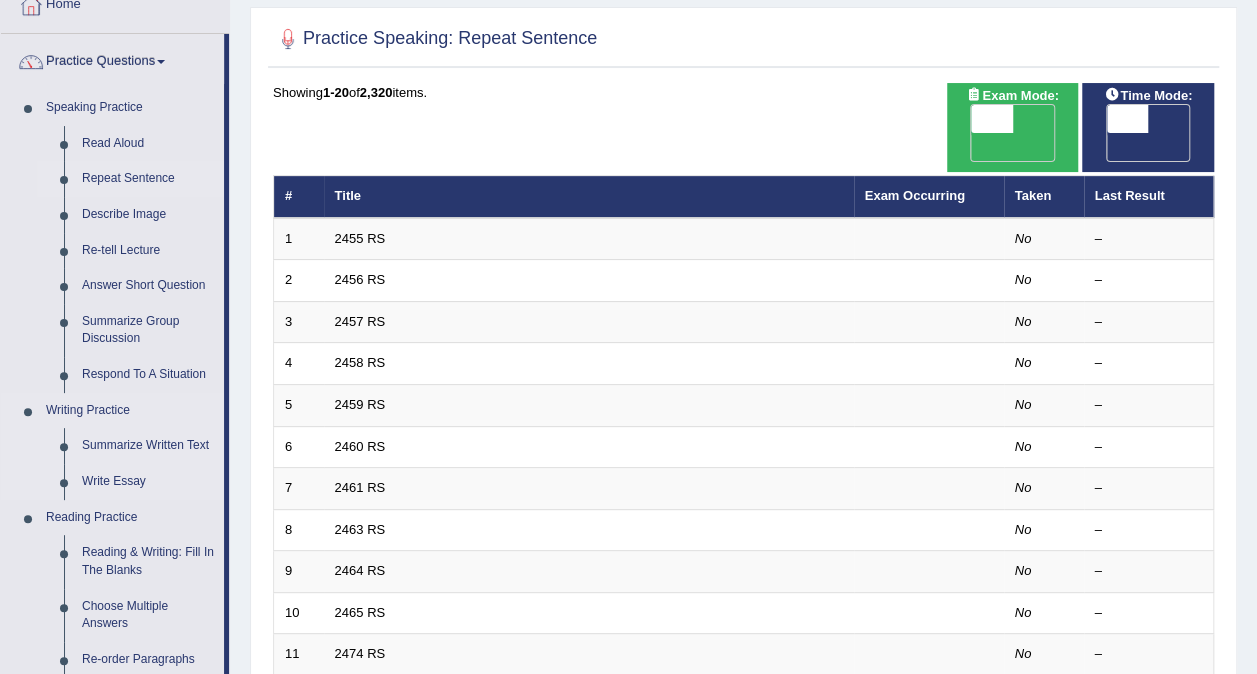 click on "Writing Practice" at bounding box center [130, 411] 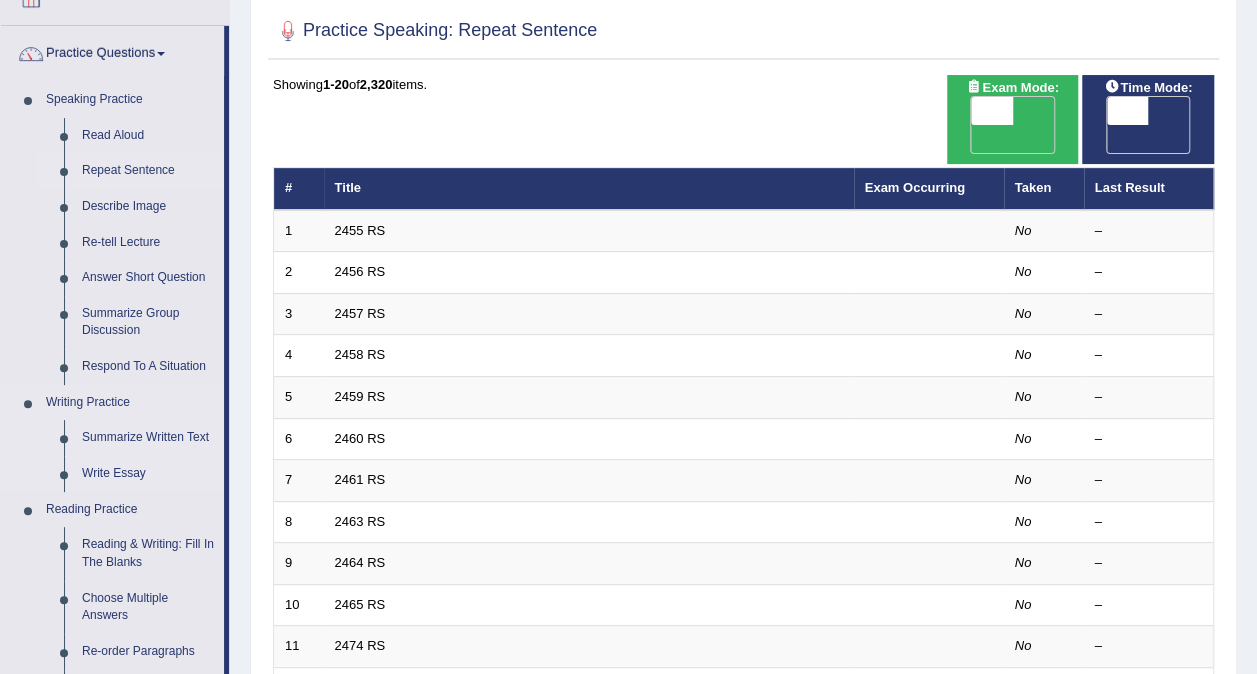 scroll, scrollTop: 135, scrollLeft: 0, axis: vertical 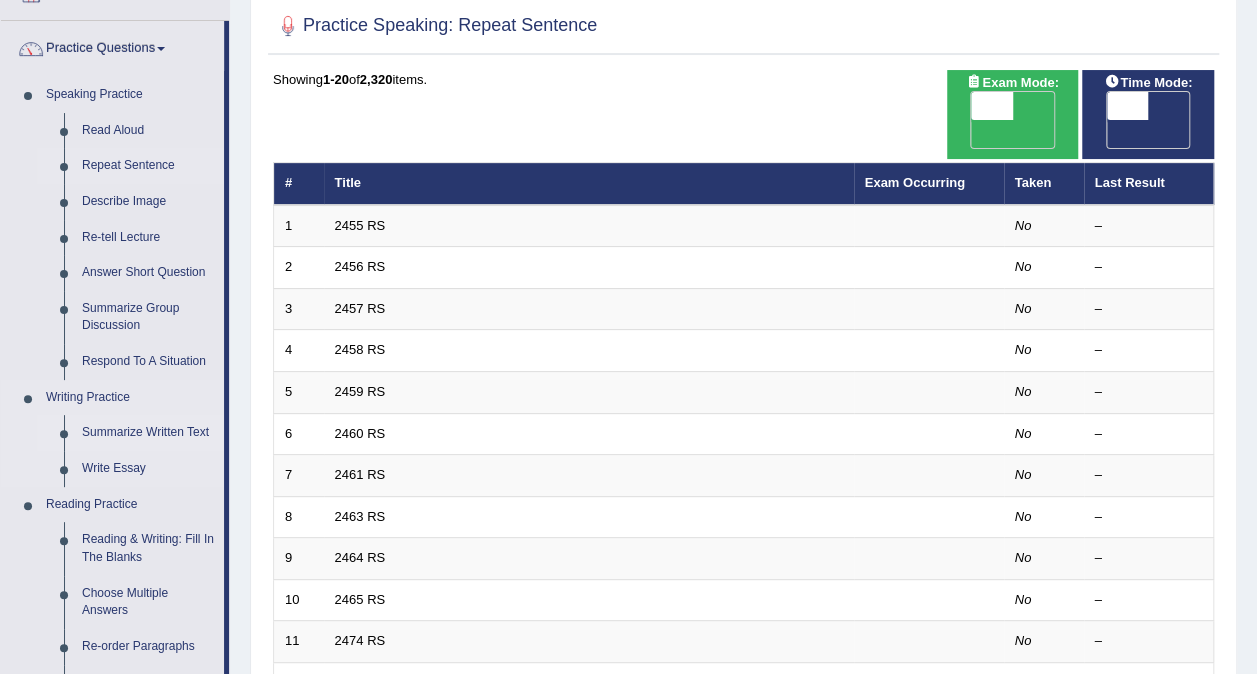 click on "Summarize Written Text" at bounding box center (148, 433) 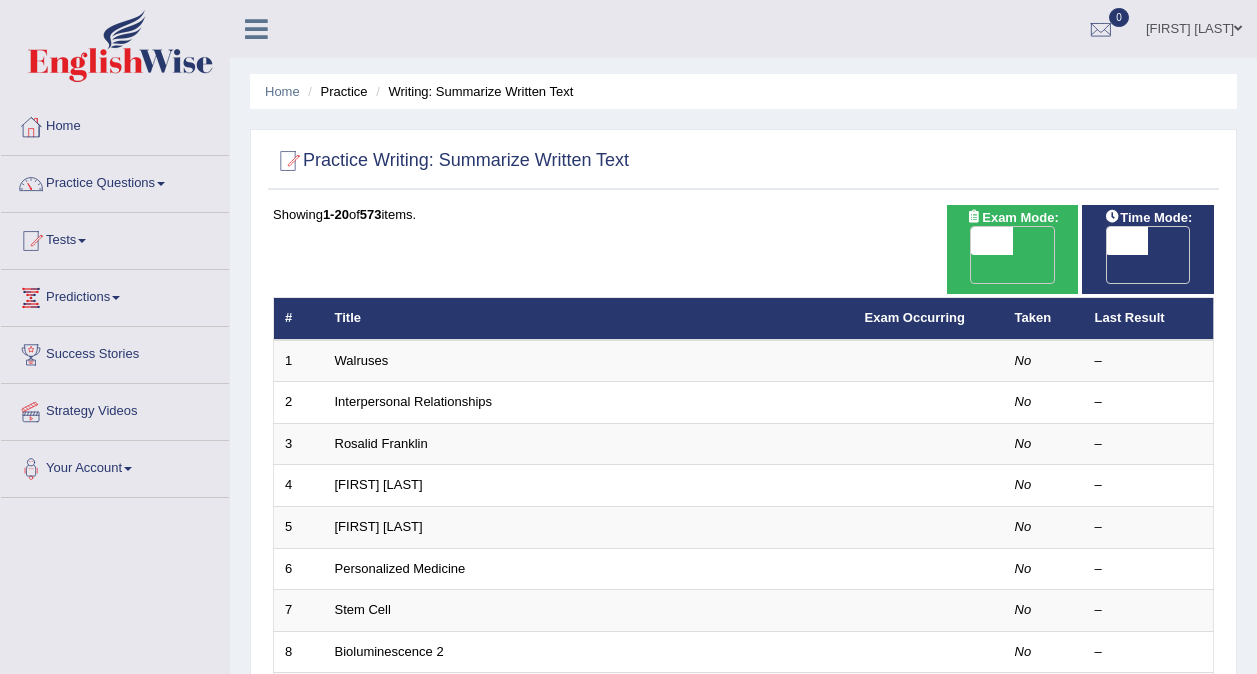 scroll, scrollTop: 0, scrollLeft: 0, axis: both 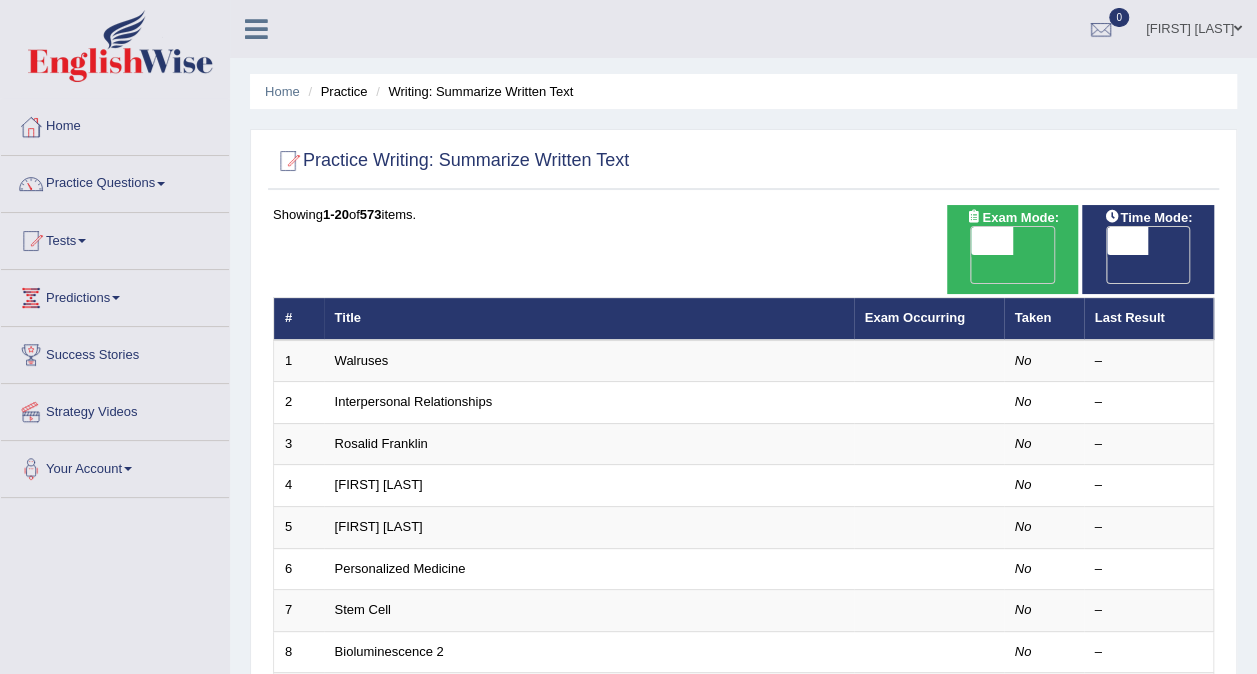 click on "Home" at bounding box center [115, 124] 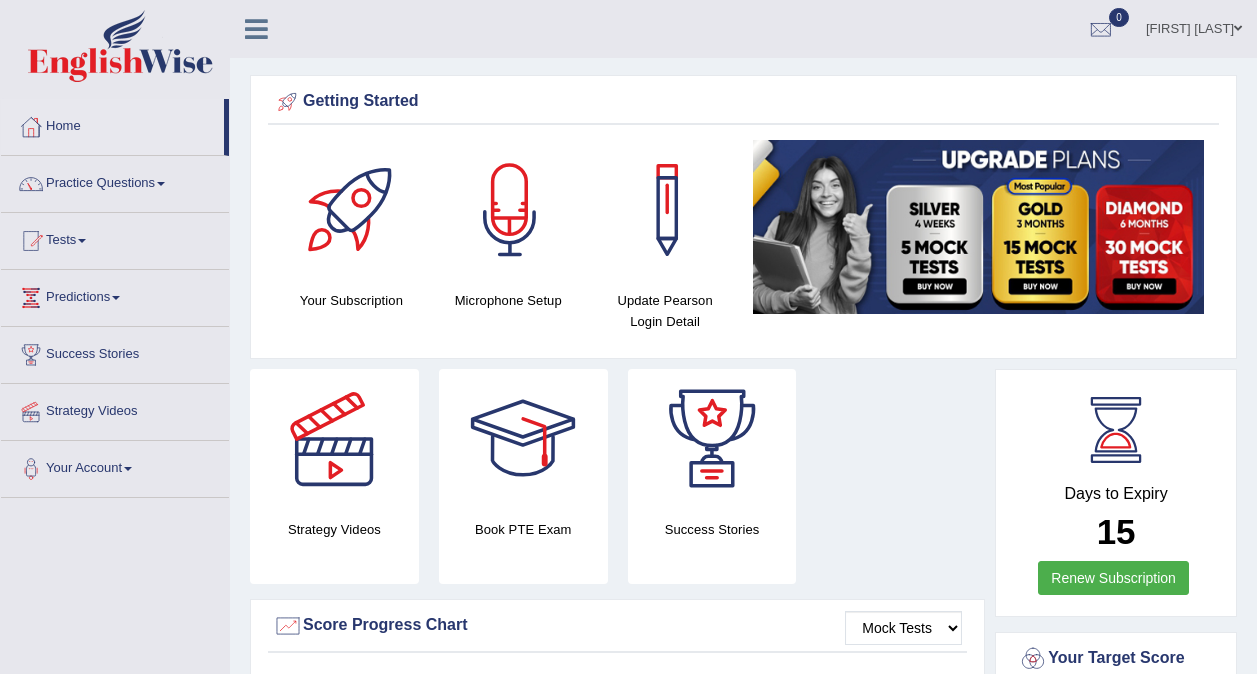 scroll, scrollTop: 0, scrollLeft: 0, axis: both 